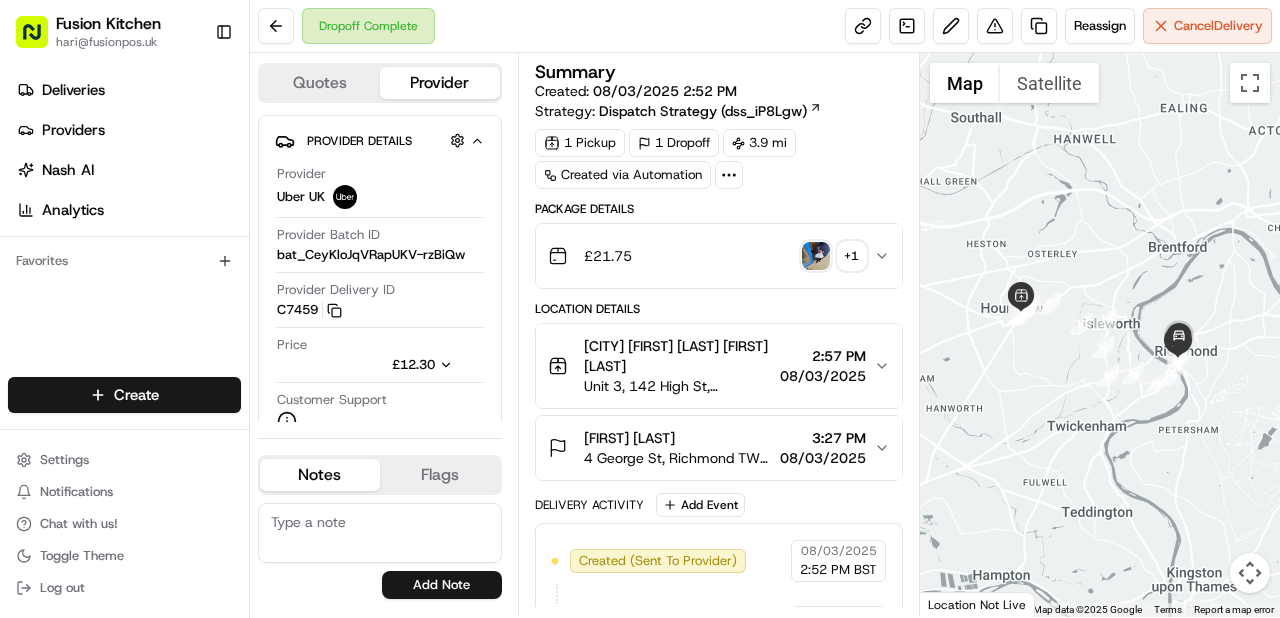 scroll, scrollTop: 0, scrollLeft: 0, axis: both 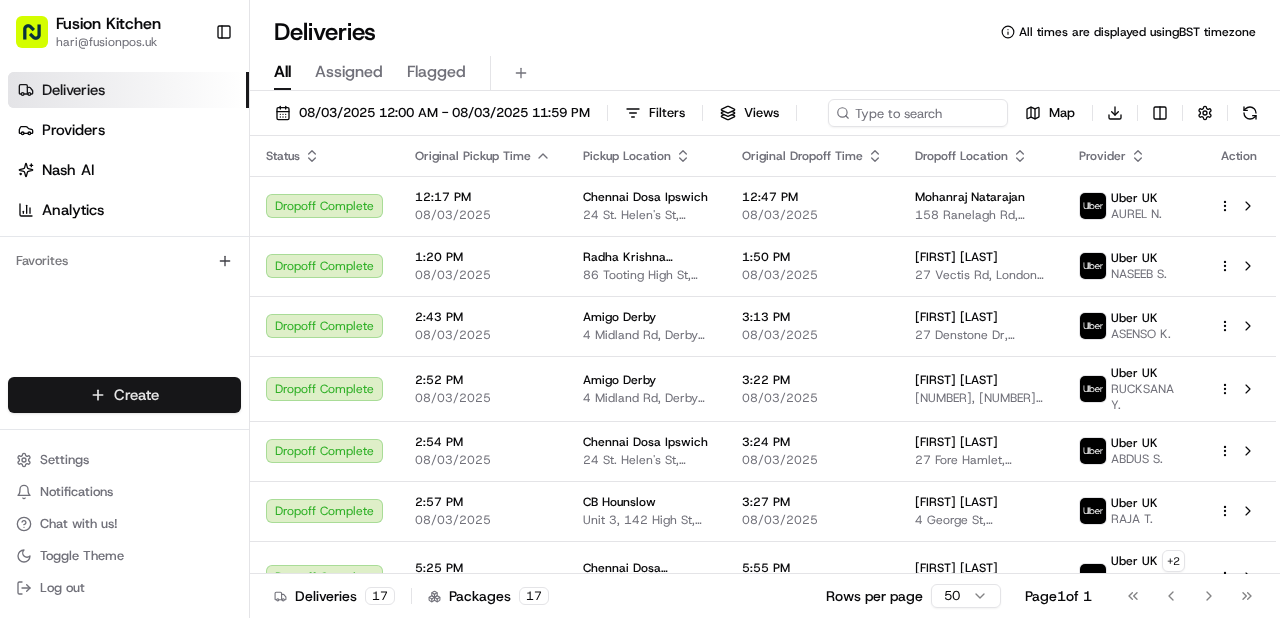 click on "Fusion Kitchen hari@fusionpos.uk Toggle Sidebar Deliveries Providers Nash AI Analytics Favorites Main Menu Members & Organization Organization Users Roles Preferences Customization Tracking Orchestration Automations Dispatch Strategy Locations Pickup Locations Dropoff Locations Billing Billing Refund Requests Integrations Notification Triggers Webhooks API Keys Request Logs Create Settings Notifications Chat with us! Toggle Theme Log out Deliveries All times are displayed using  BST   timezone All Assigned Flagged 08/03/2025 12:00 AM - 08/03/2025 11:59 PM Filters Views Map Download Status Original Pickup Time Pickup Location Original Dropoff Time Dropoff Location Provider Action Dropoff Complete 12:17 PM 08/03/2025 Chennai Dosa Ipswich 24 St. Helen's St, Ipswich IP4 1HJ, UK 12:47 PM 08/03/2025 Mohanraj Natarajan 158 Ranelagh Rd, Ipswich IP2 0AB, UK Uber UK AUREL N. Dropoff Complete 1:20 PM 08/03/2025 Radha Krishna Bhavan 86 Tooting High St, London SW17 0RN, UK 1:50 PM 08/03/2025 Uber UK + 2 +" at bounding box center [640, 309] 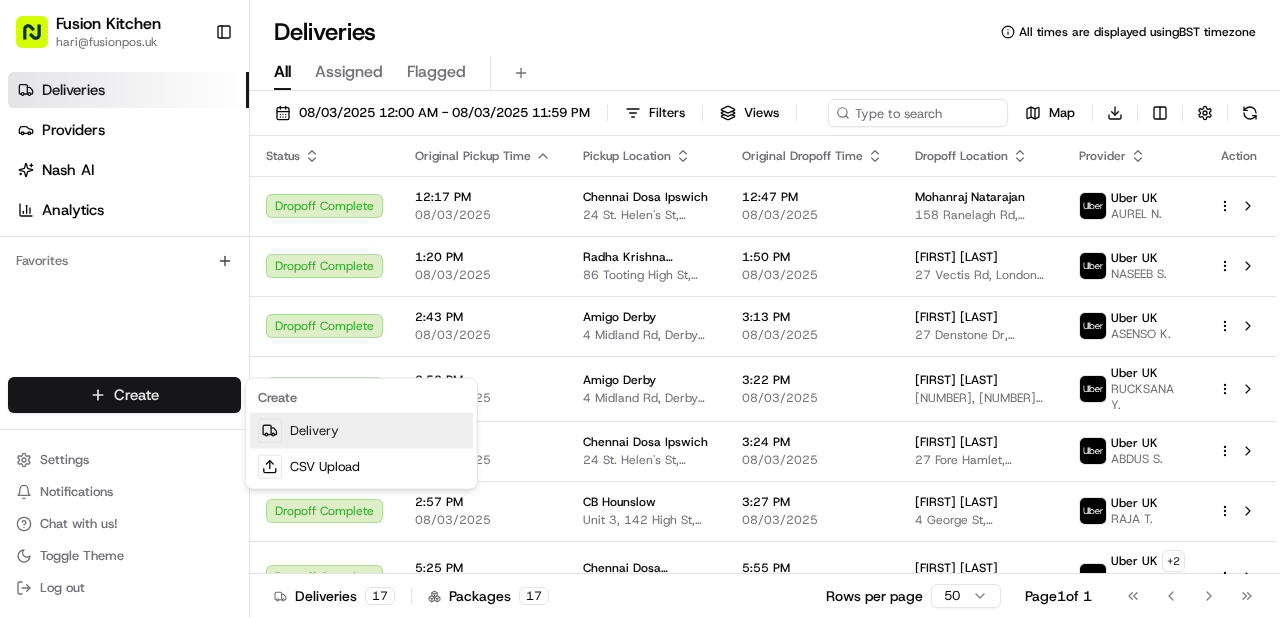 click on "Delivery" at bounding box center (361, 431) 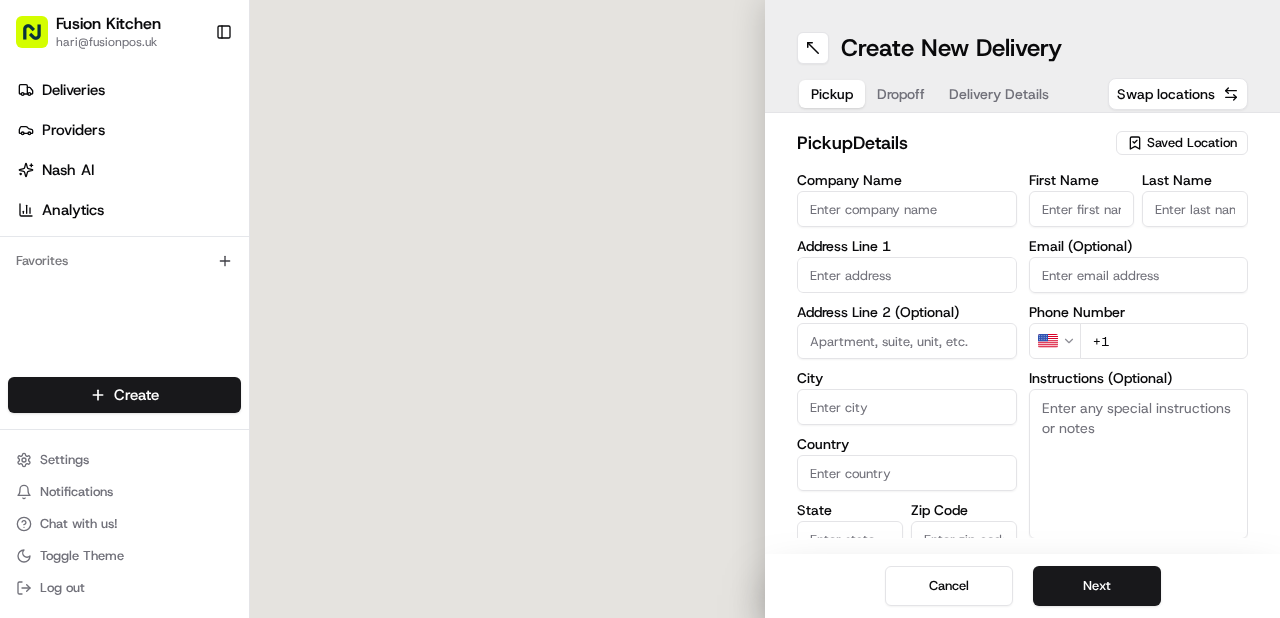 scroll, scrollTop: 0, scrollLeft: 0, axis: both 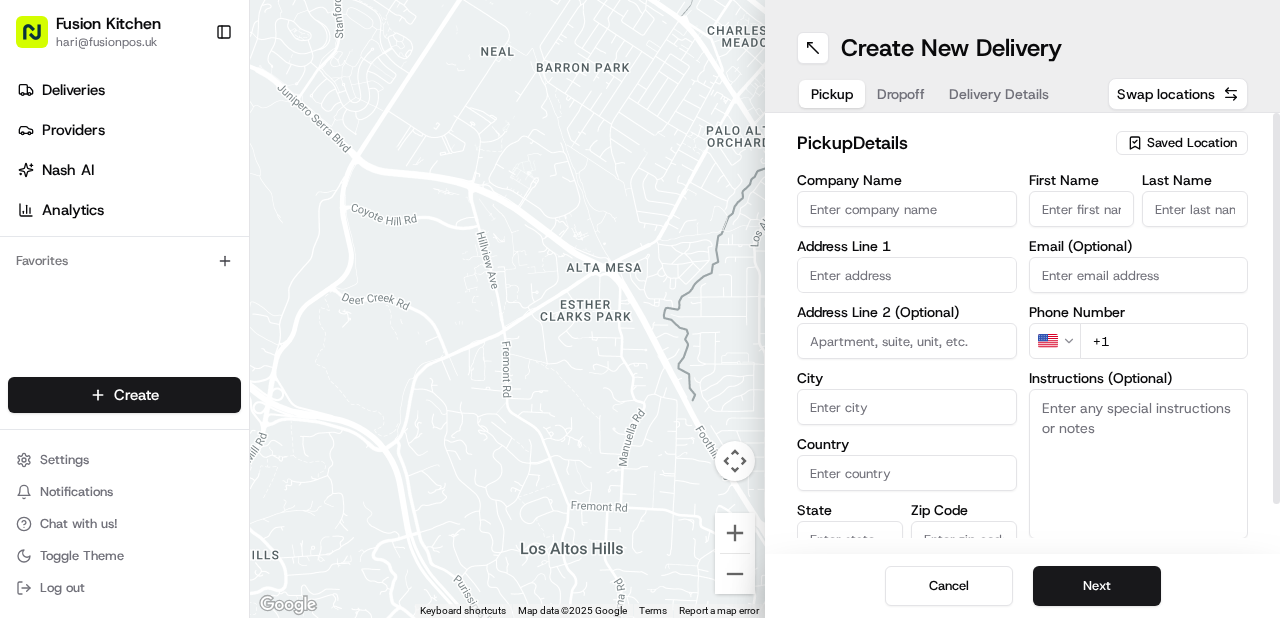 click on "Company Name" at bounding box center (907, 209) 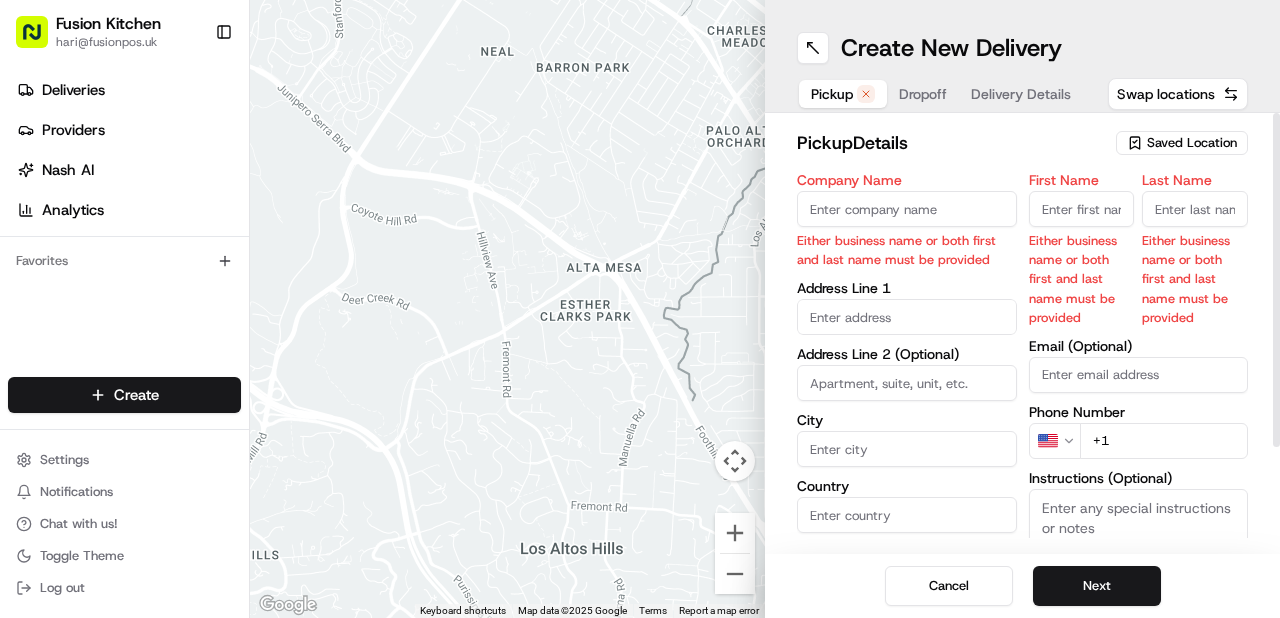 click on "Company Name" at bounding box center [907, 209] 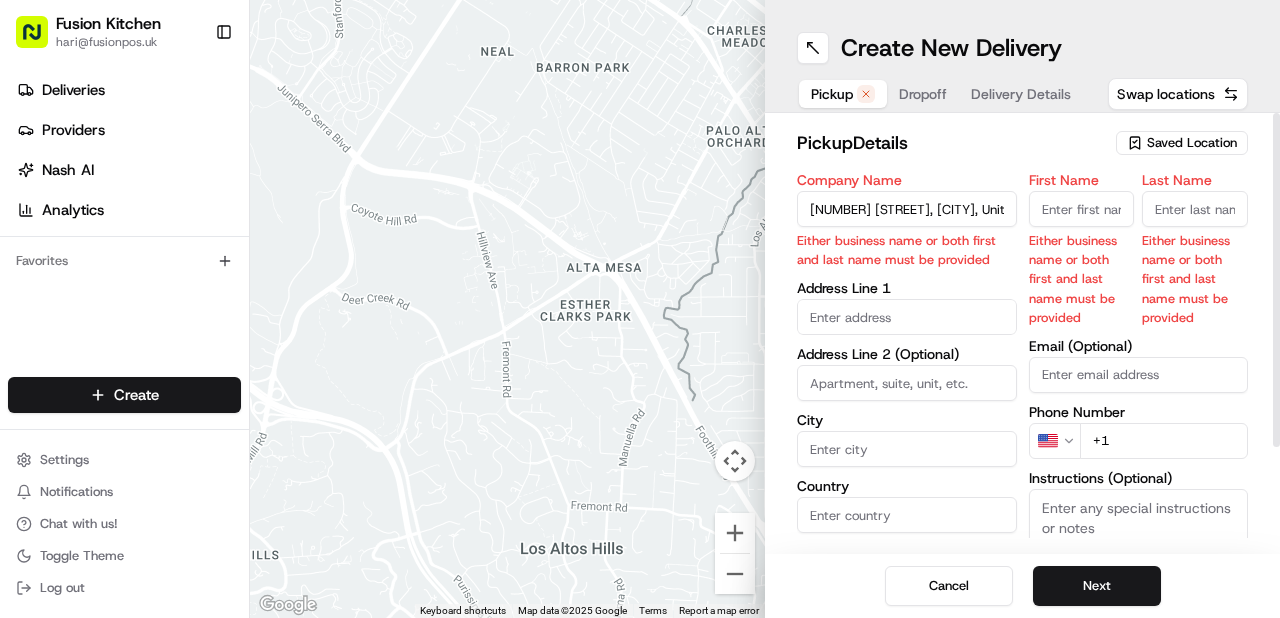 scroll, scrollTop: 0, scrollLeft: 89, axis: horizontal 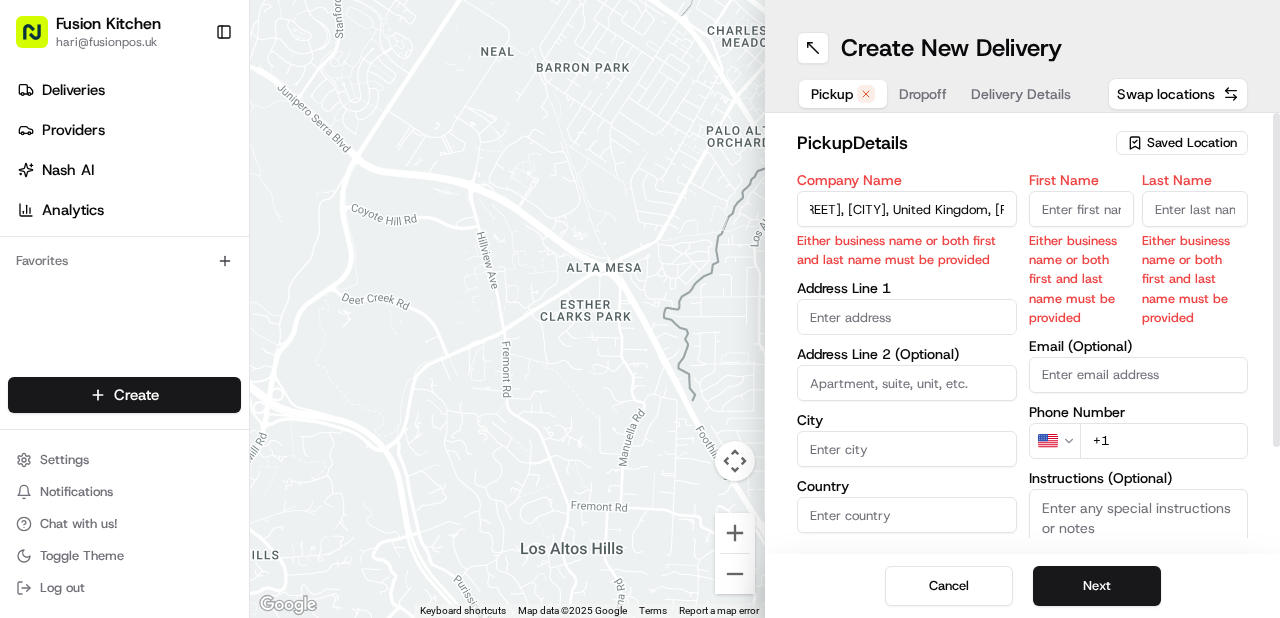 type 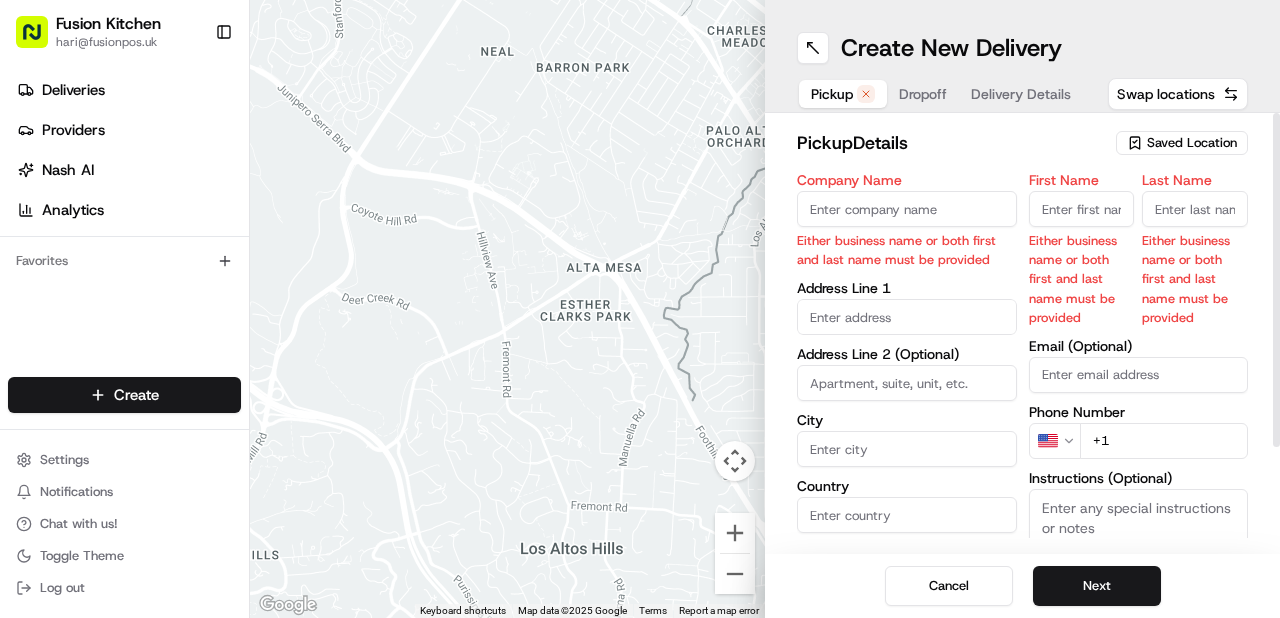 scroll, scrollTop: 0, scrollLeft: 0, axis: both 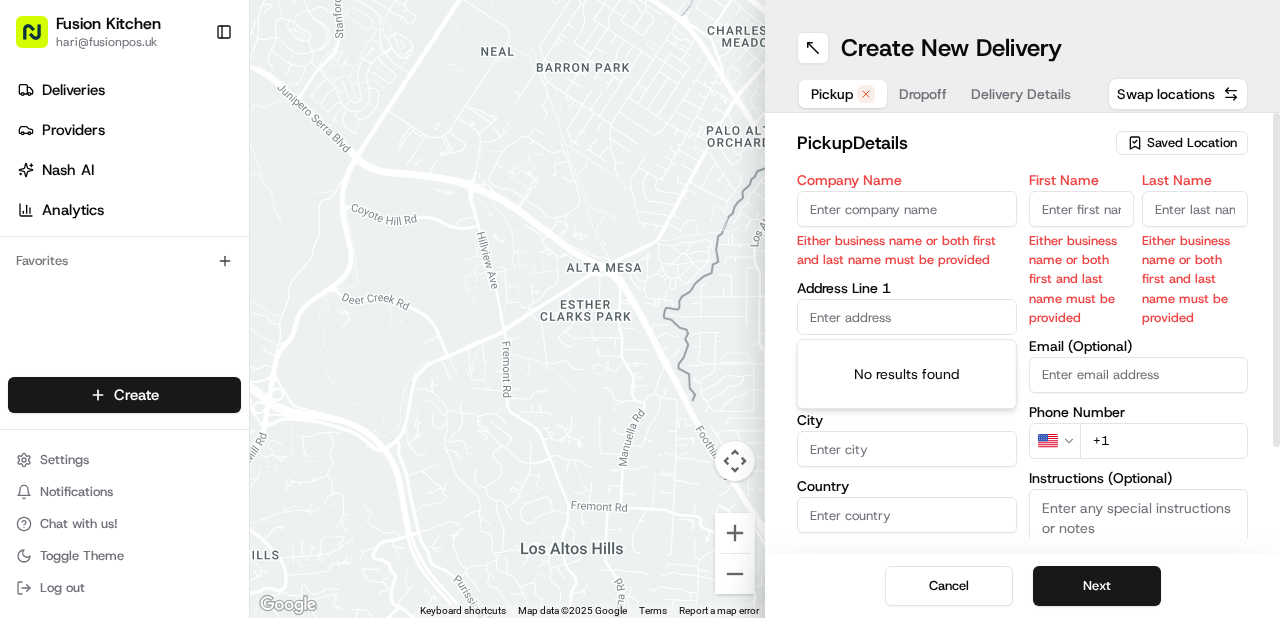 click at bounding box center [907, 317] 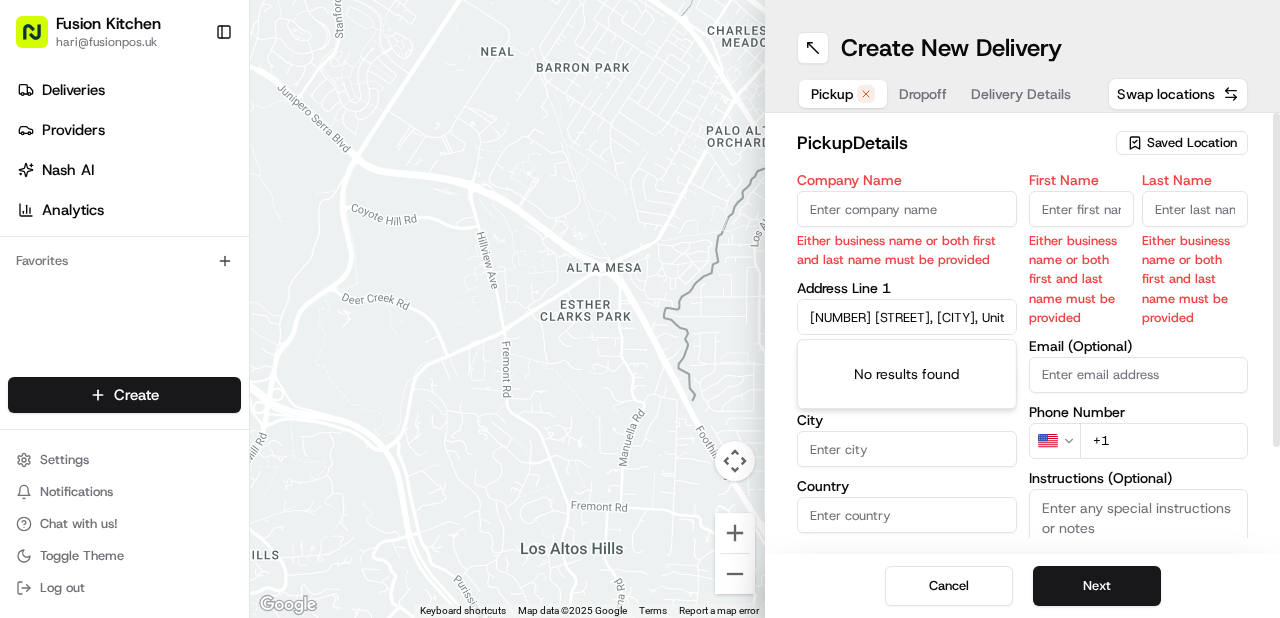 scroll, scrollTop: 0, scrollLeft: 89, axis: horizontal 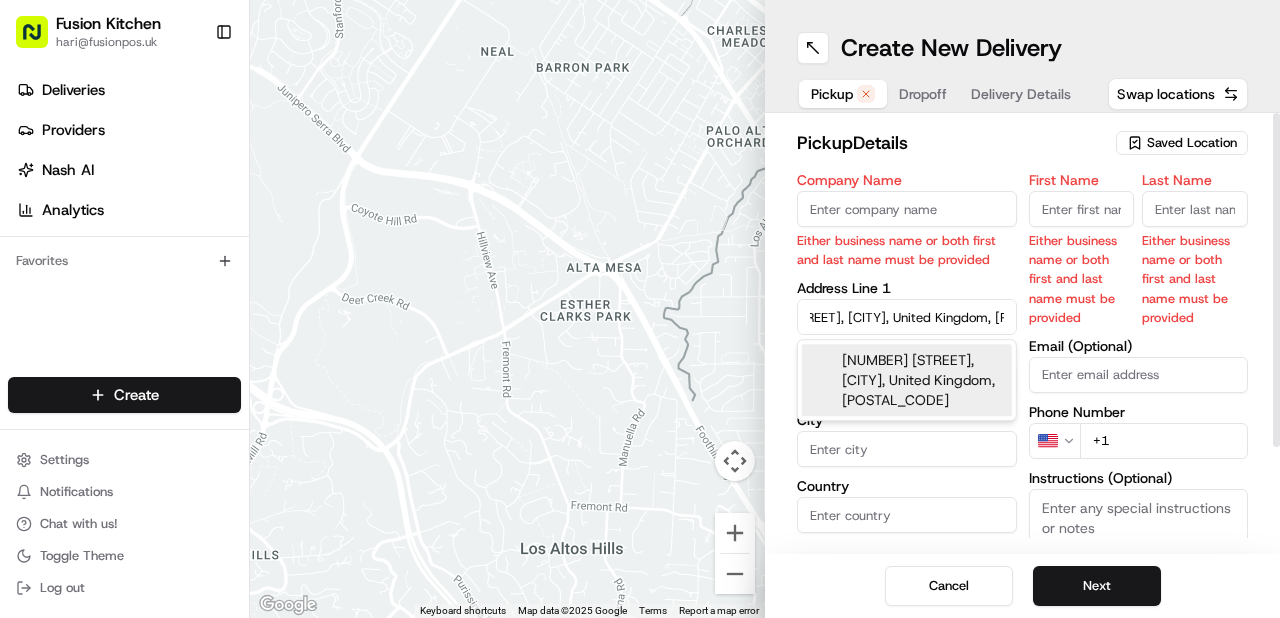 click on "4 Midland Rd, Derby DE1 2SN, United Kingdom" at bounding box center (907, 380) 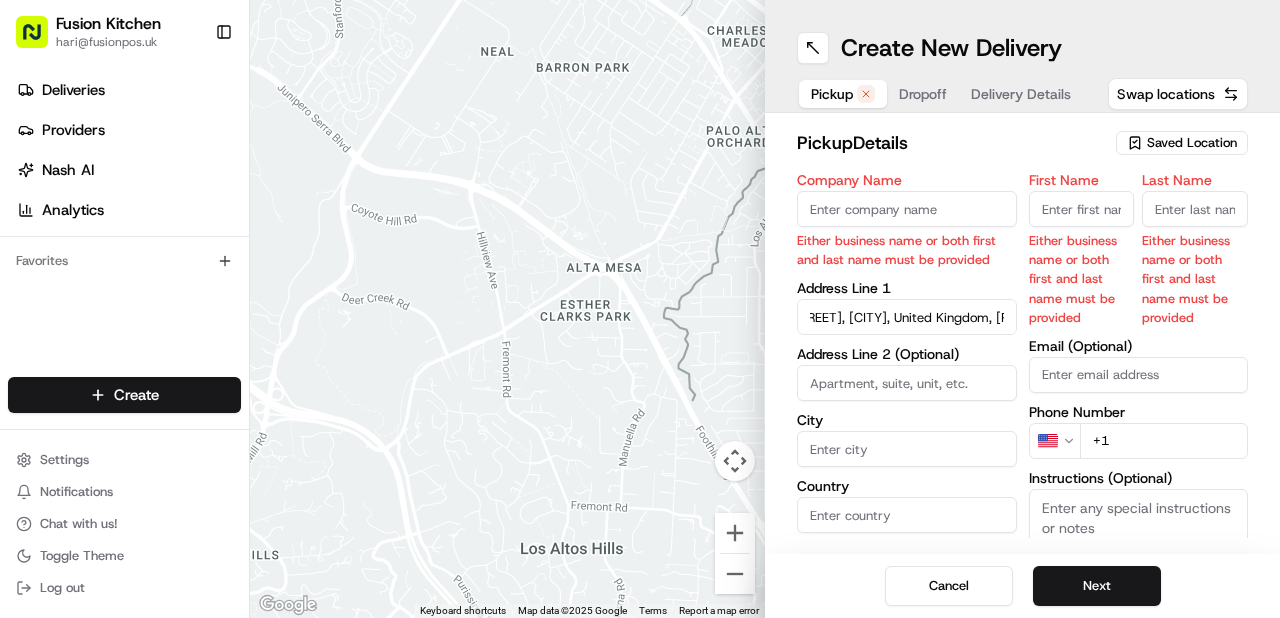 type on "4 Midland Rd, Derby DE1 2SN, UK" 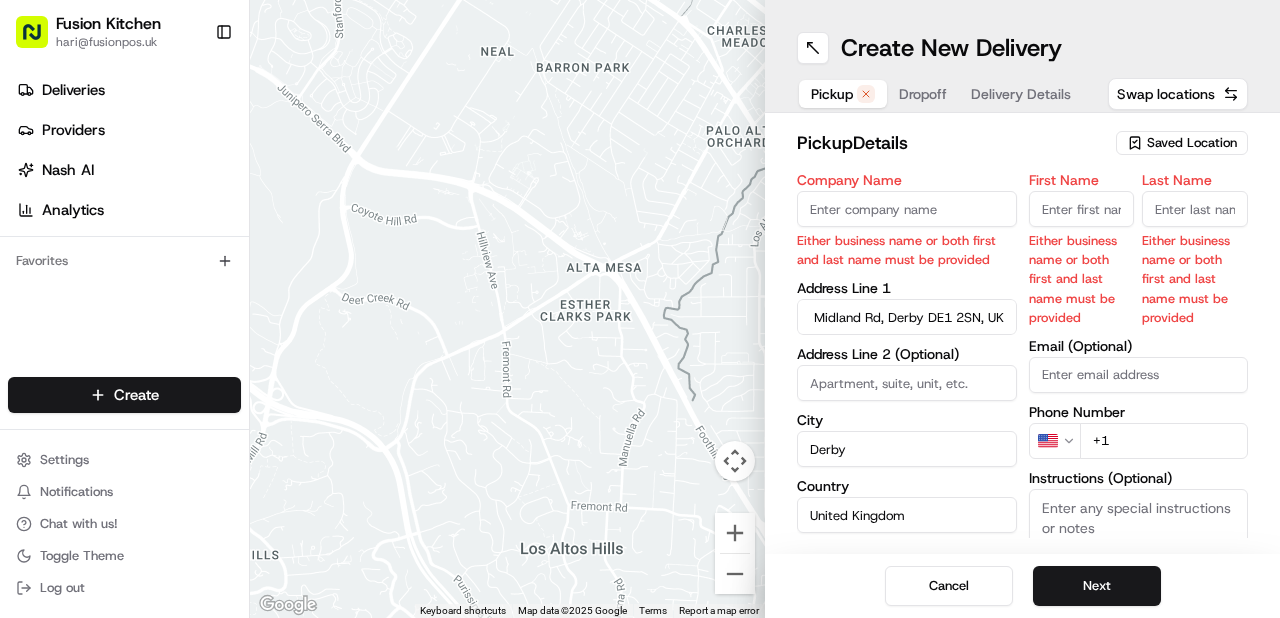 type on "4 Midland Road" 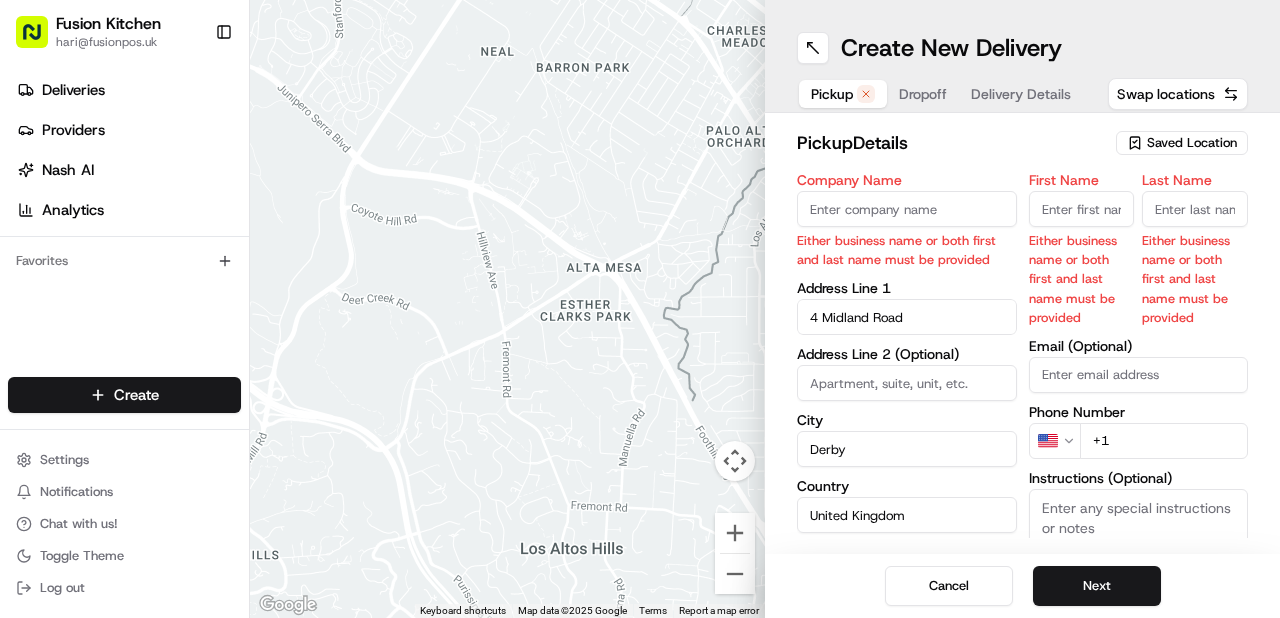 scroll, scrollTop: 0, scrollLeft: 0, axis: both 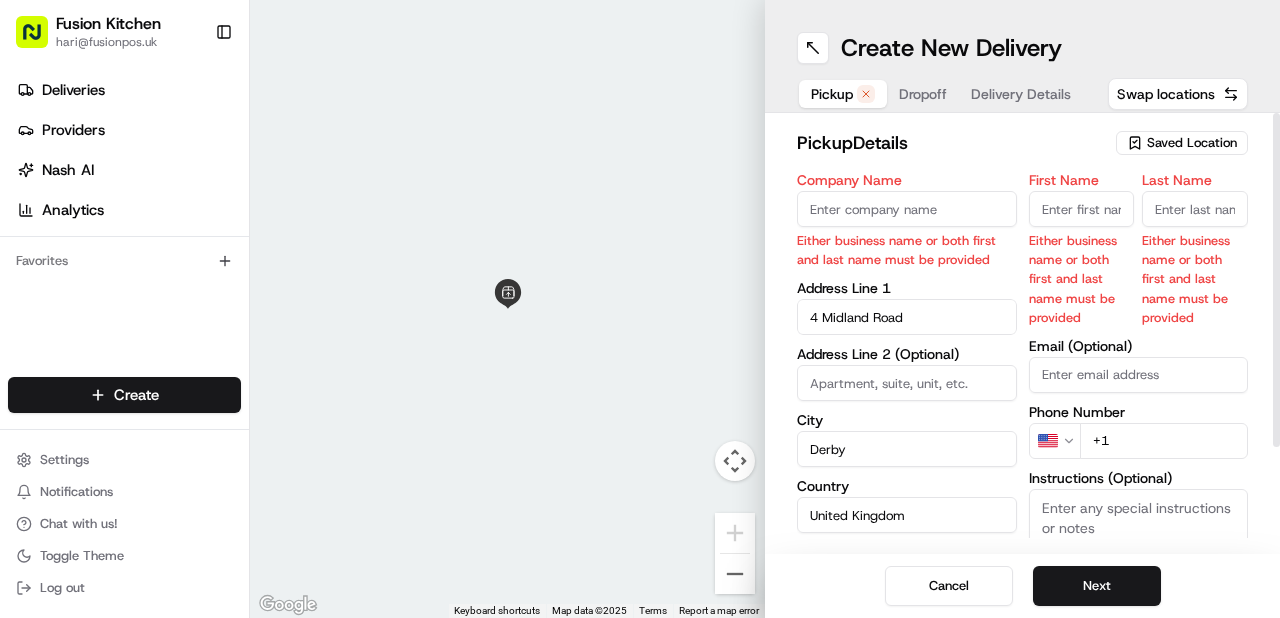 paste on "Amigo Derby" 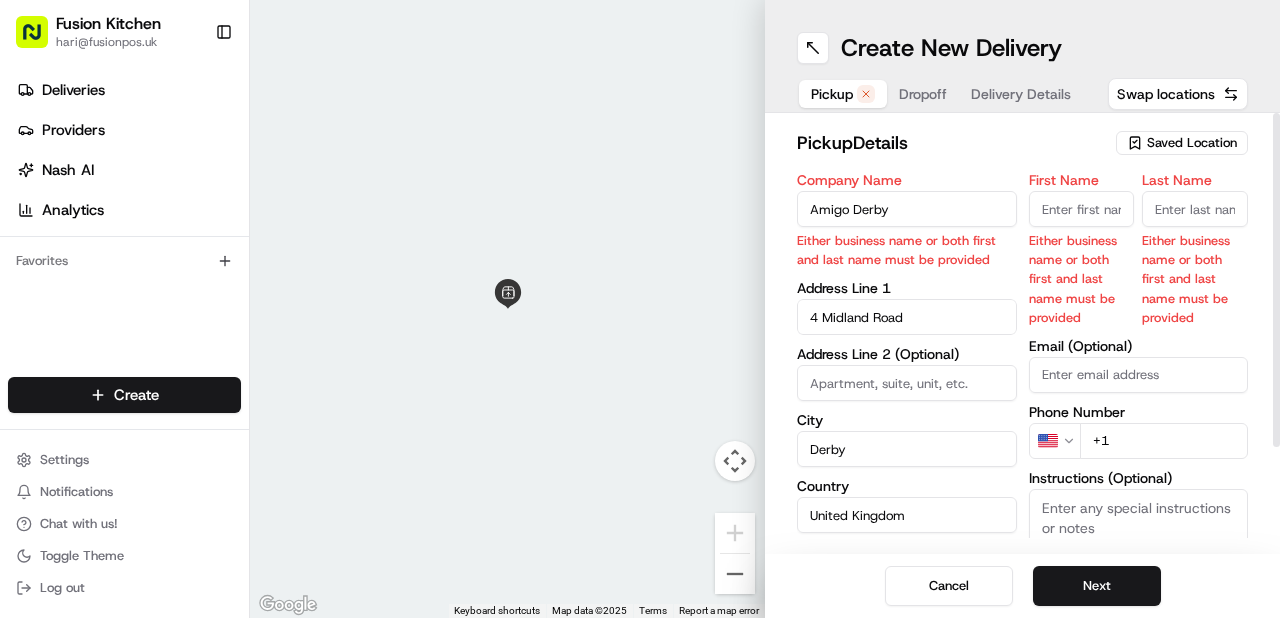 click on "Amigo Derby" at bounding box center [907, 209] 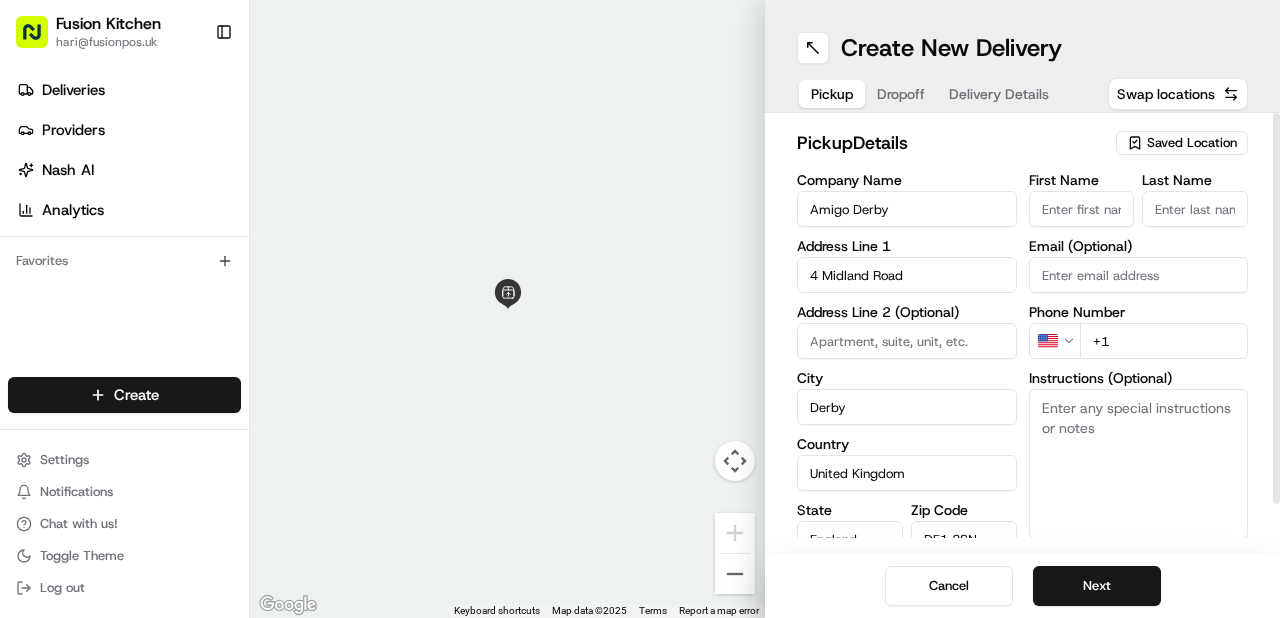 click on "First Name" at bounding box center (1082, 180) 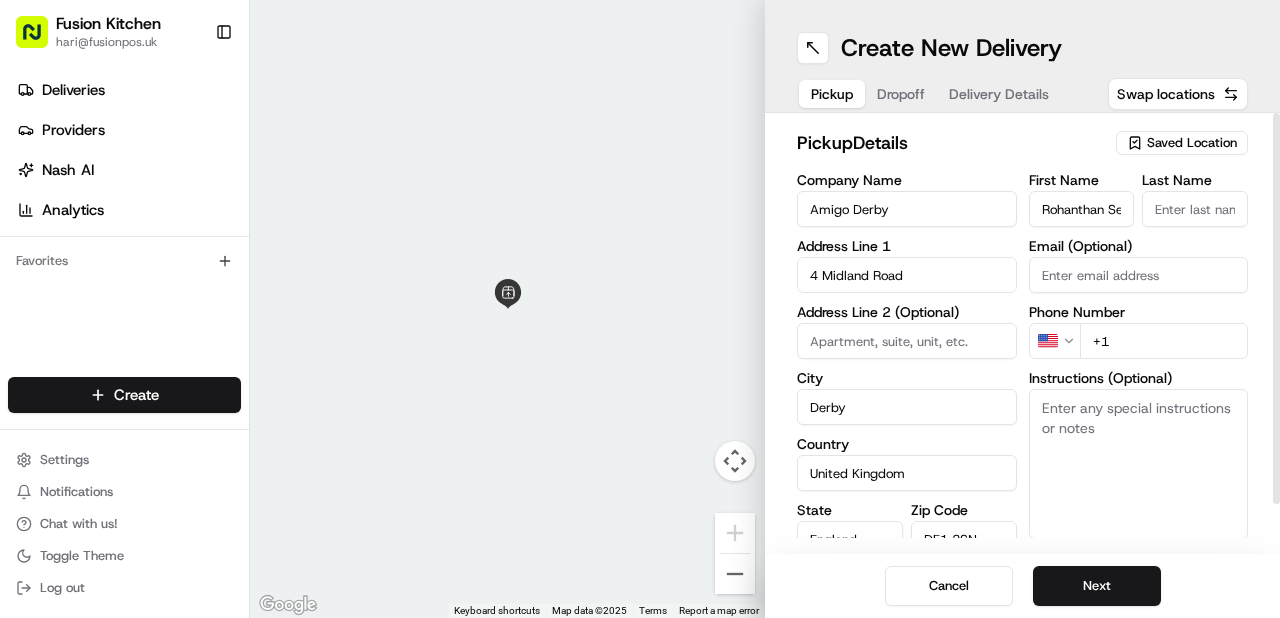 scroll, scrollTop: 0, scrollLeft: 31, axis: horizontal 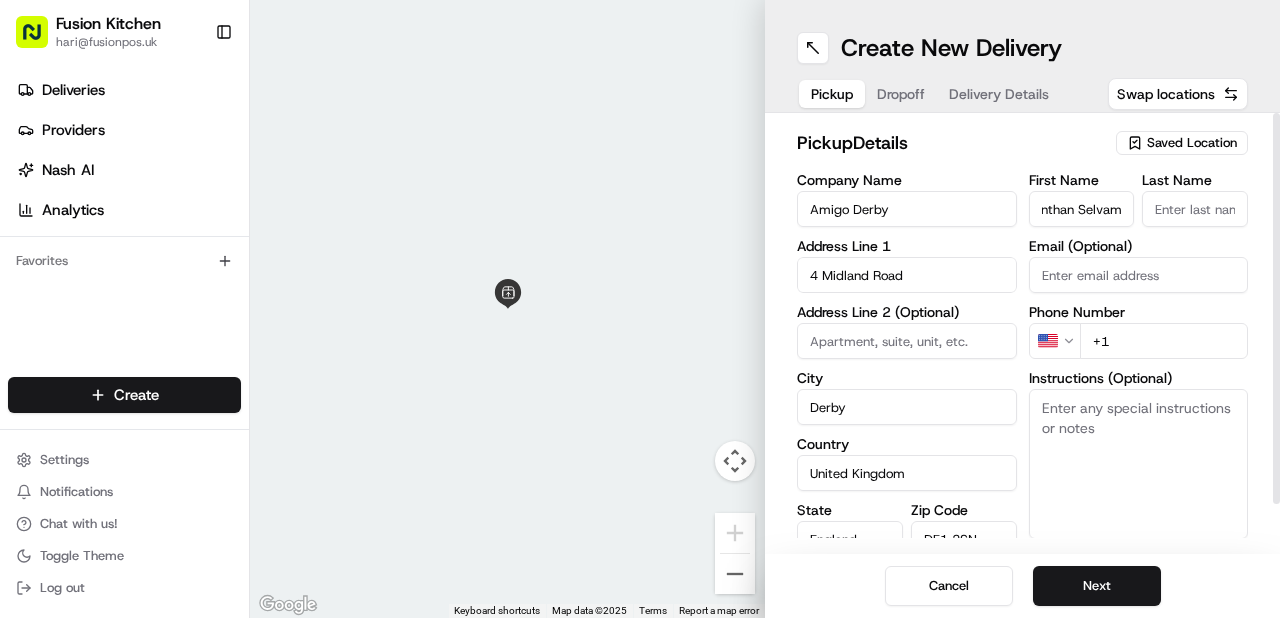 drag, startPoint x: 1080, startPoint y: 210, endPoint x: 1120, endPoint y: 209, distance: 40.012497 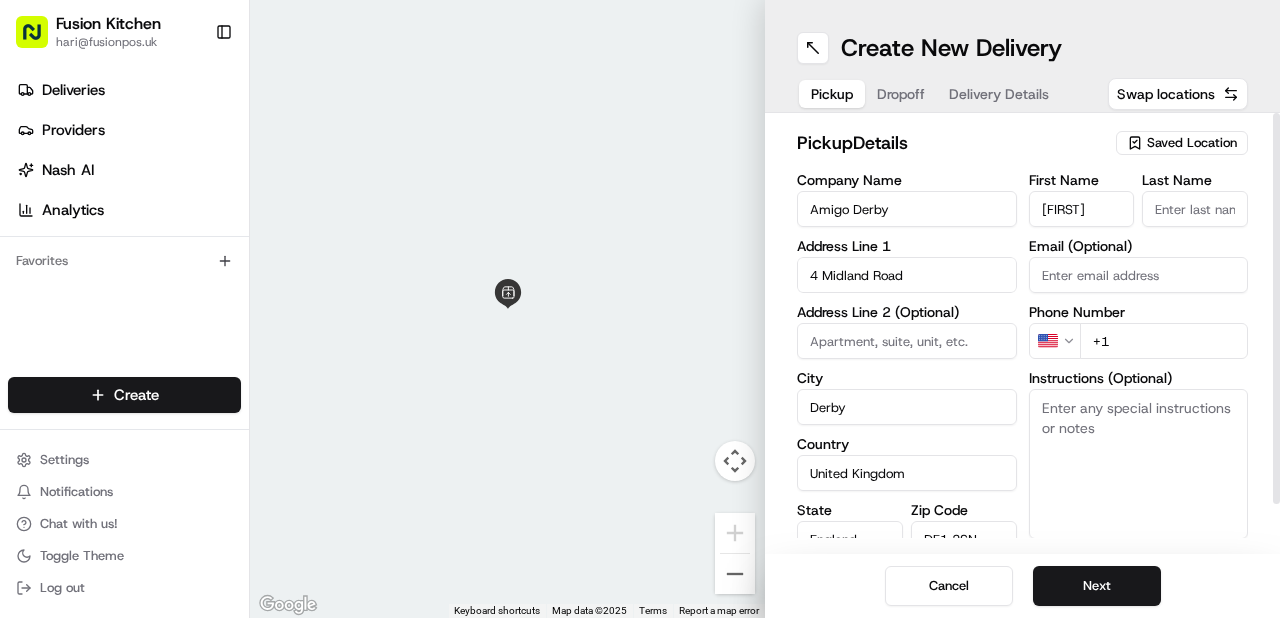 scroll, scrollTop: 0, scrollLeft: 0, axis: both 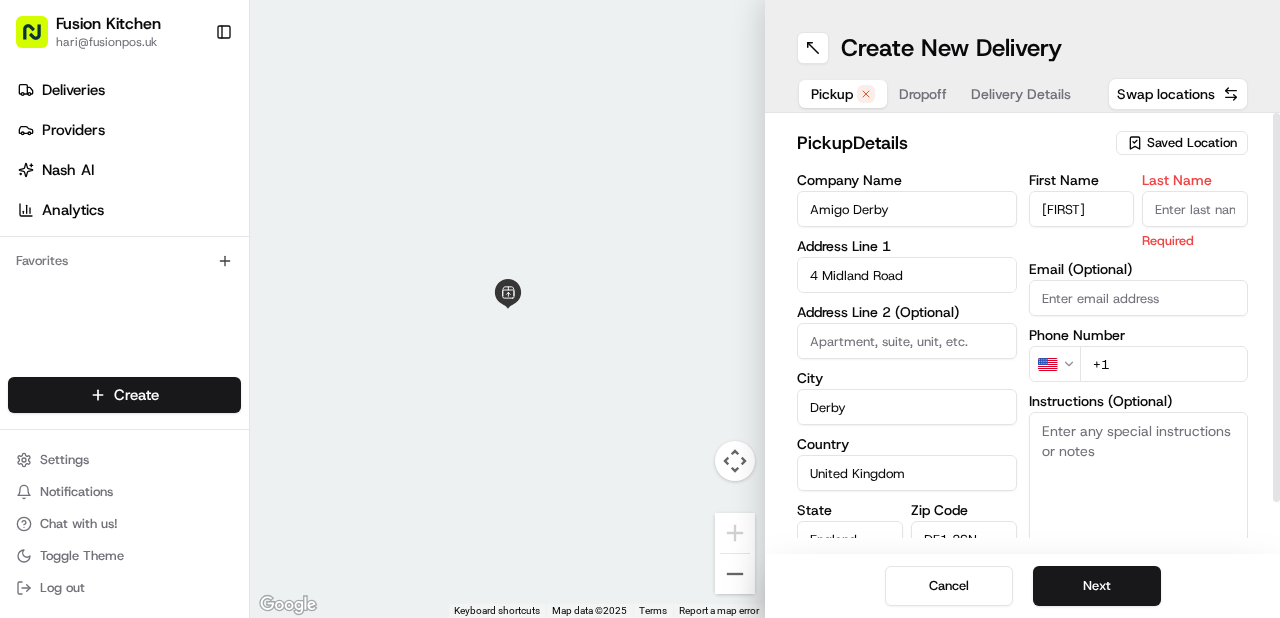 click on "Last Name" at bounding box center [1195, 209] 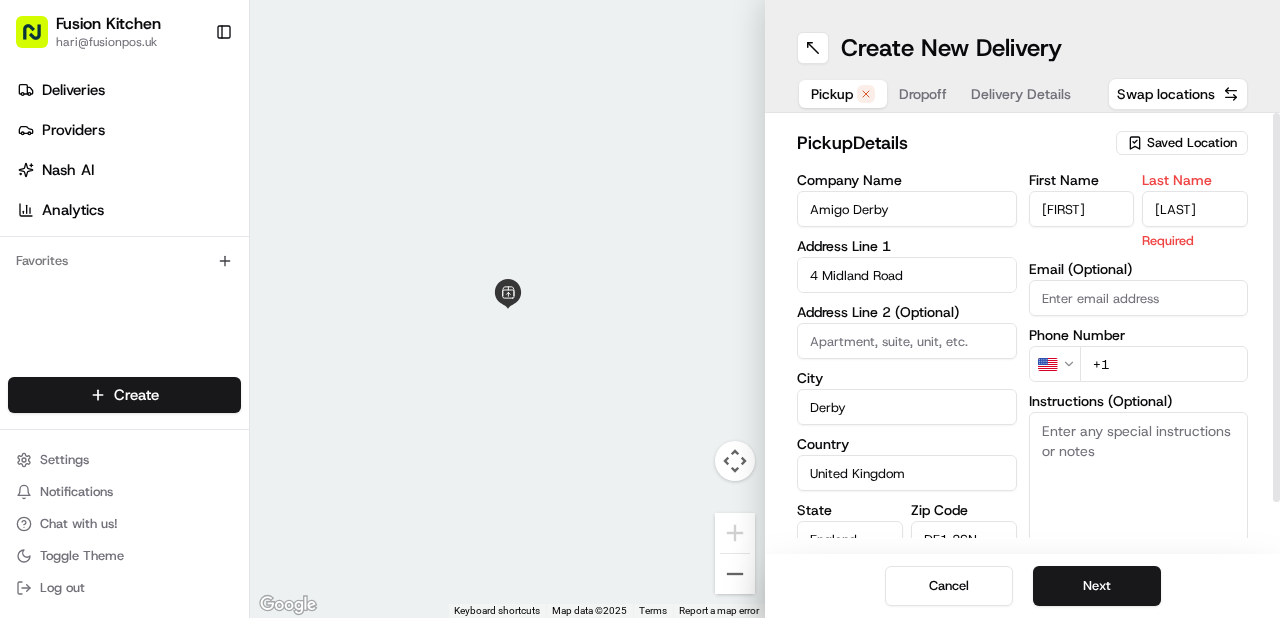 type on "Selvam" 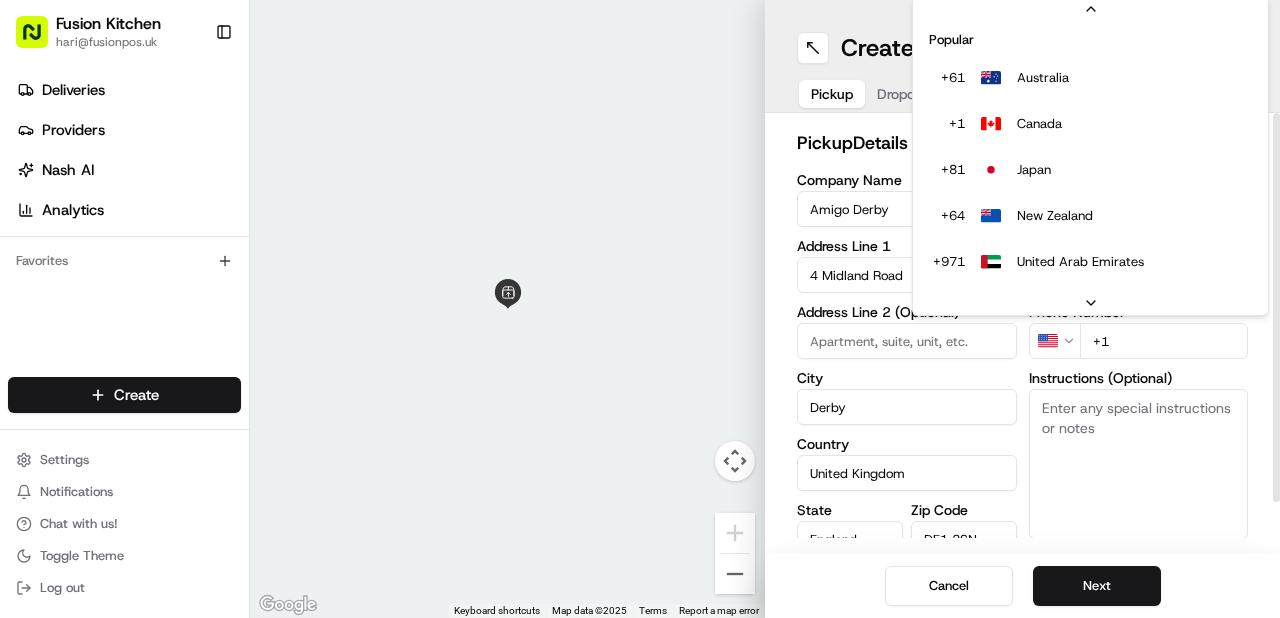 scroll, scrollTop: 85, scrollLeft: 0, axis: vertical 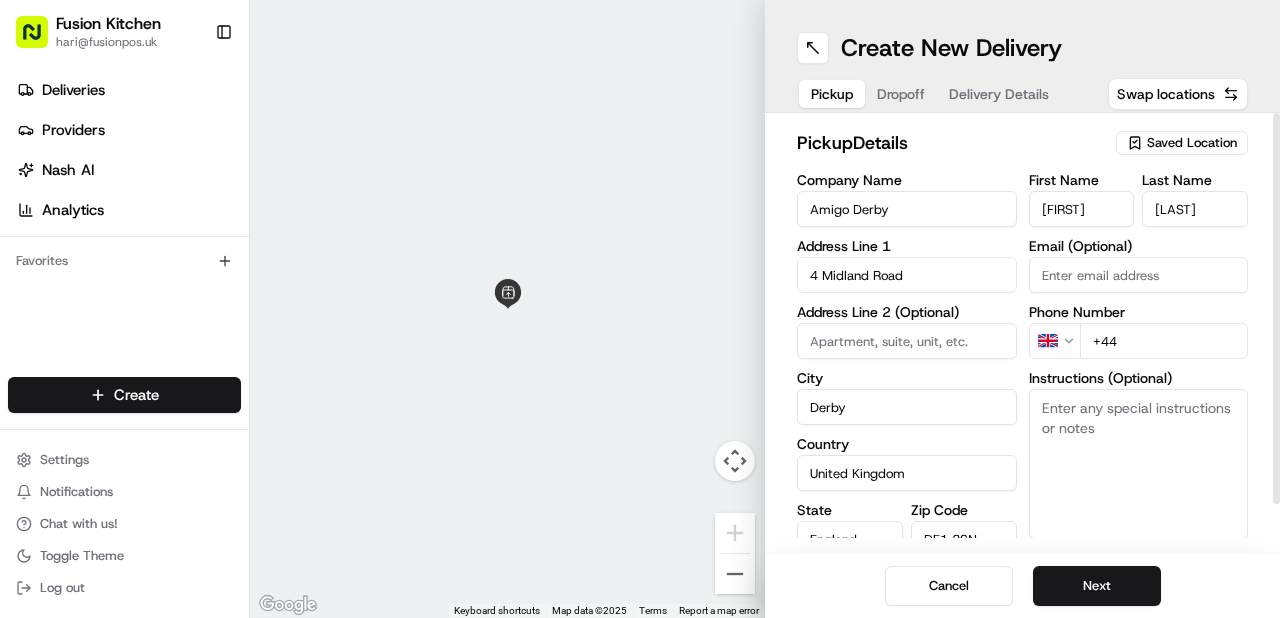 paste on "1332 231319" 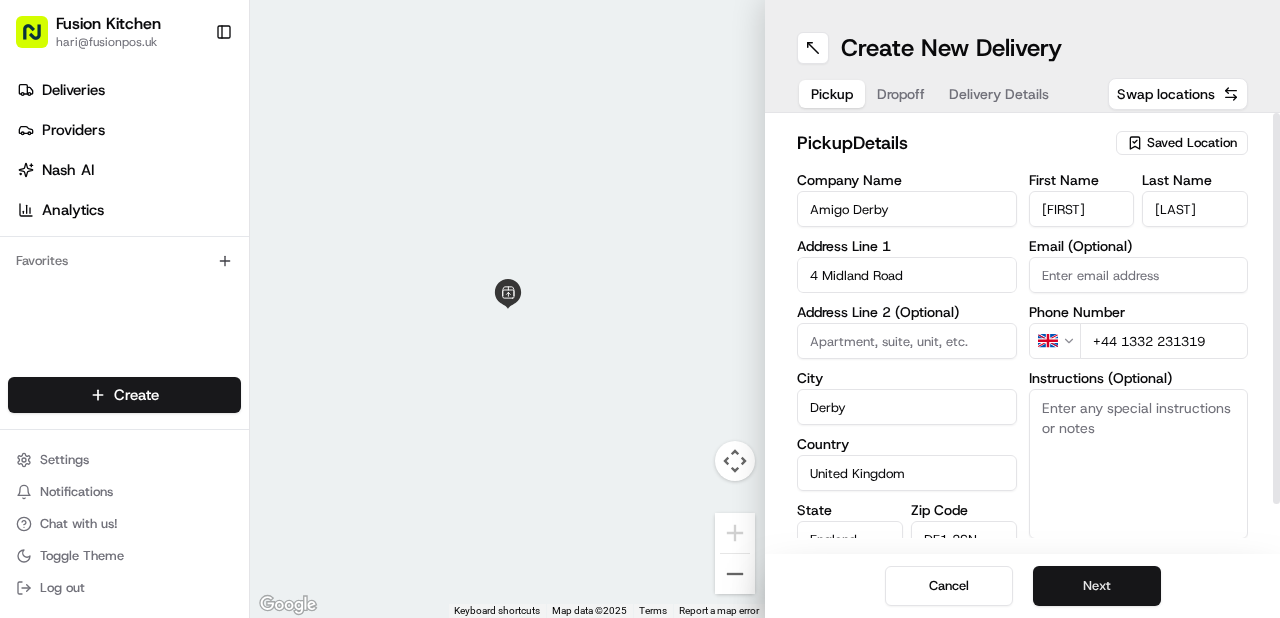type on "+44 1332 231319" 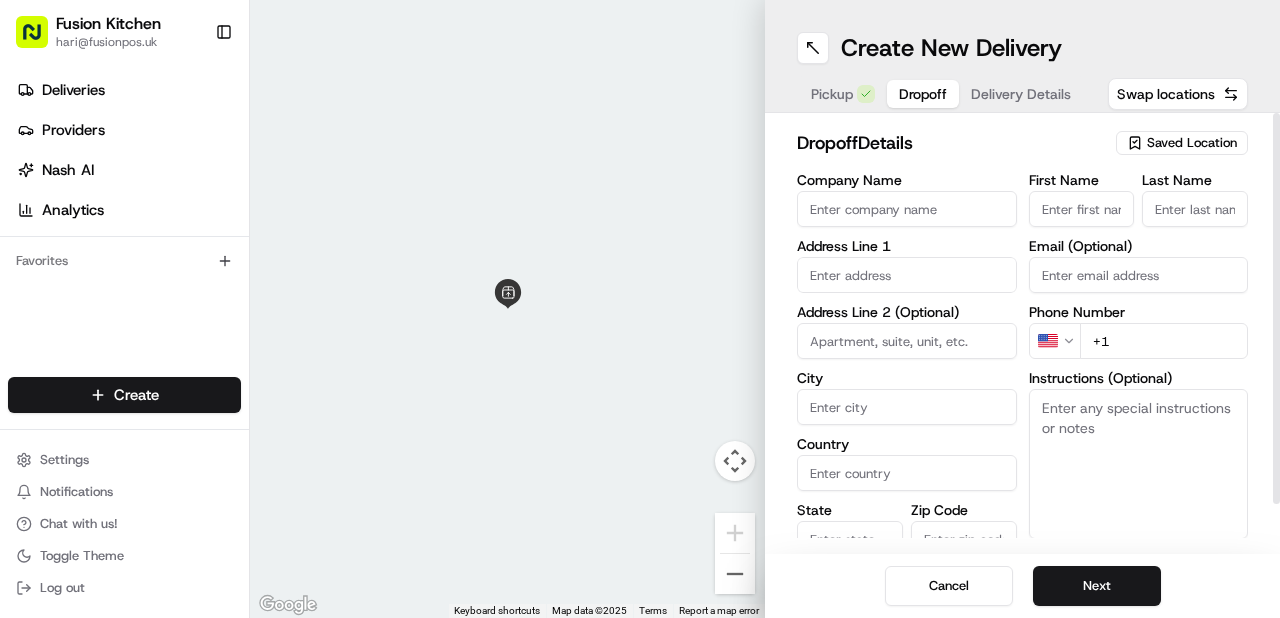 click at bounding box center (907, 275) 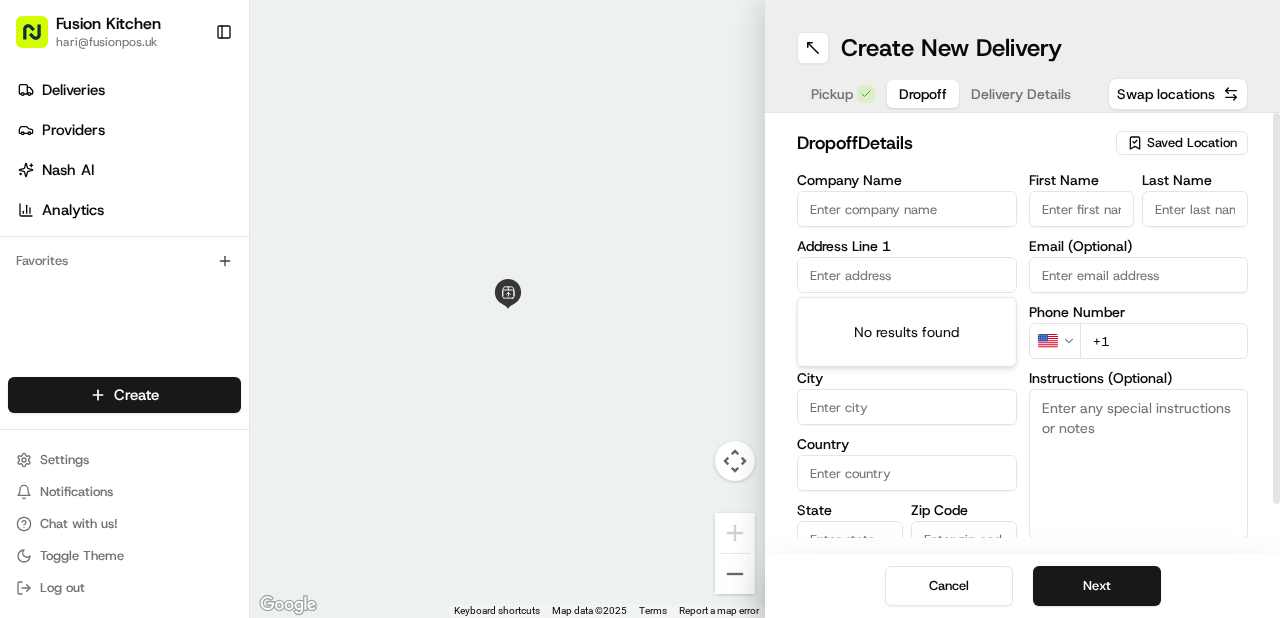 paste on "1 larkhill Crescent ,Sinfin  Derby DE249PP" 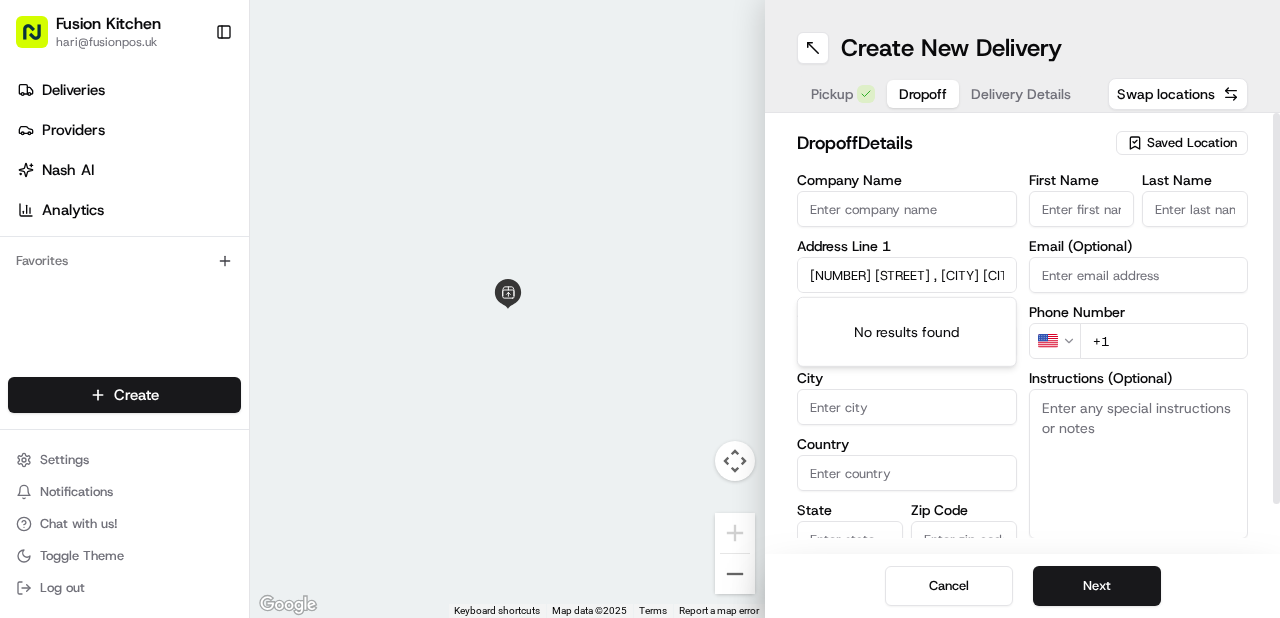 scroll, scrollTop: 0, scrollLeft: 56, axis: horizontal 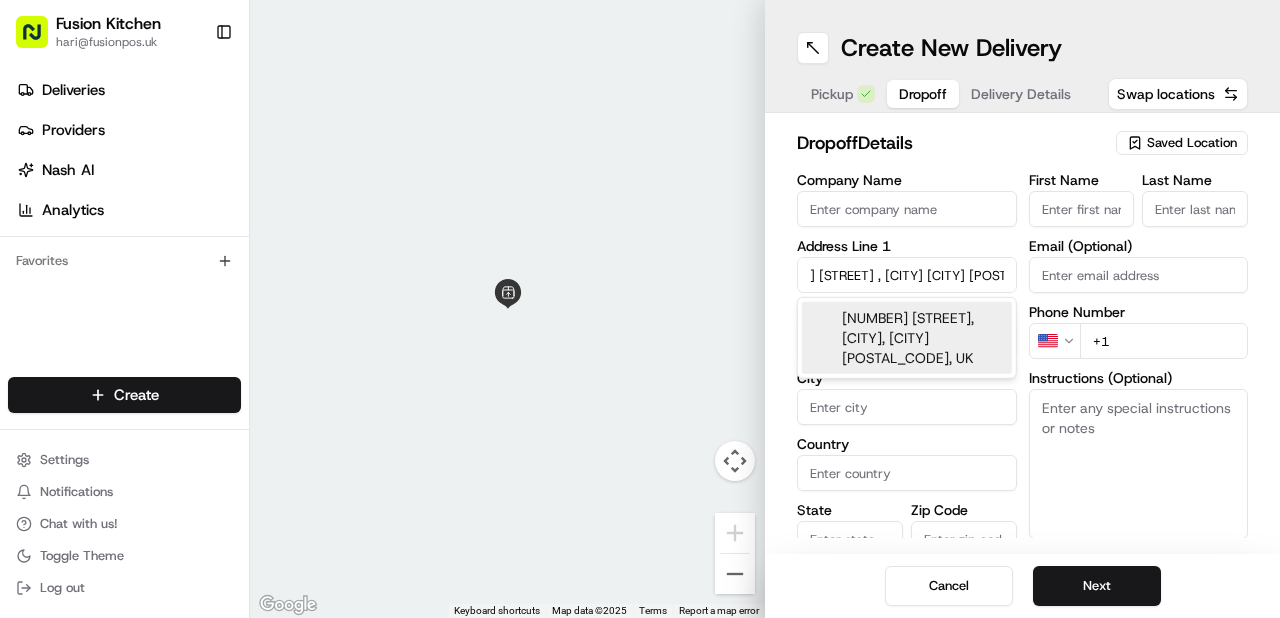 click on "1 Larkhill Crescent, Sinfin, Derby DE24 9PP, UK" at bounding box center [907, 338] 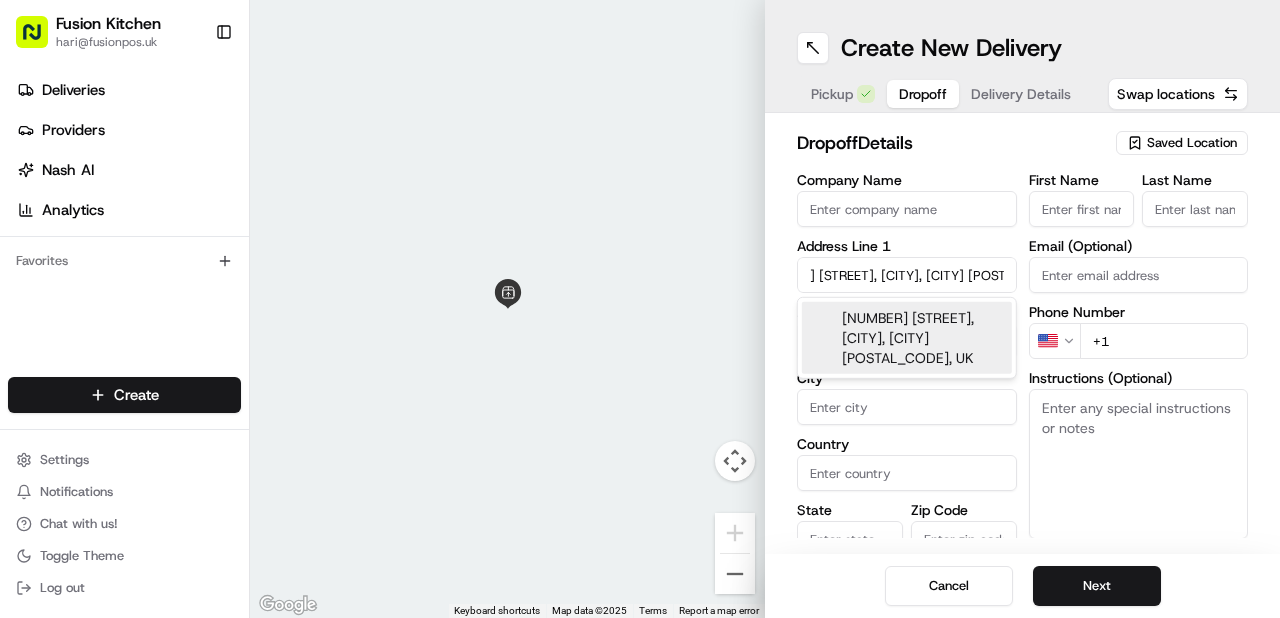 type on "1 Larkhill Cres, Sinfin, Derby DE24 9PP, UK" 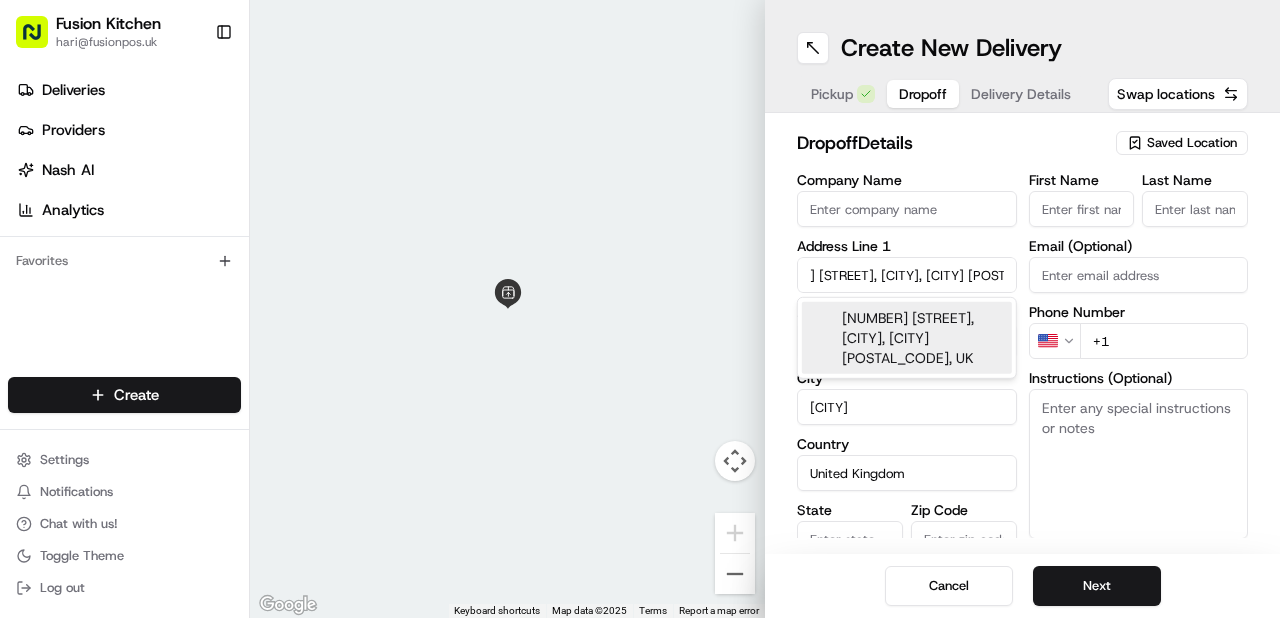type on "England" 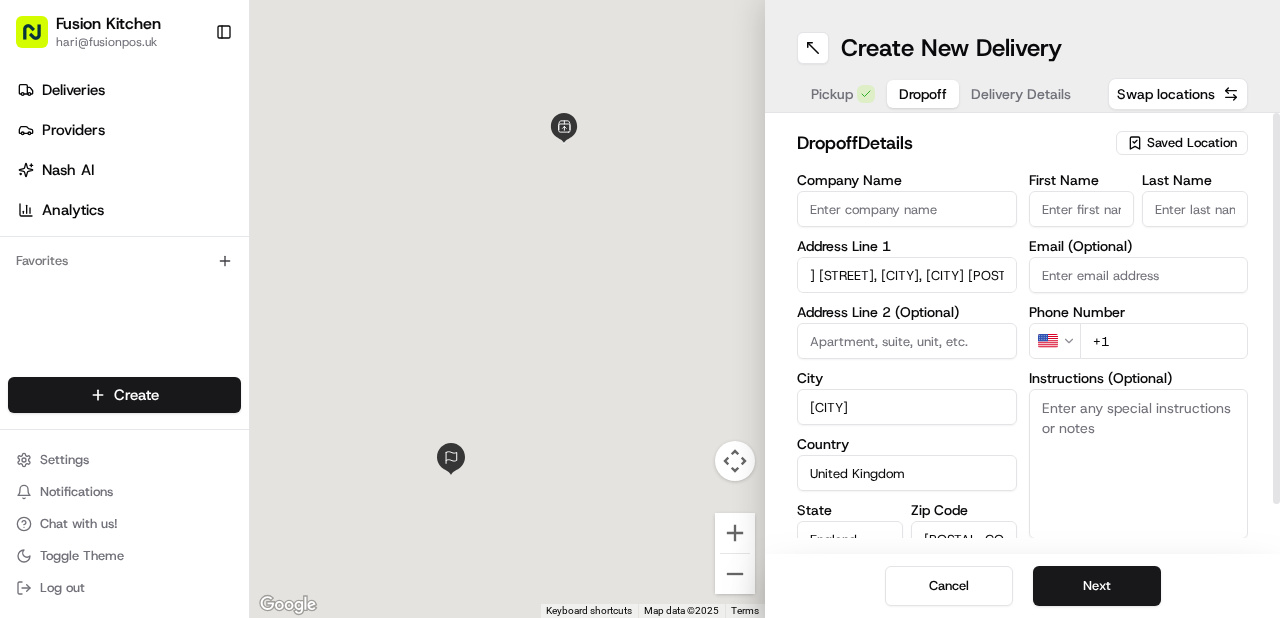 type on "1 Larkhill Crescent" 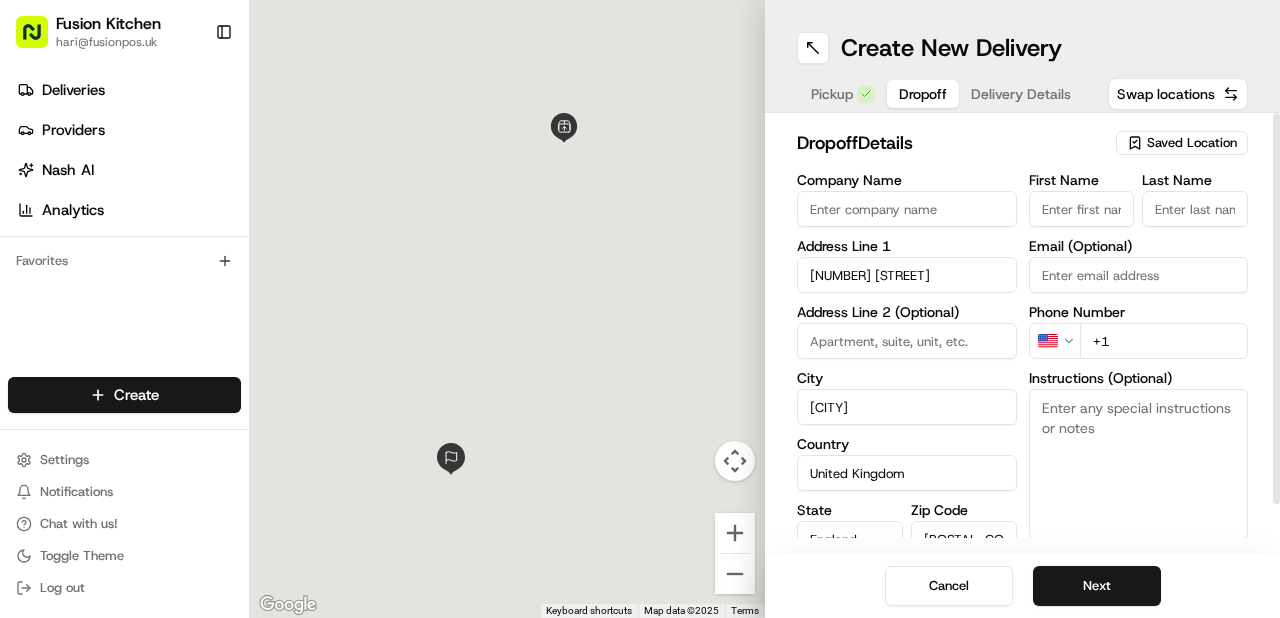 scroll, scrollTop: 0, scrollLeft: 0, axis: both 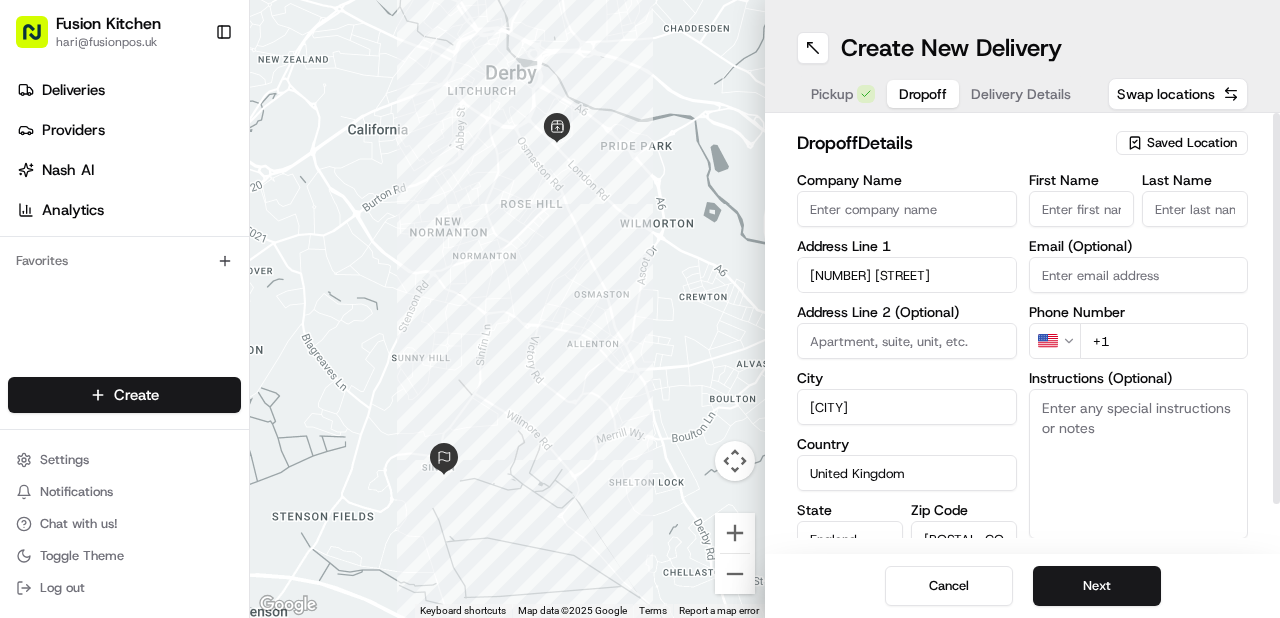 click on "First Name" at bounding box center (1082, 209) 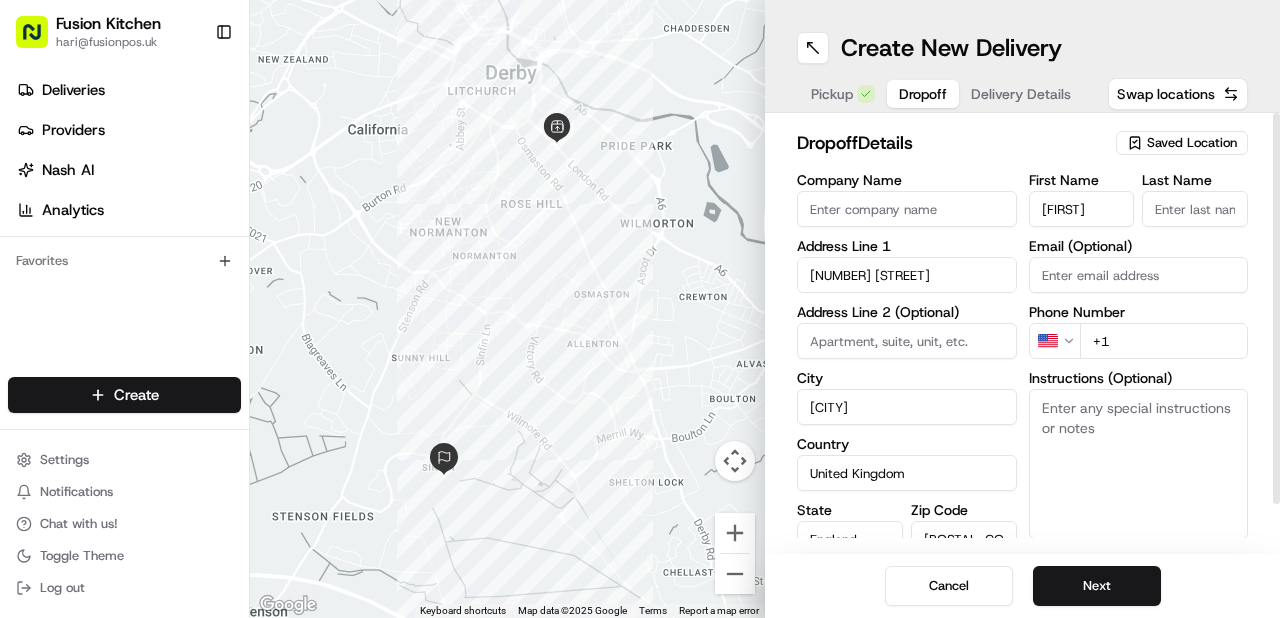 type on "jess" 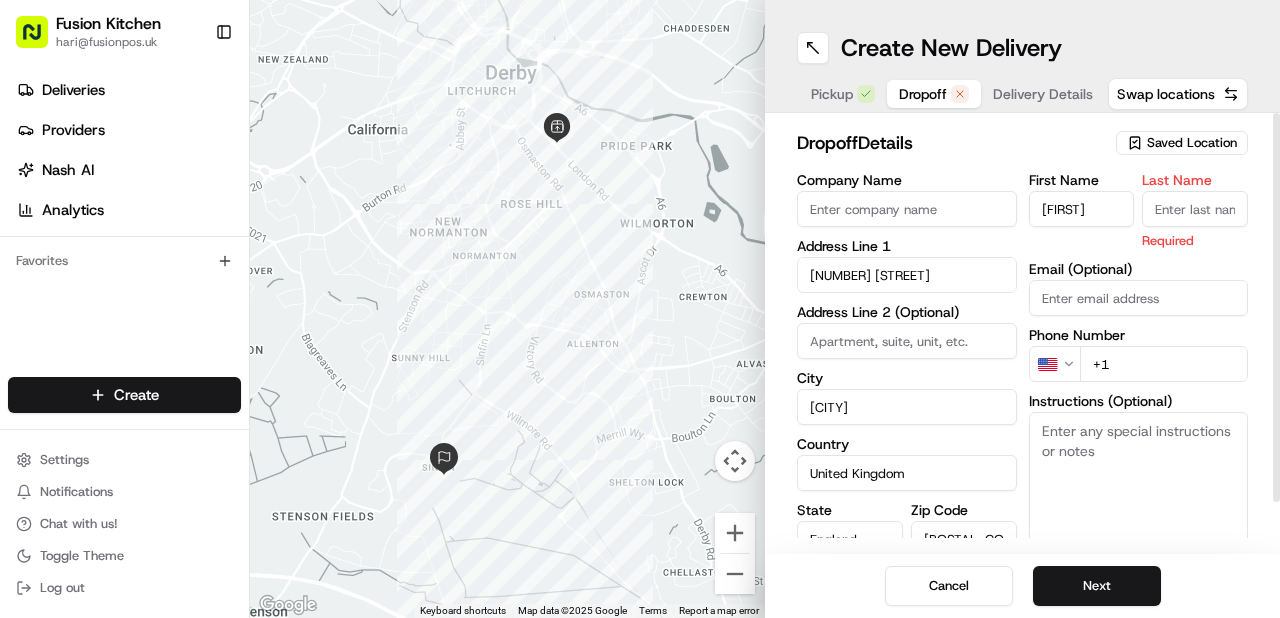click on "Email (Optional)" at bounding box center (1139, 289) 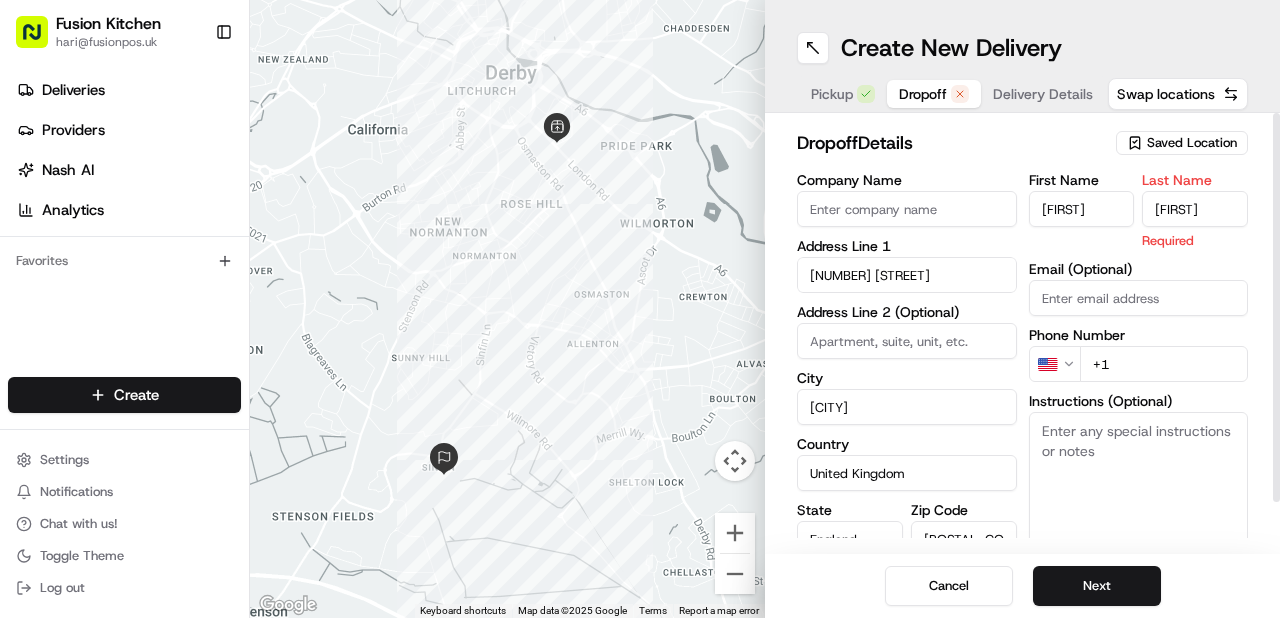 type on "jess" 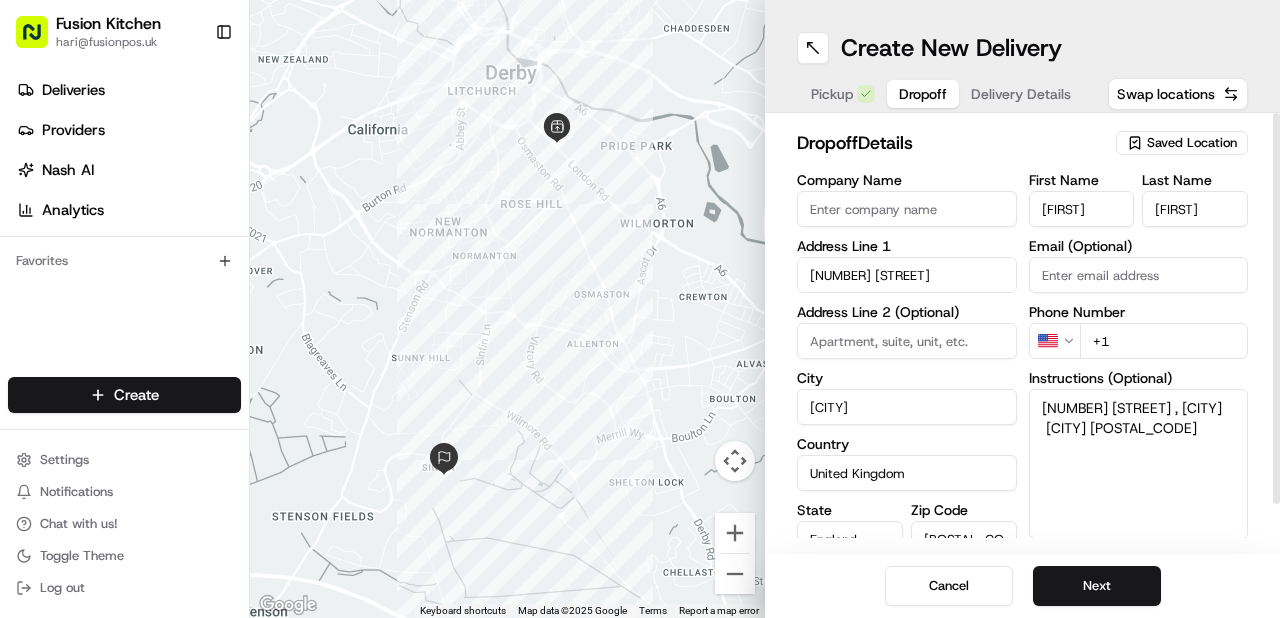 type on "1 larkhill Crescent ,Sinfin
Derby DE249PP" 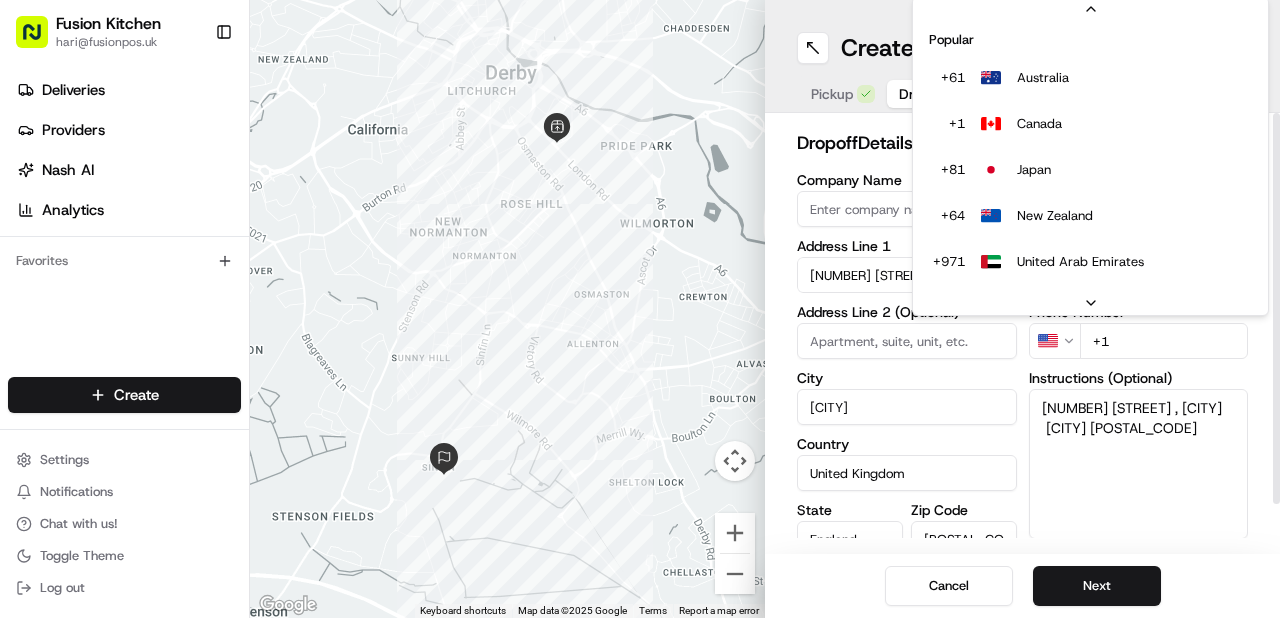 scroll, scrollTop: 85, scrollLeft: 0, axis: vertical 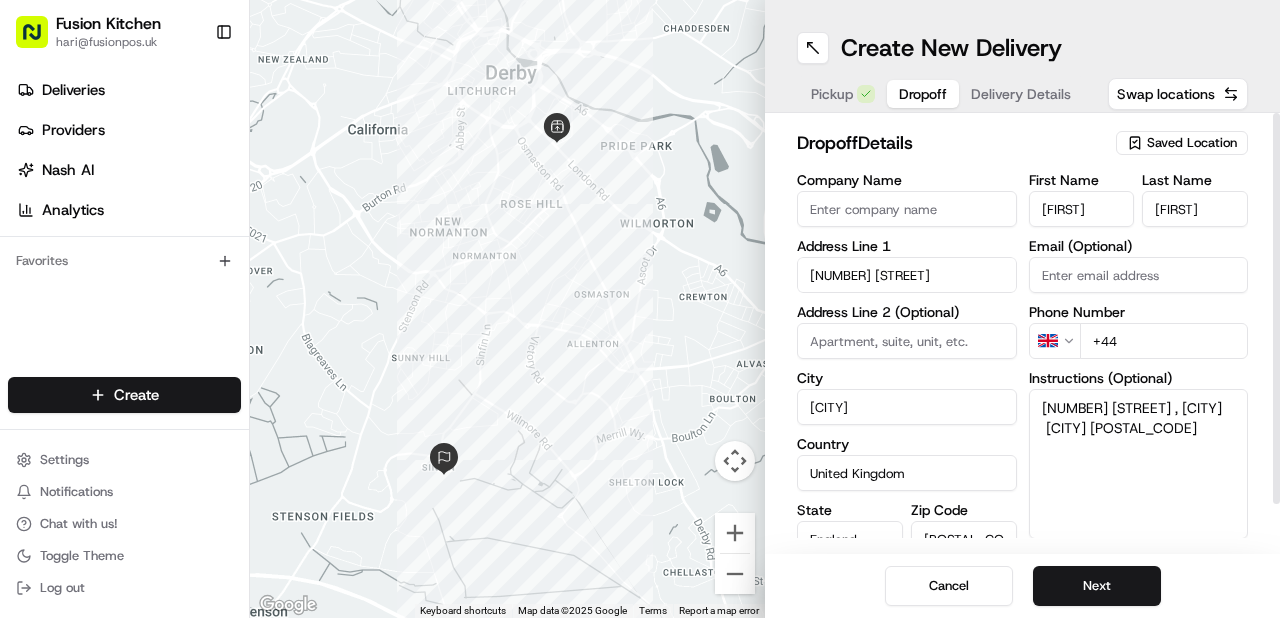 click on "+44" at bounding box center [1164, 341] 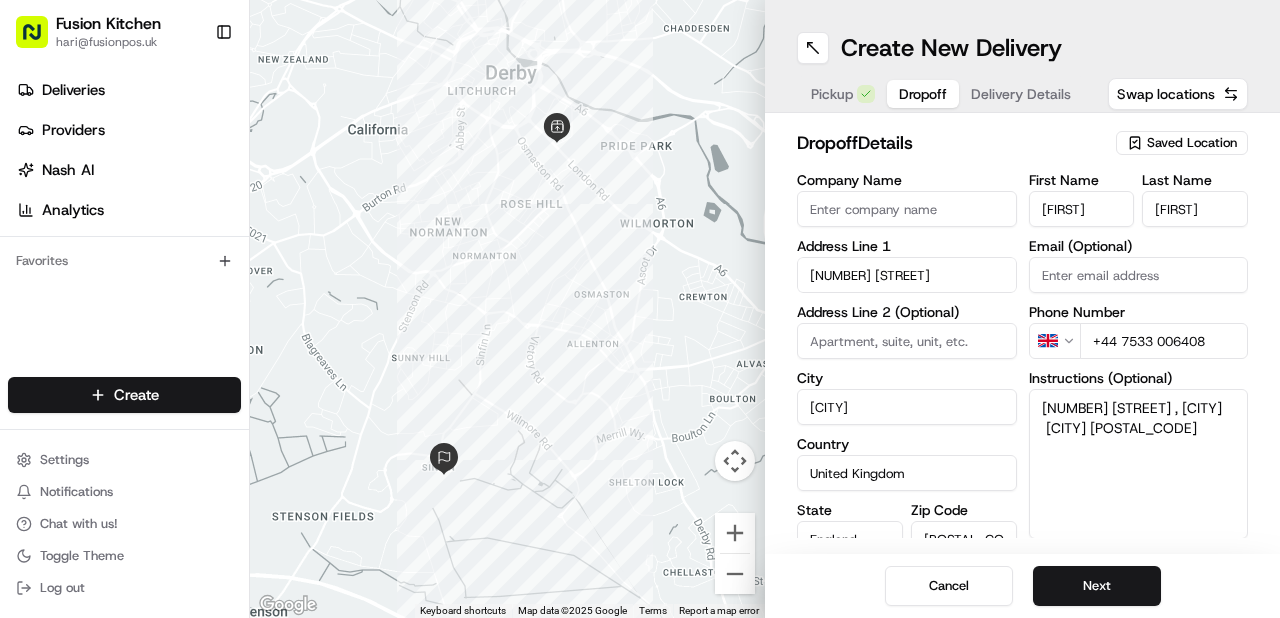 type on "+44 7533 006408" 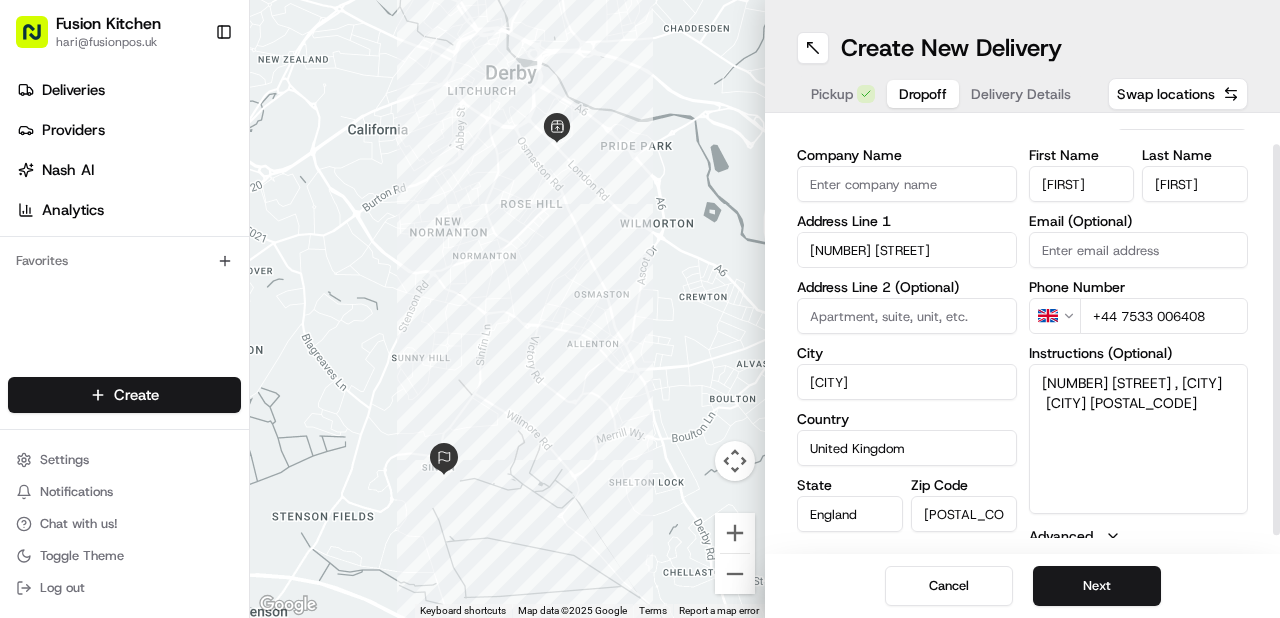 scroll, scrollTop: 54, scrollLeft: 0, axis: vertical 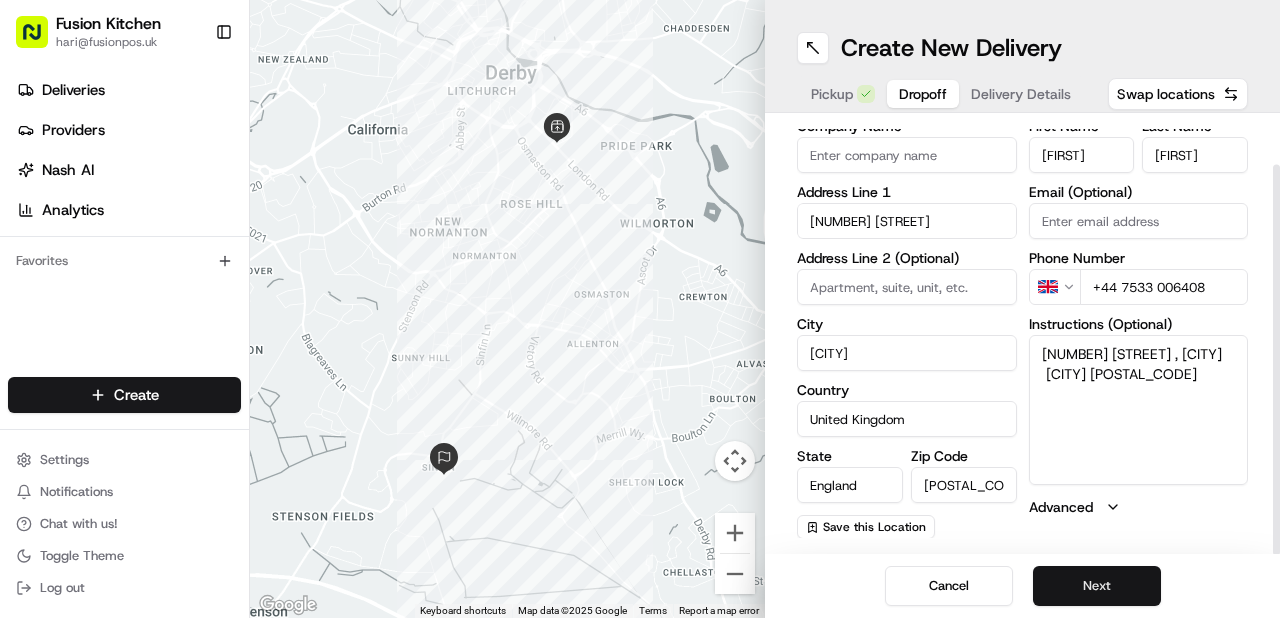 click on "Next" at bounding box center (1097, 586) 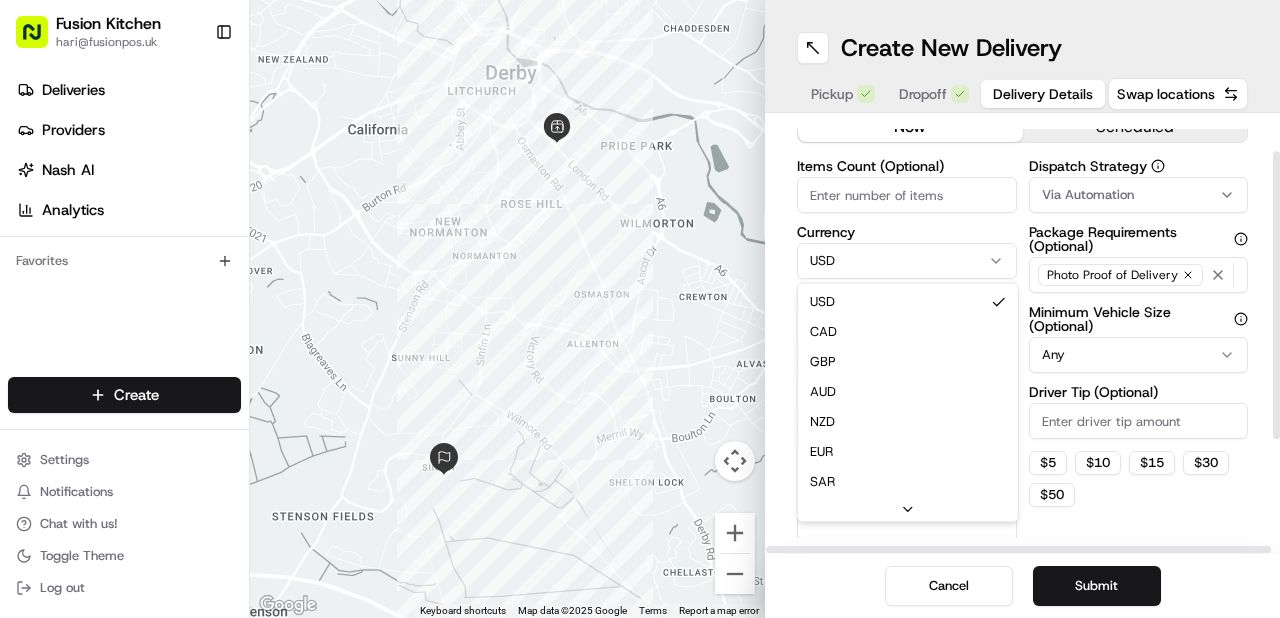 click on "Fusion Kitchen hari@fusionpos.uk Toggle Sidebar Deliveries Providers Nash AI Analytics Favorites Main Menu Members & Organization Organization Users Roles Preferences Customization Tracking Orchestration Automations Dispatch Strategy Locations Pickup Locations Dropoff Locations Billing Billing Refund Requests Integrations Notification Triggers Webhooks API Keys Request Logs Create Settings Notifications Chat with us! Toggle Theme Log out ← Move left → Move right ↑ Move up ↓ Move down + Zoom in - Zoom out Home Jump left by 75% End Jump right by 75% Page Up Jump up by 75% Page Down Jump down by 75% Keyboard shortcuts Map Data Map data ©2025 Google Map data ©2025 Google 500 m  Click to toggle between metric and imperial units Terms Report a map error Create New Delivery Pickup Dropoff Delivery Details Swap locations Delivery Details now scheduled Items Count (Optional) Currency USD USD CAD GBP AUD NZD EUR SAR MXN AED JPY Package Value Package Identifier (Optional) Dispatch Strategy Any" at bounding box center (640, 309) 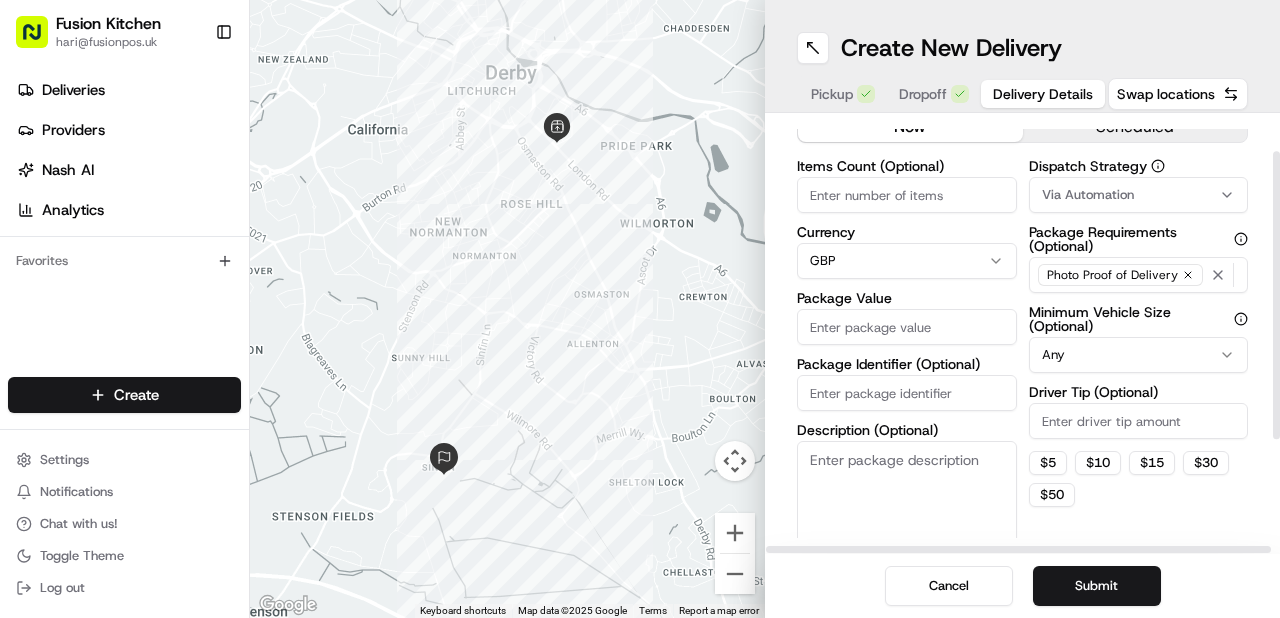 click on "Package Value" at bounding box center (907, 327) 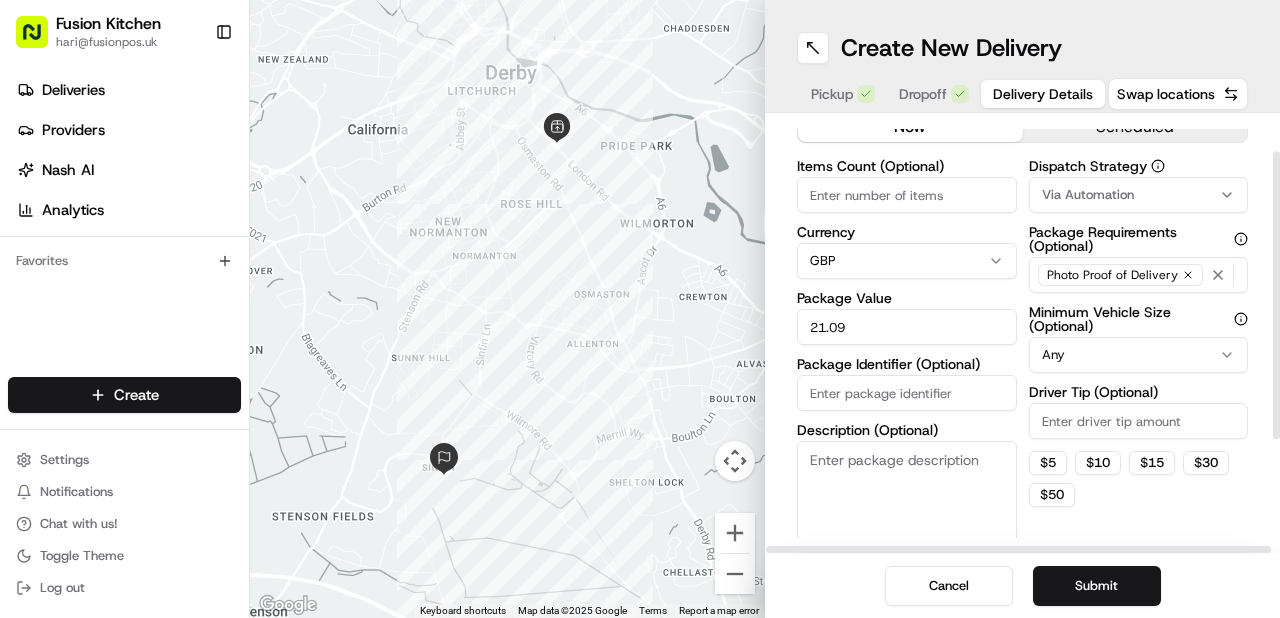 type on "21.09" 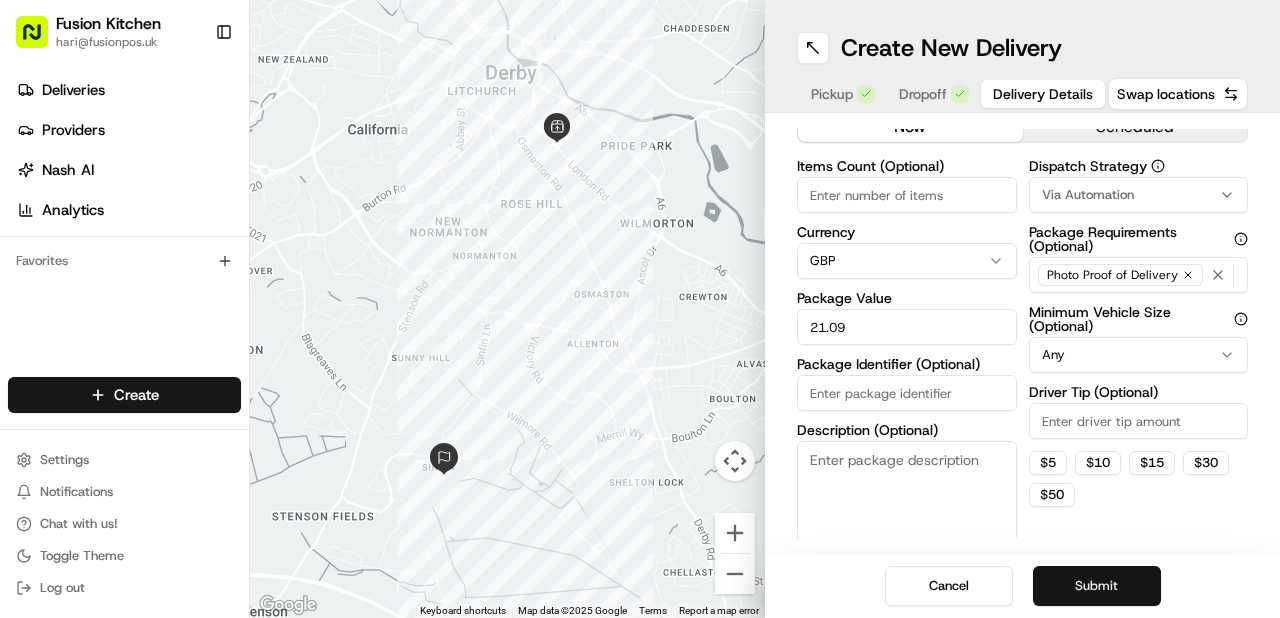 click on "Submit" at bounding box center [1097, 586] 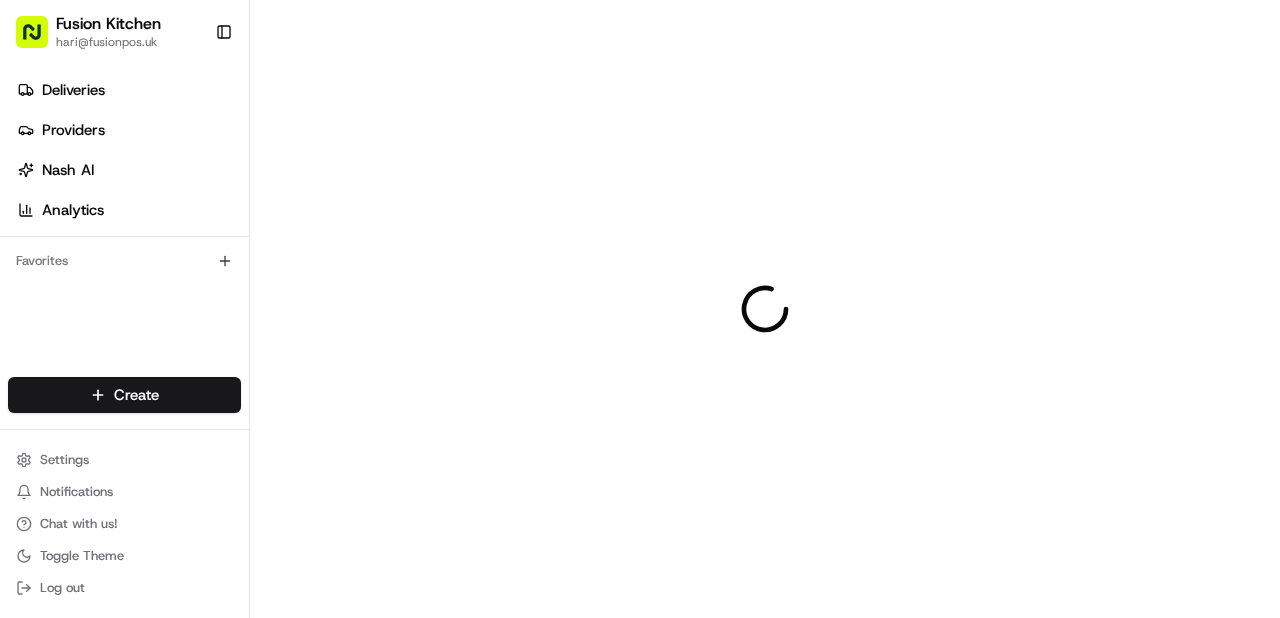 scroll, scrollTop: 0, scrollLeft: 0, axis: both 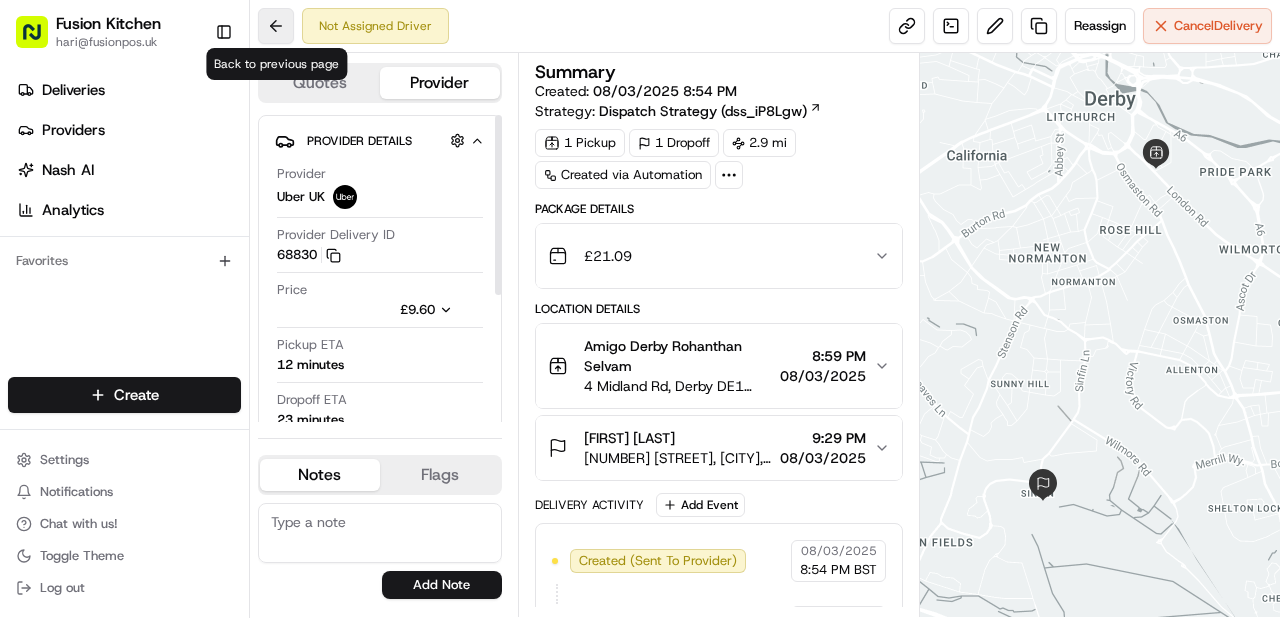 click at bounding box center (276, 26) 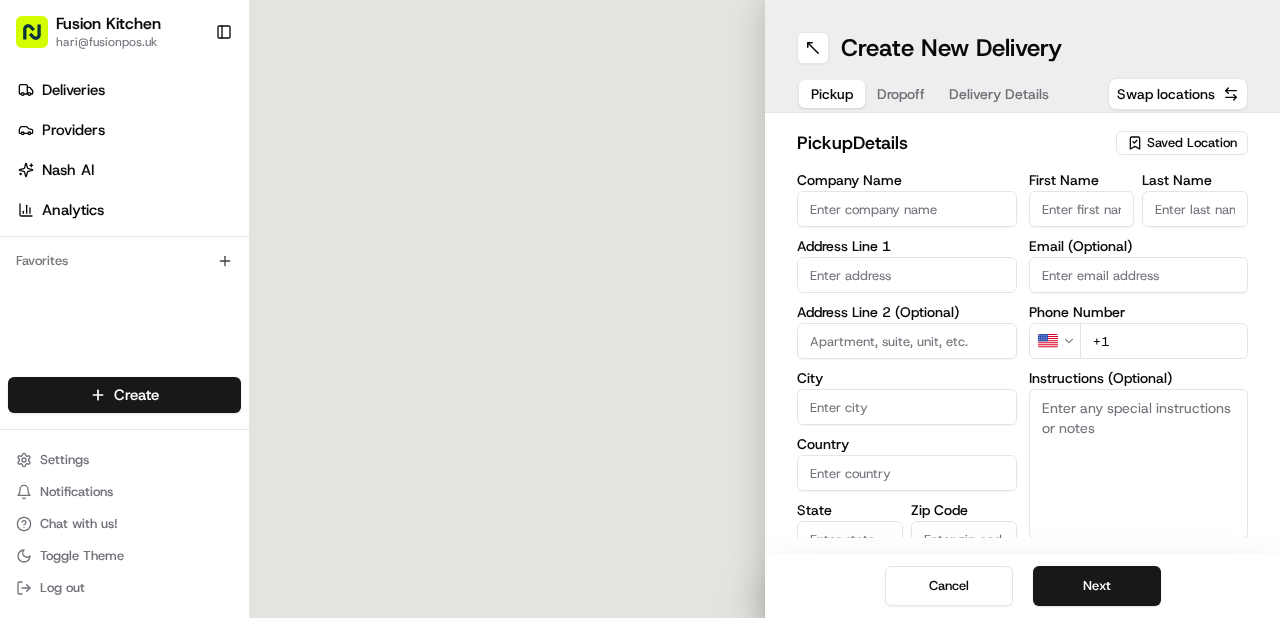 scroll, scrollTop: 0, scrollLeft: 0, axis: both 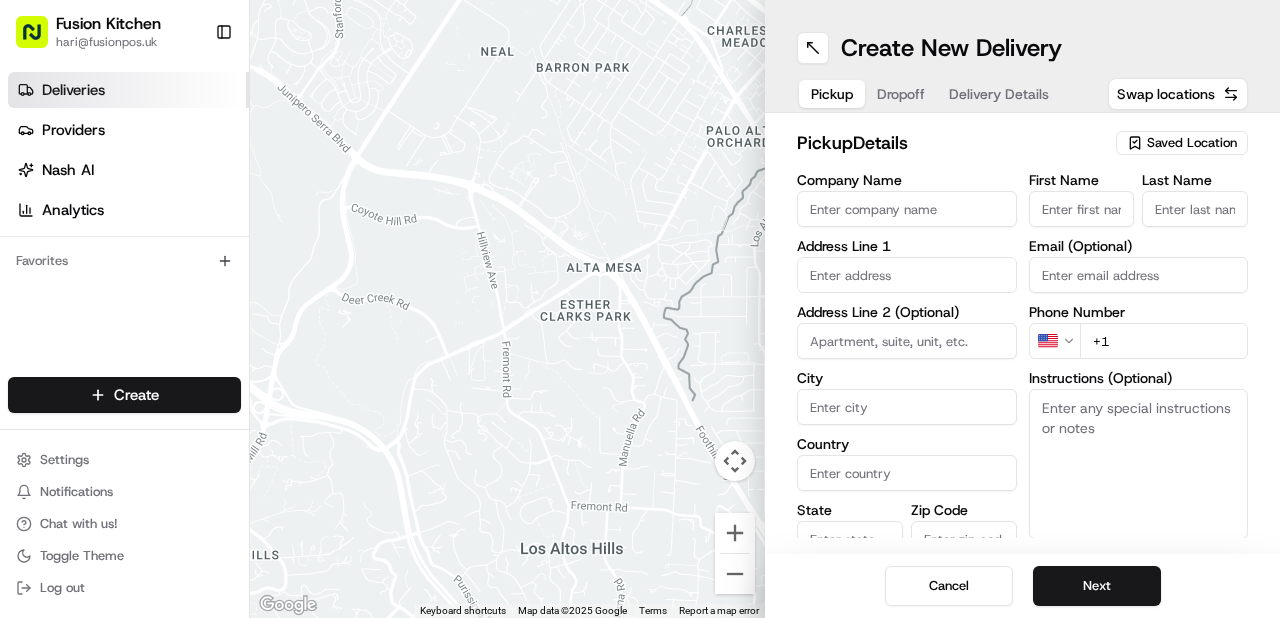 click on "Deliveries" at bounding box center [73, 90] 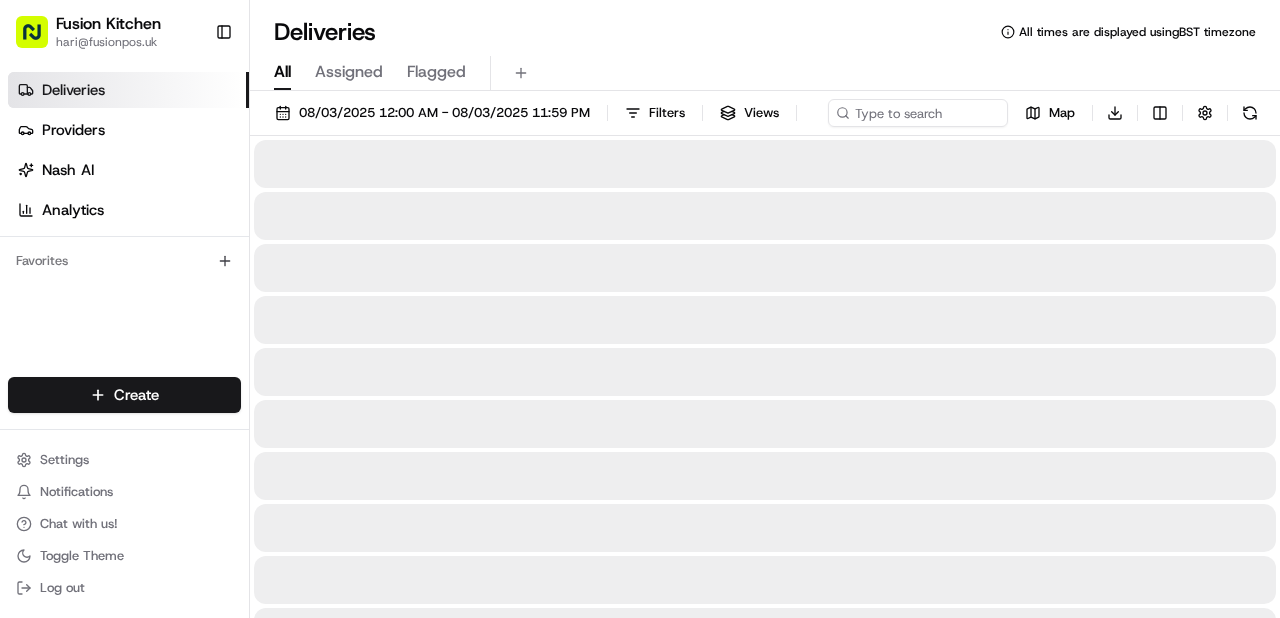 scroll, scrollTop: 0, scrollLeft: 0, axis: both 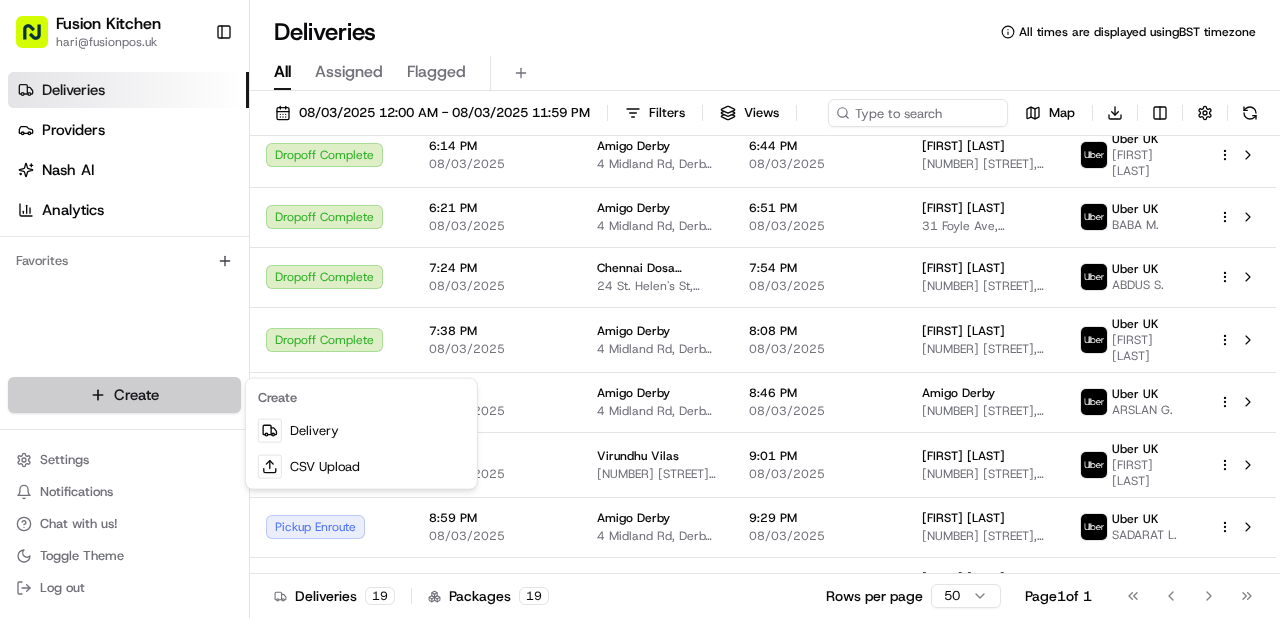 click on "Fusion Kitchen hari@fusionpos.uk Toggle Sidebar Deliveries Providers Nash AI Analytics Favorites Main Menu Members & Organization Organization Users Roles Preferences Customization Tracking Orchestration Automations Dispatch Strategy Locations Pickup Locations Dropoff Locations Billing Billing Refund Requests Integrations Notification Triggers Webhooks API Keys Request Logs Create Settings Notifications Chat with us! Toggle Theme Log out Deliveries All times are displayed using  BST   timezone All Assigned Flagged 08/03/2025 12:00 AM - 08/03/2025 11:59 PM Filters Views Map Download Status Original Pickup Time Pickup Location Original Dropoff Time Dropoff Location Provider Action Dropoff Complete 12:17 PM 08/03/2025 Chennai Dosa Ipswich 24 St. Helen's St, Ipswich IP4 1HJ, UK 12:47 PM 08/03/2025 Mohanraj Natarajan 158 Ranelagh Rd, Ipswich IP2 0AB, UK Uber UK AUREL N. Dropoff Complete 1:20 PM 08/03/2025 Radha Krishna Bhavan 86 Tooting High St, London SW17 0RN, UK 1:50 PM 08/03/2025 Uber UK + 2 +" at bounding box center [640, 309] 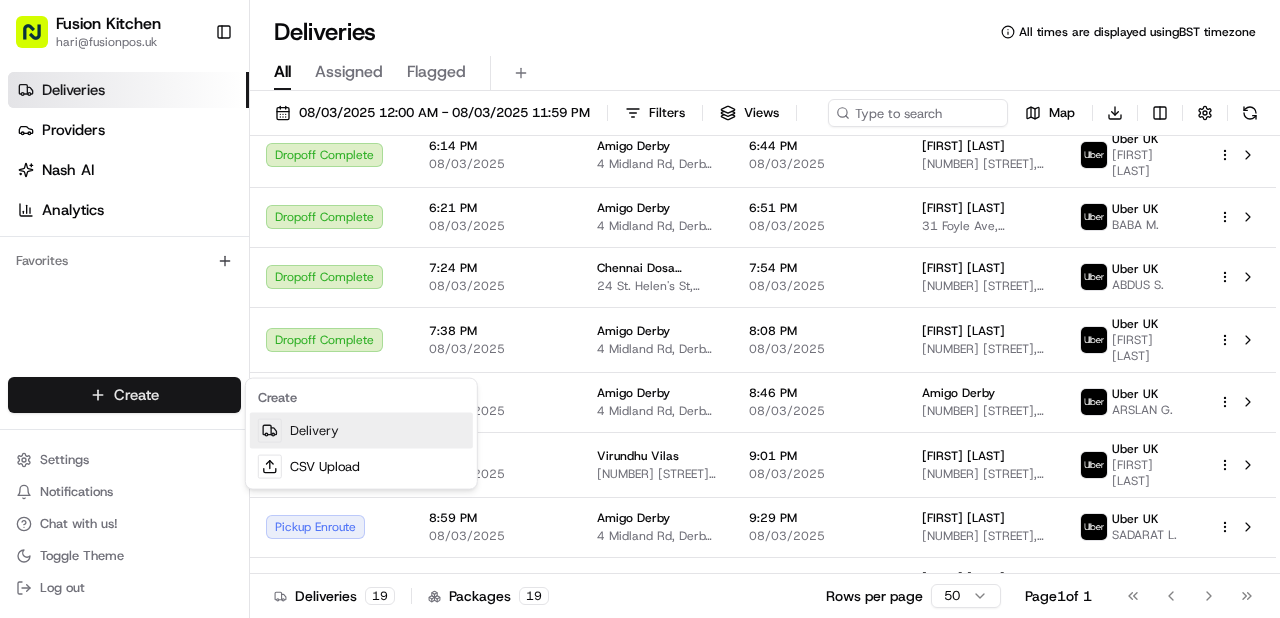 click on "Delivery" at bounding box center [361, 431] 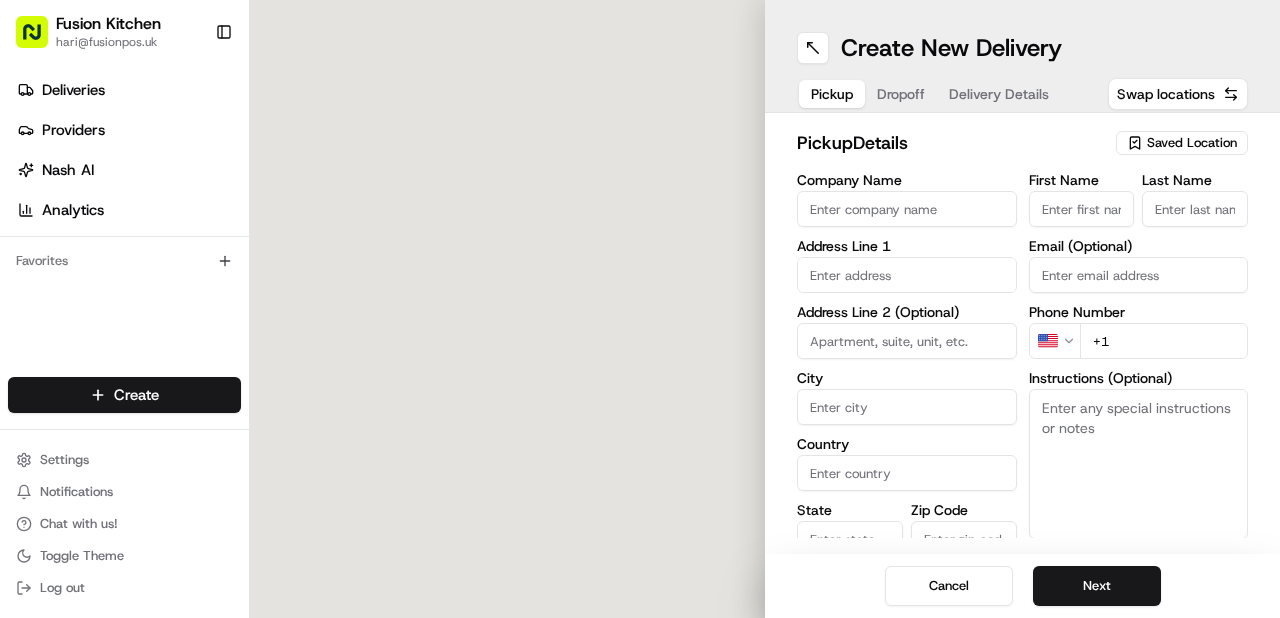 scroll, scrollTop: 0, scrollLeft: 0, axis: both 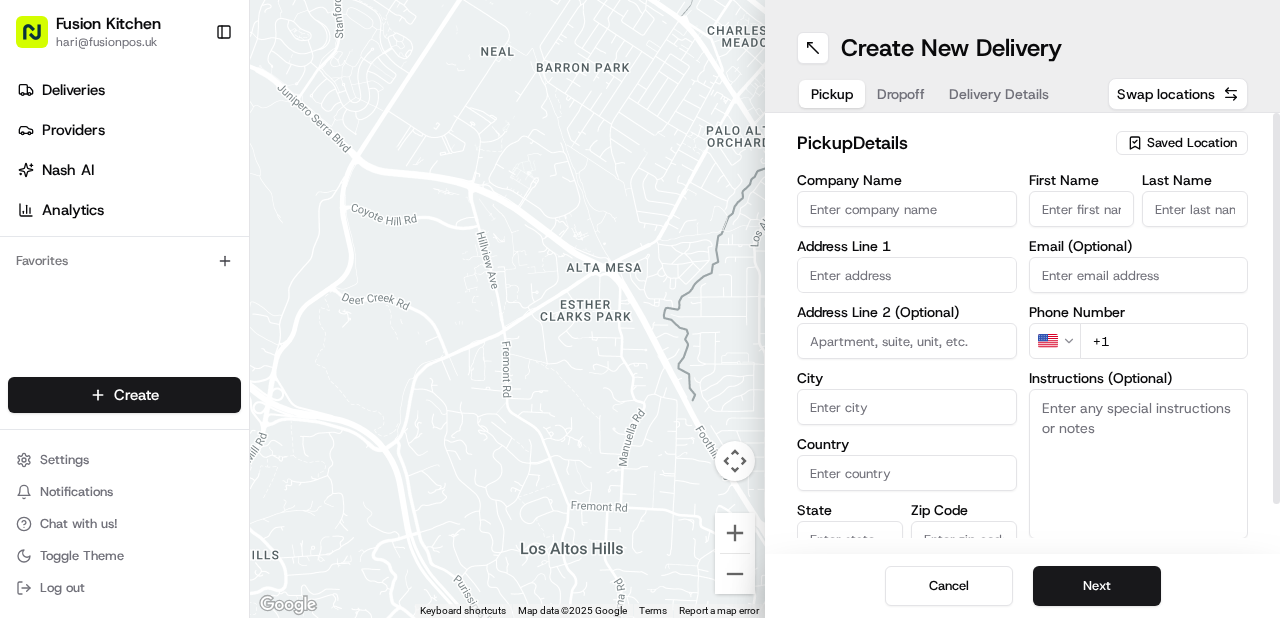 click on "Company Name" at bounding box center (907, 209) 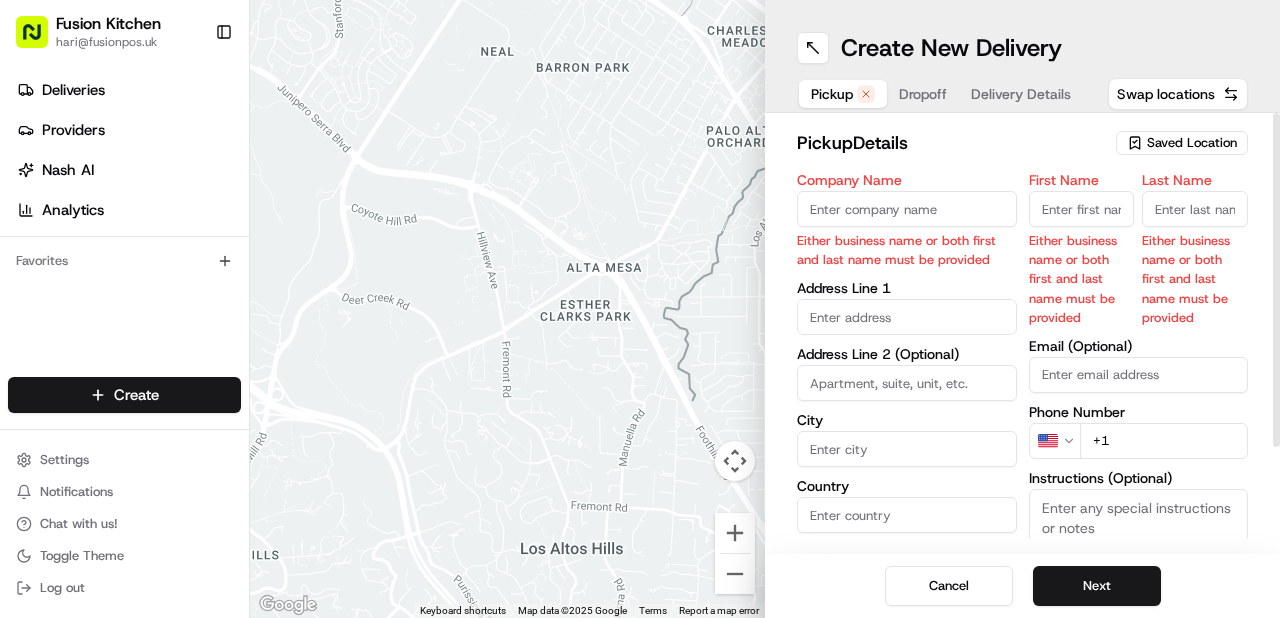 paste on "Amigo Derby" 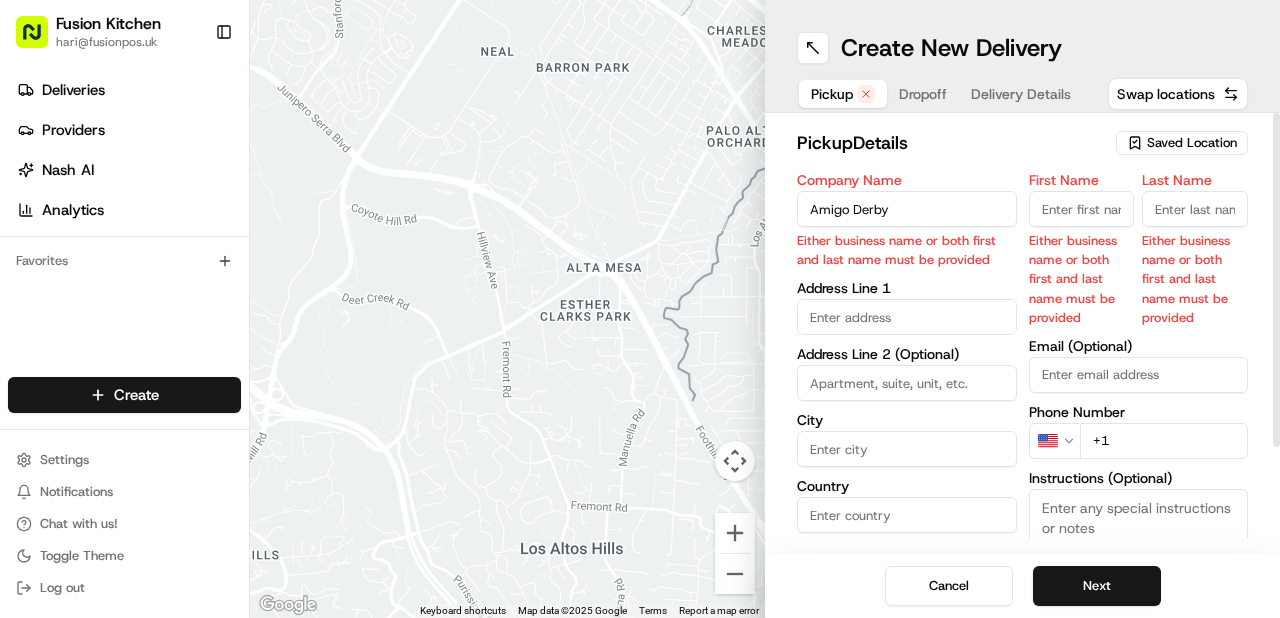 type on "Amigo Derby" 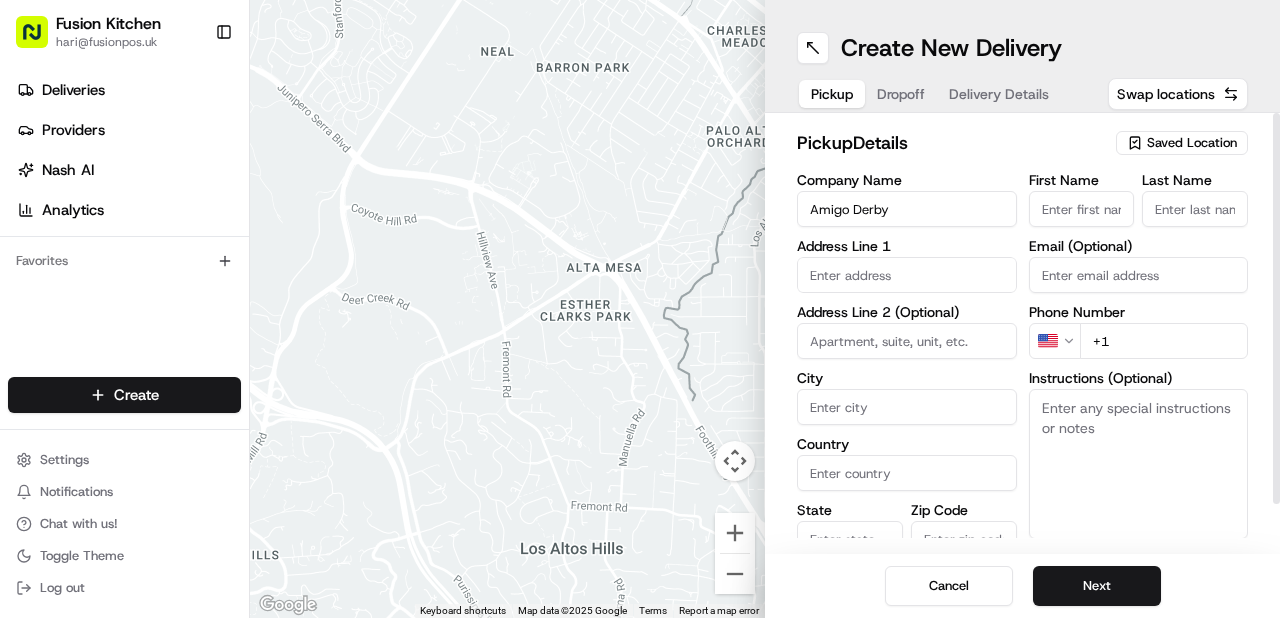click on "First Name" at bounding box center (1082, 209) 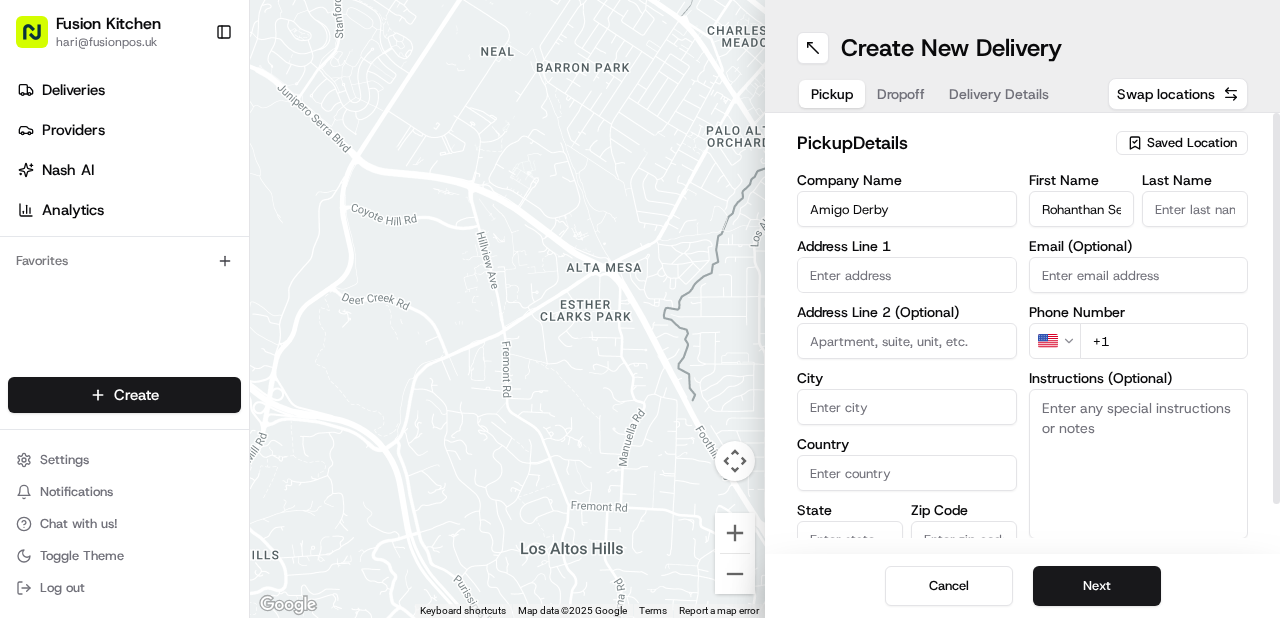 scroll, scrollTop: 0, scrollLeft: 31, axis: horizontal 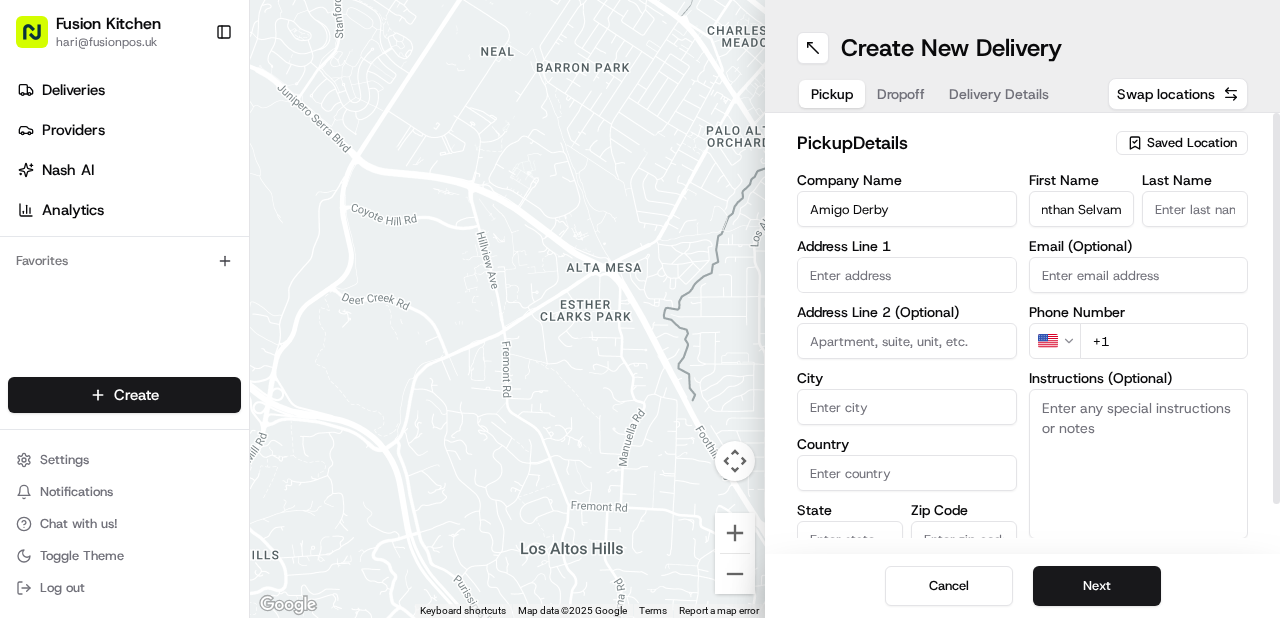 drag, startPoint x: 1080, startPoint y: 209, endPoint x: 1134, endPoint y: 209, distance: 54 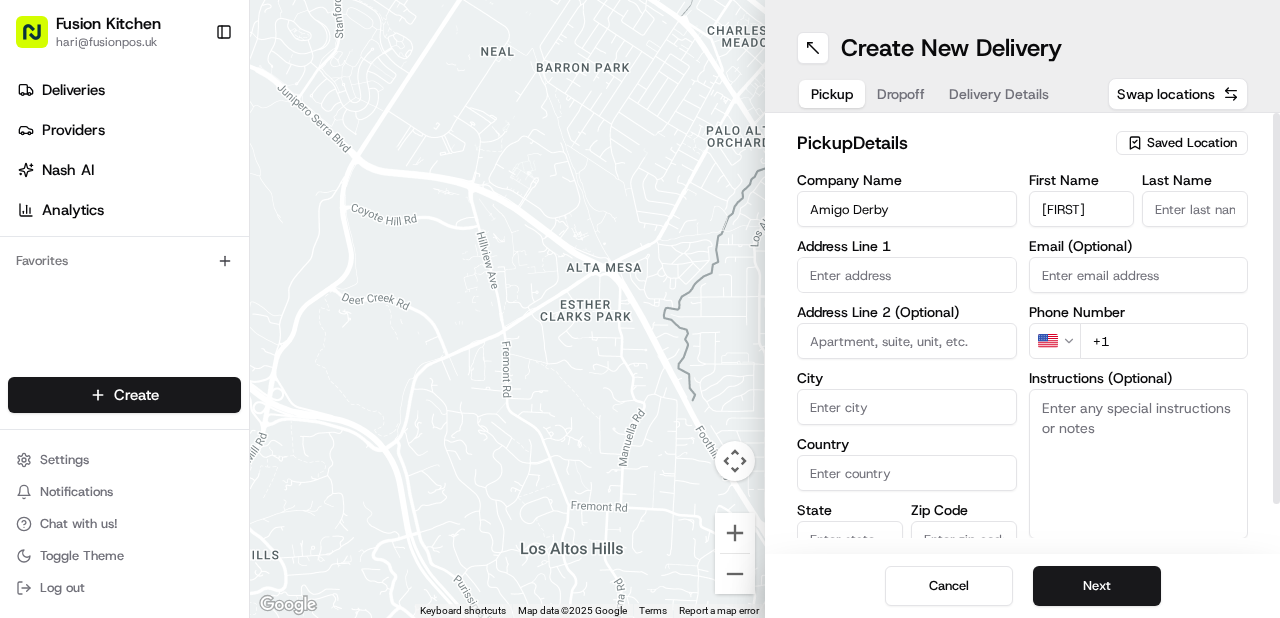 scroll, scrollTop: 0, scrollLeft: 0, axis: both 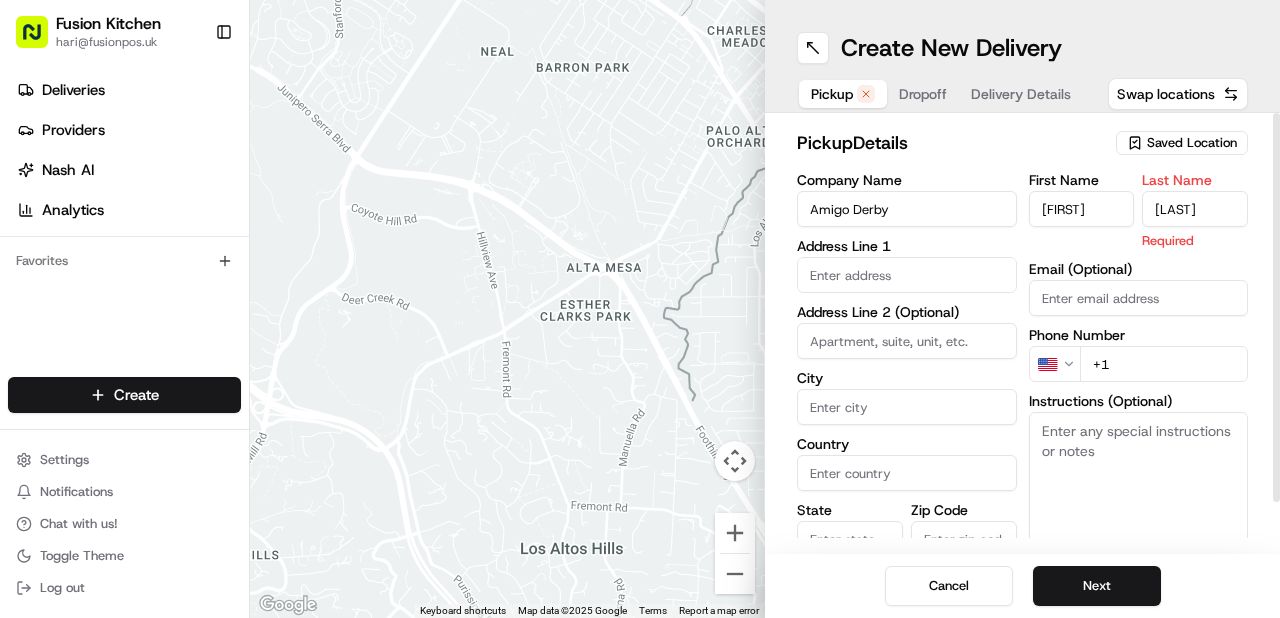 click on "Selvam" at bounding box center (1195, 209) 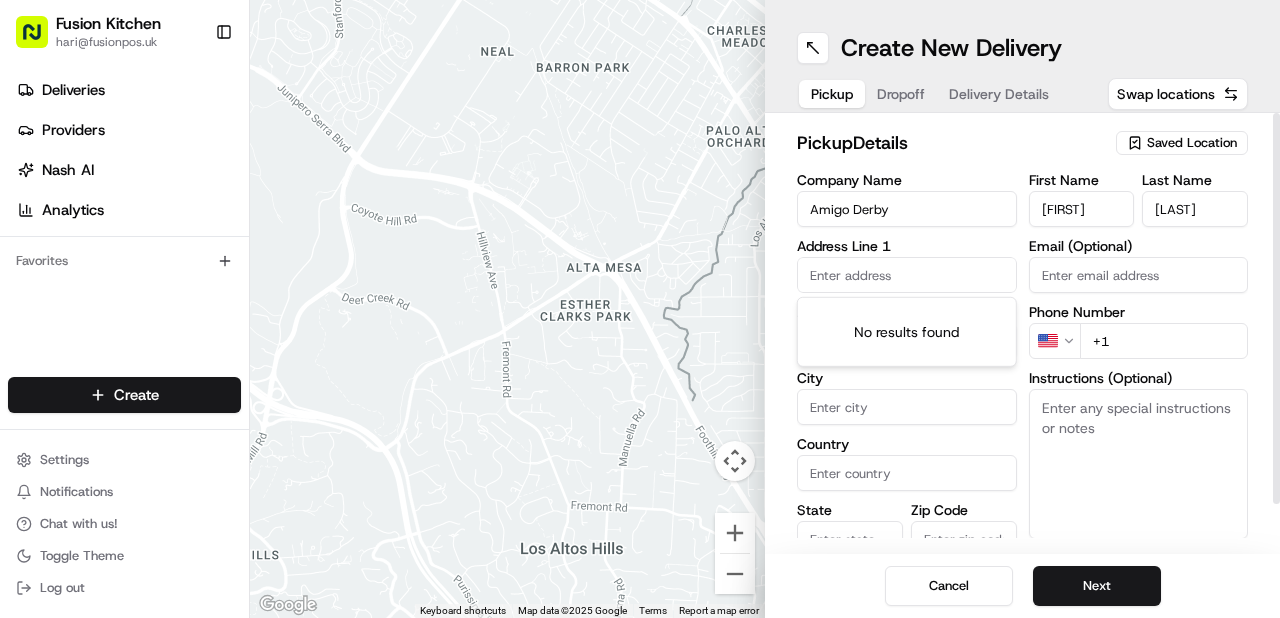 click at bounding box center [907, 275] 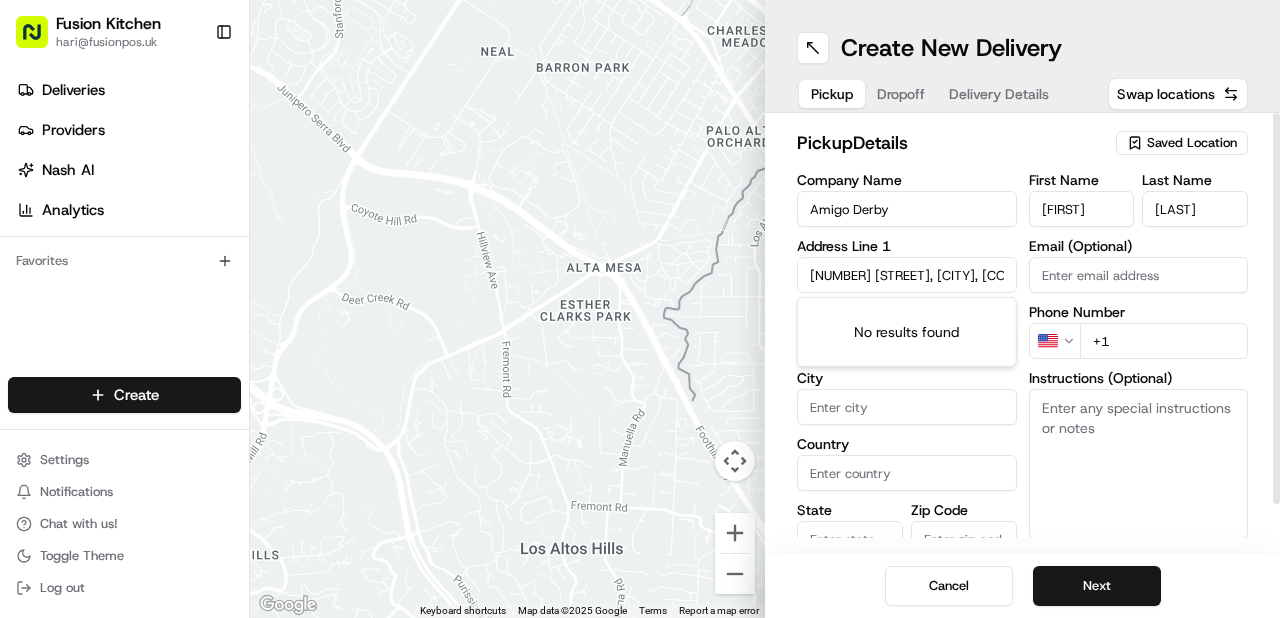 scroll, scrollTop: 0, scrollLeft: 89, axis: horizontal 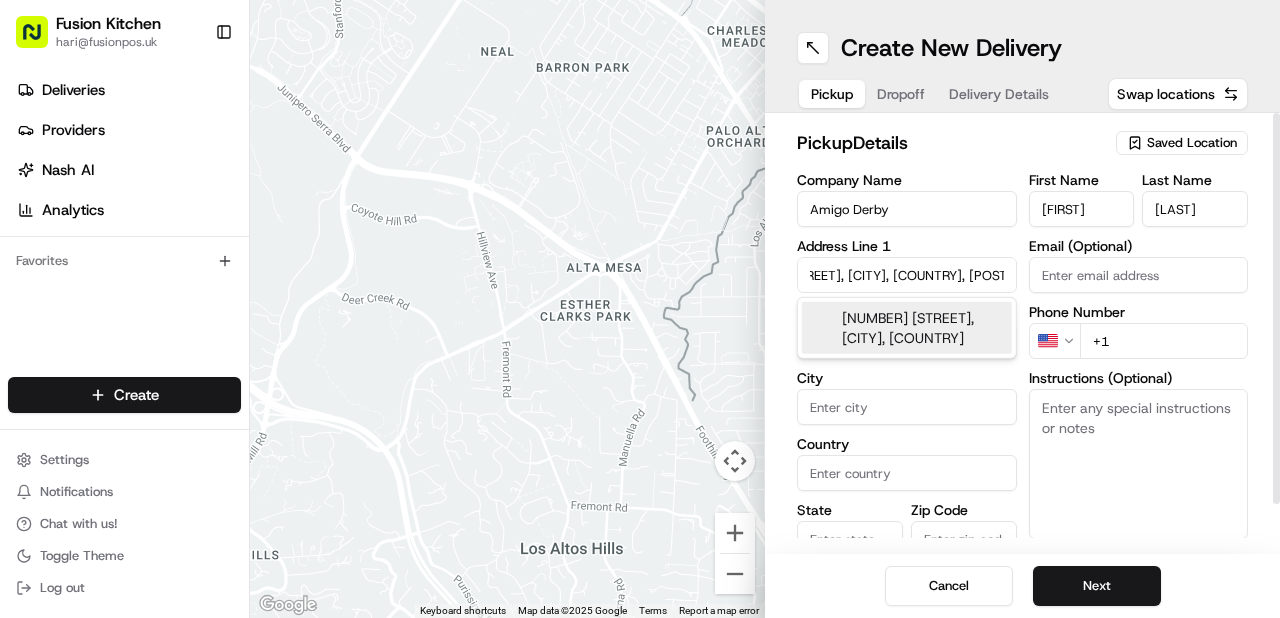 click on "4 Midland Rd, Derby DE1 2SN, United Kingdom" at bounding box center [907, 328] 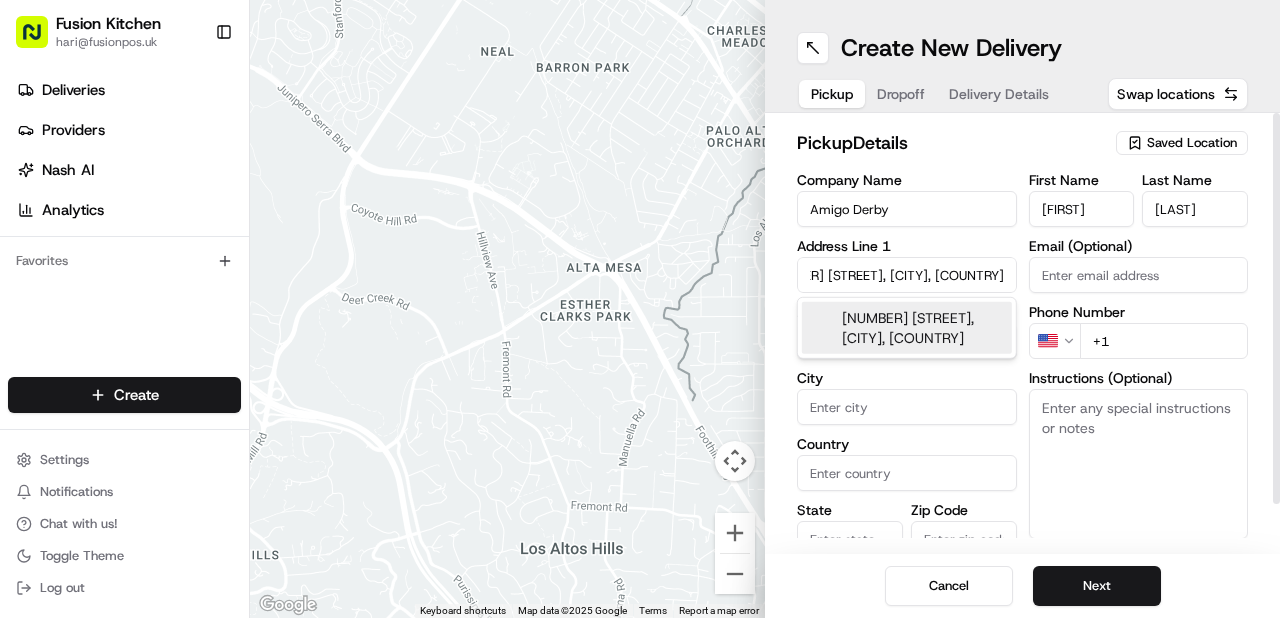 scroll, scrollTop: 0, scrollLeft: 88, axis: horizontal 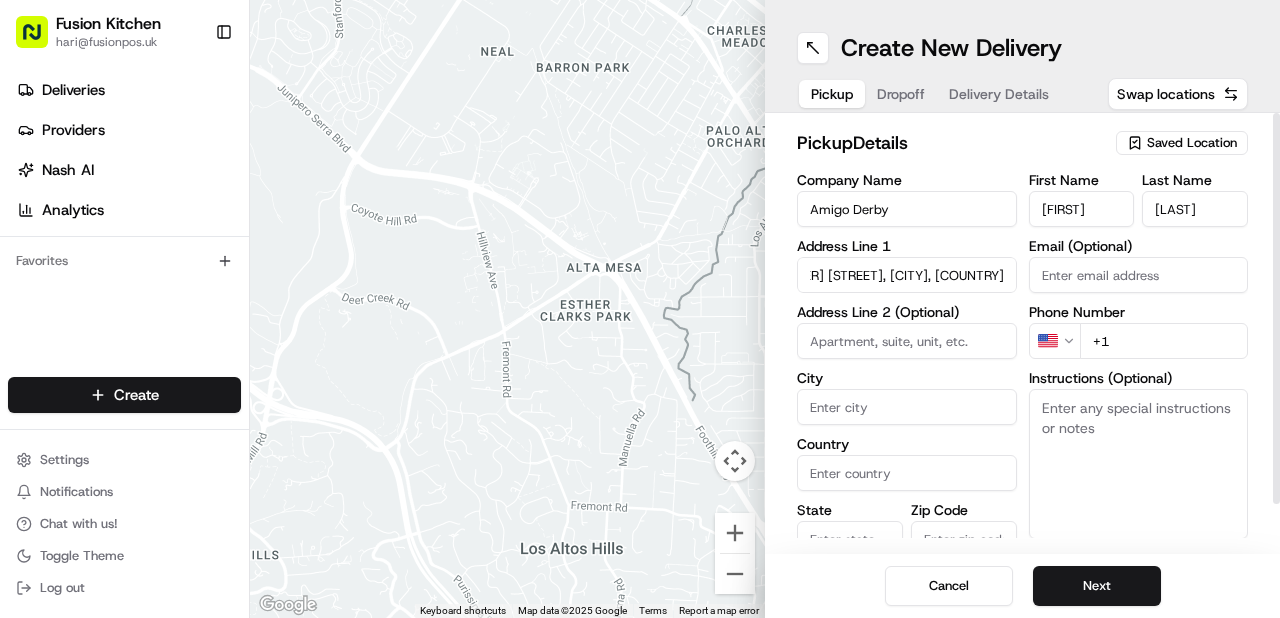 type on "4 Midland Rd, Derby DE1 2SN, UK" 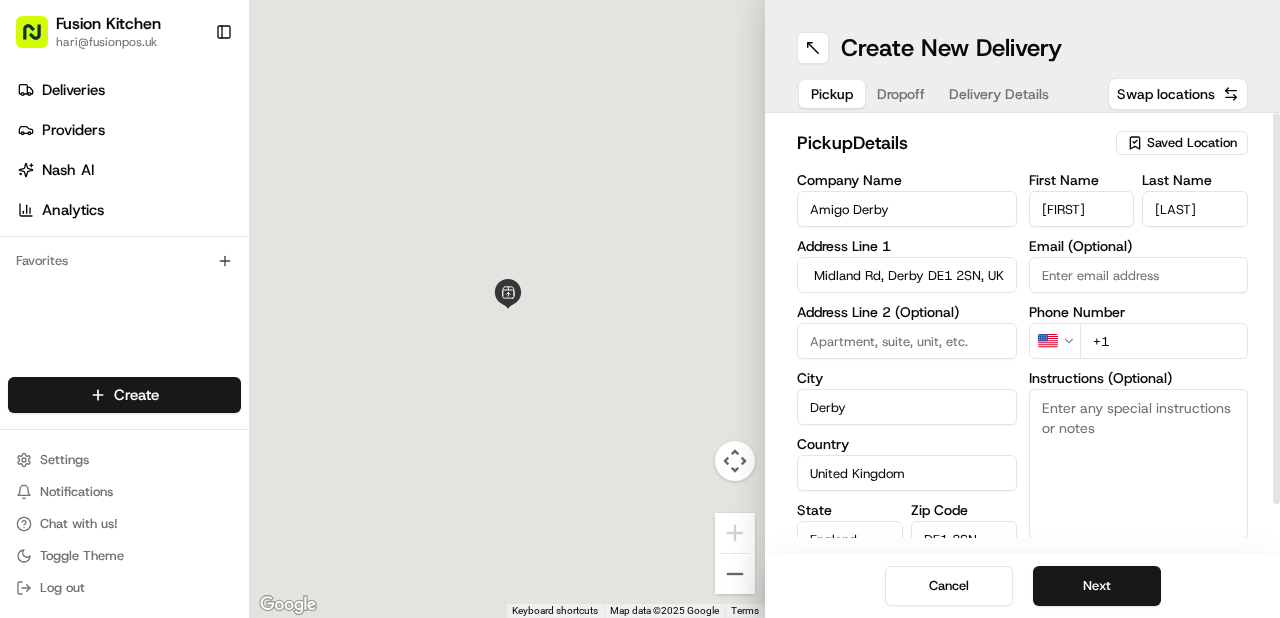 type on "4 Midland Road" 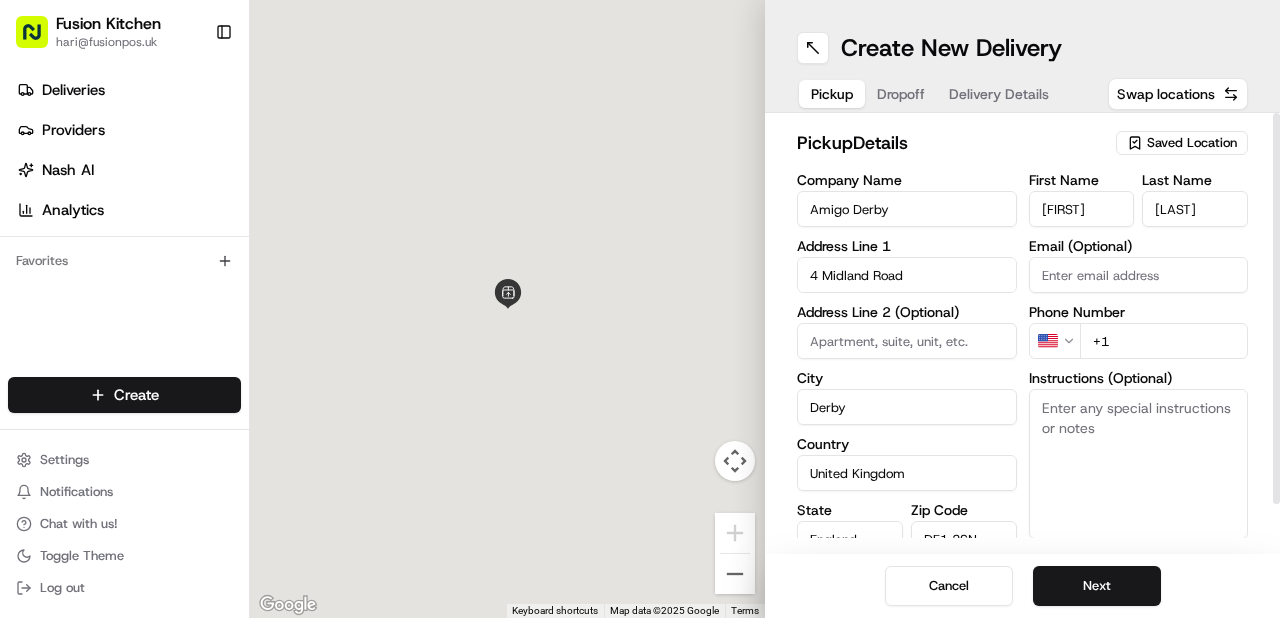 scroll, scrollTop: 0, scrollLeft: 0, axis: both 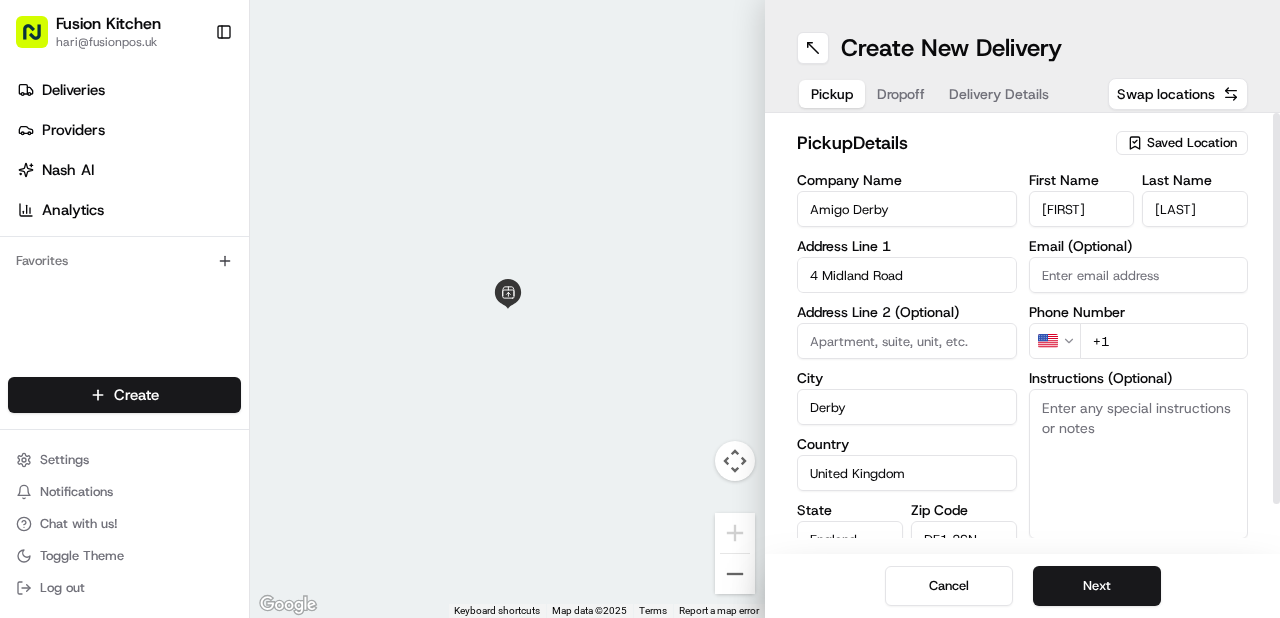 click on "Fusion Kitchen hari@fusionpos.uk Toggle Sidebar Deliveries Providers Nash AI Analytics Favorites Main Menu Members & Organization Organization Users Roles Preferences Customization Tracking Orchestration Automations Dispatch Strategy Locations Pickup Locations Dropoff Locations Billing Billing Refund Requests Integrations Notification Triggers Webhooks API Keys Request Logs Create Settings Notifications Chat with us! Toggle Theme Log out ← Move left → Move right ↑ Move up ↓ Move down + Zoom in - Zoom out Home Jump left by 75% End Jump right by 75% Page Up Jump up by 75% Page Down Jump down by 75% Keyboard shortcuts Map Data Map data ©2025 Map data ©2025 1 m  Click to toggle between metric and imperial units Terms Report a map error Create New Delivery Pickup Dropoff Delivery Details Swap locations pickup  Details Saved Location Company Name Amigo Derby Address Line 1 4 Midland Road Address Line 2 (Optional) City Derby Country United Kingdom State England Zip Code DE1 2SN First Name" at bounding box center (640, 309) 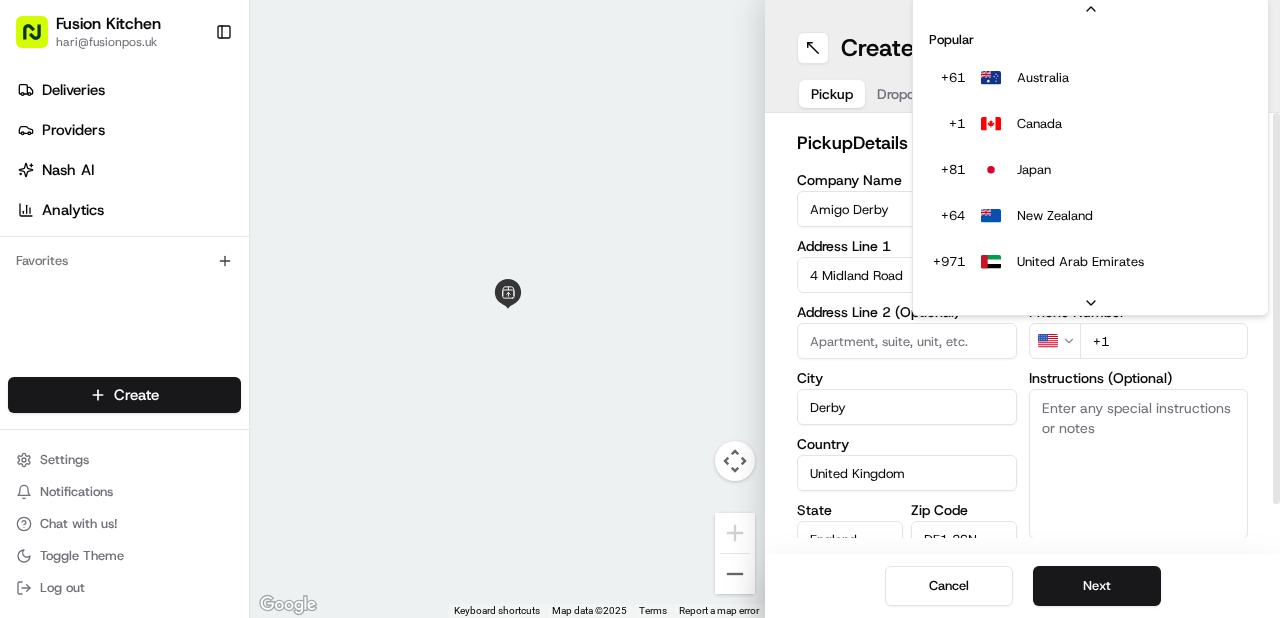 scroll, scrollTop: 85, scrollLeft: 0, axis: vertical 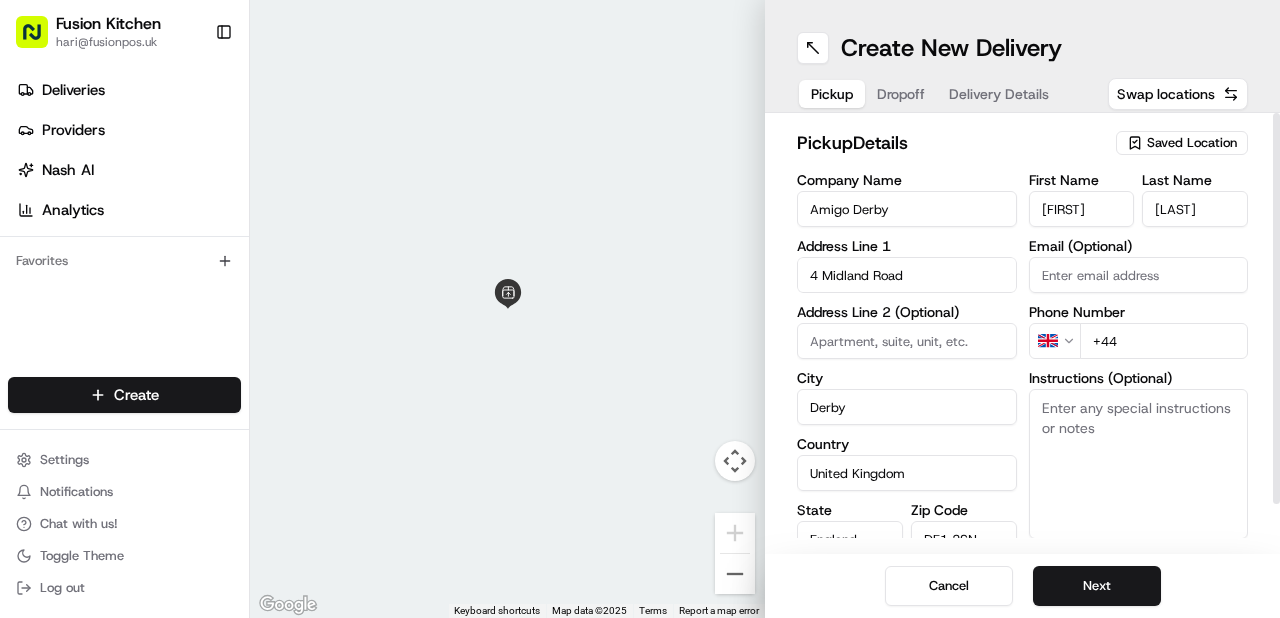 paste on "1332 231319" 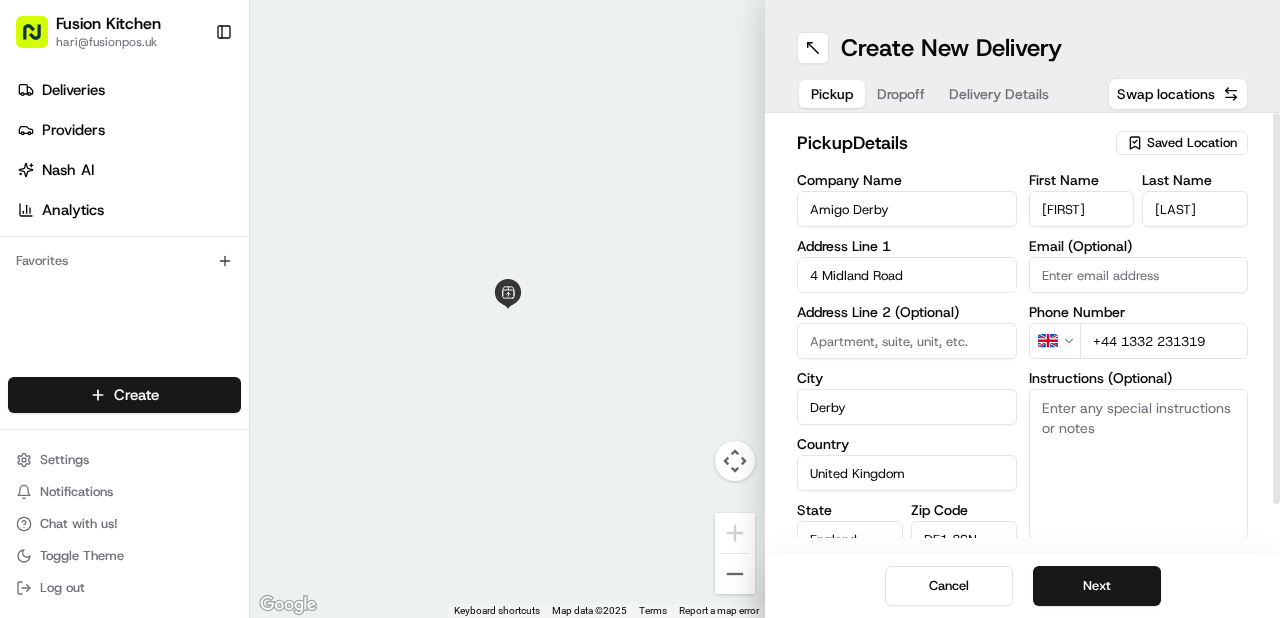 click on "+44 1332 231319" at bounding box center [1164, 341] 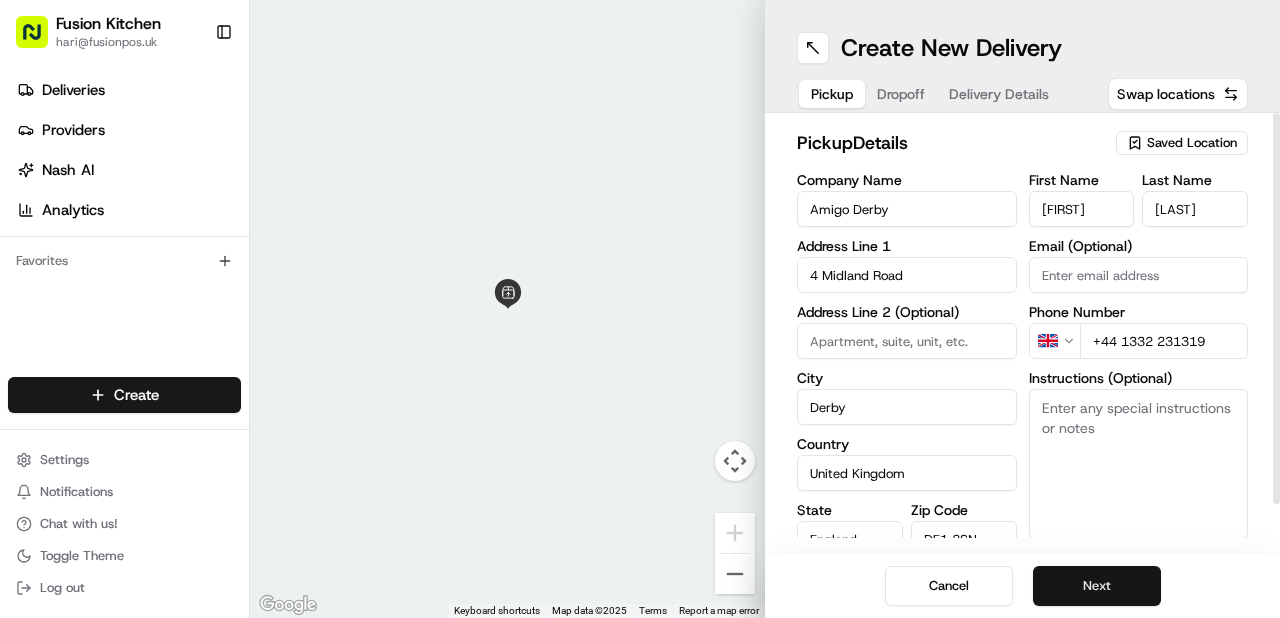 type on "+44 1332 231319" 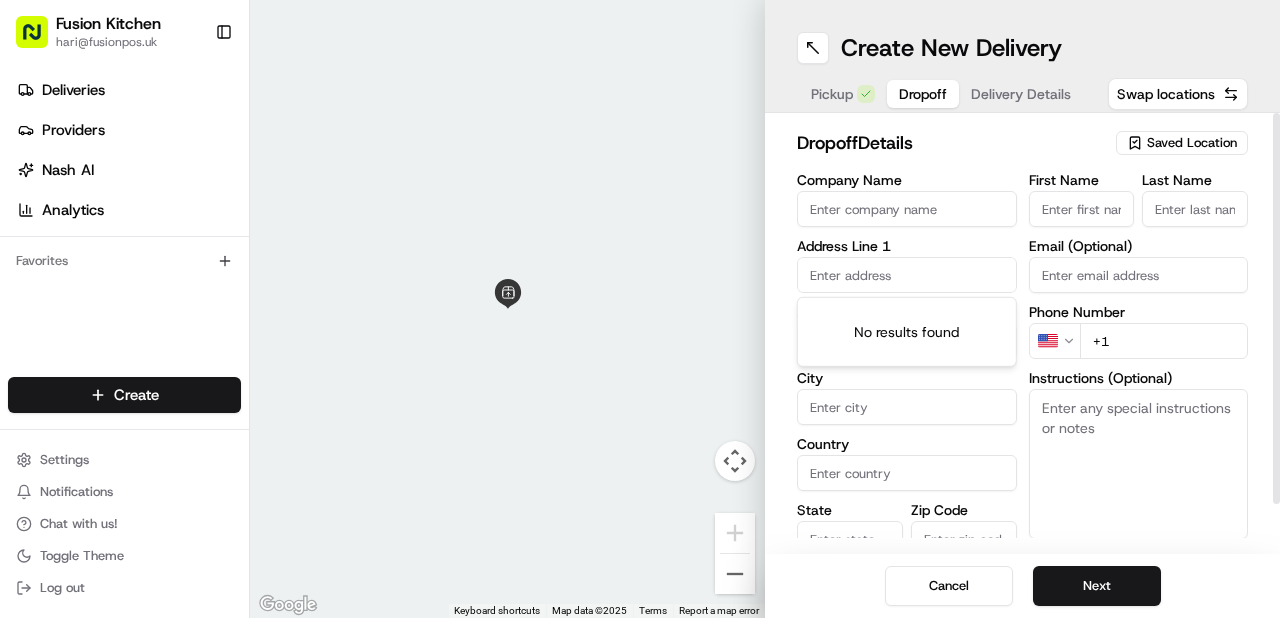 click at bounding box center (907, 275) 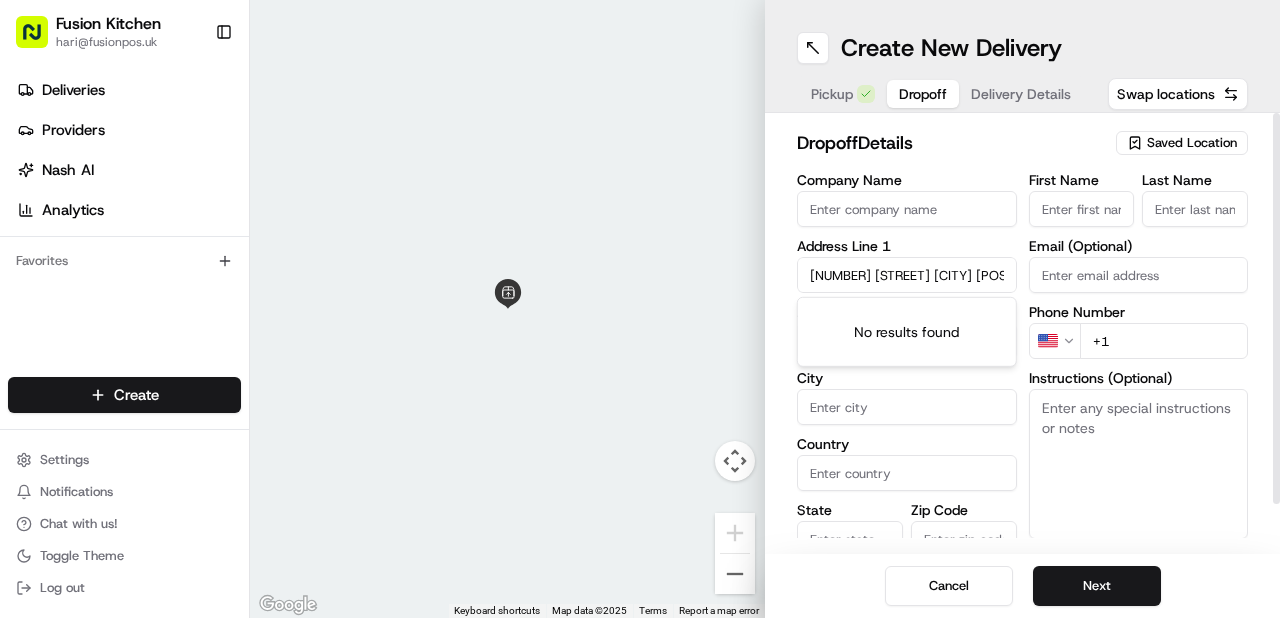 scroll, scrollTop: 0, scrollLeft: 20, axis: horizontal 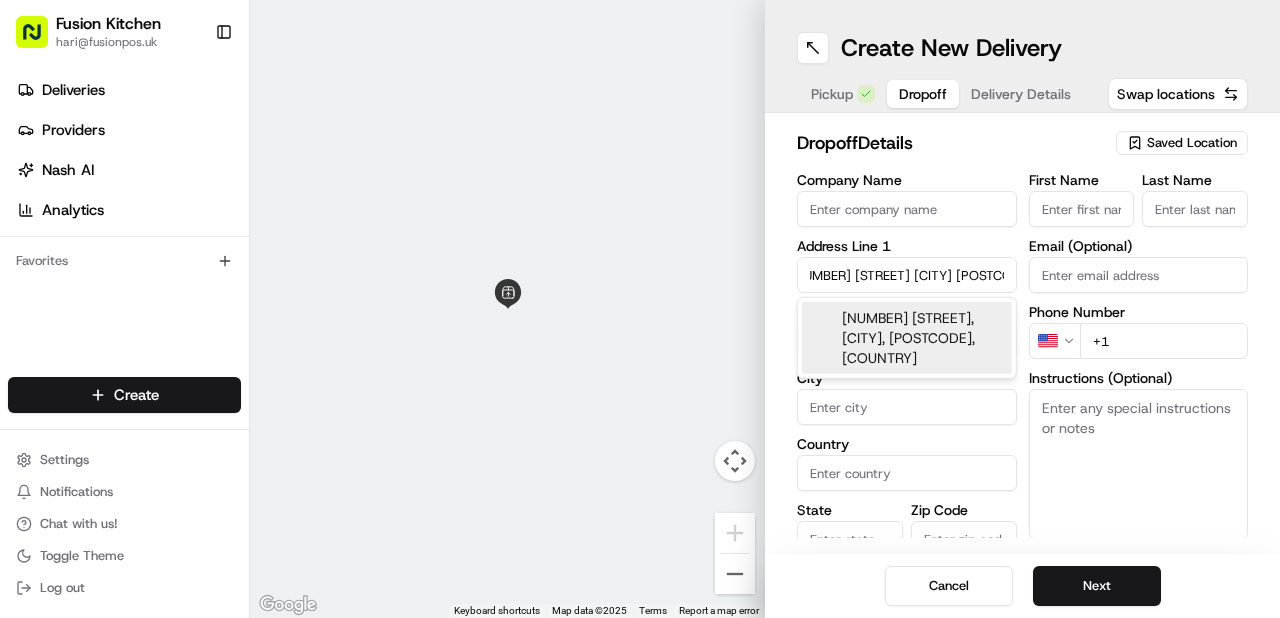 click on "103 Leacroft Road, Derby DE23 8HY, UK" at bounding box center (907, 338) 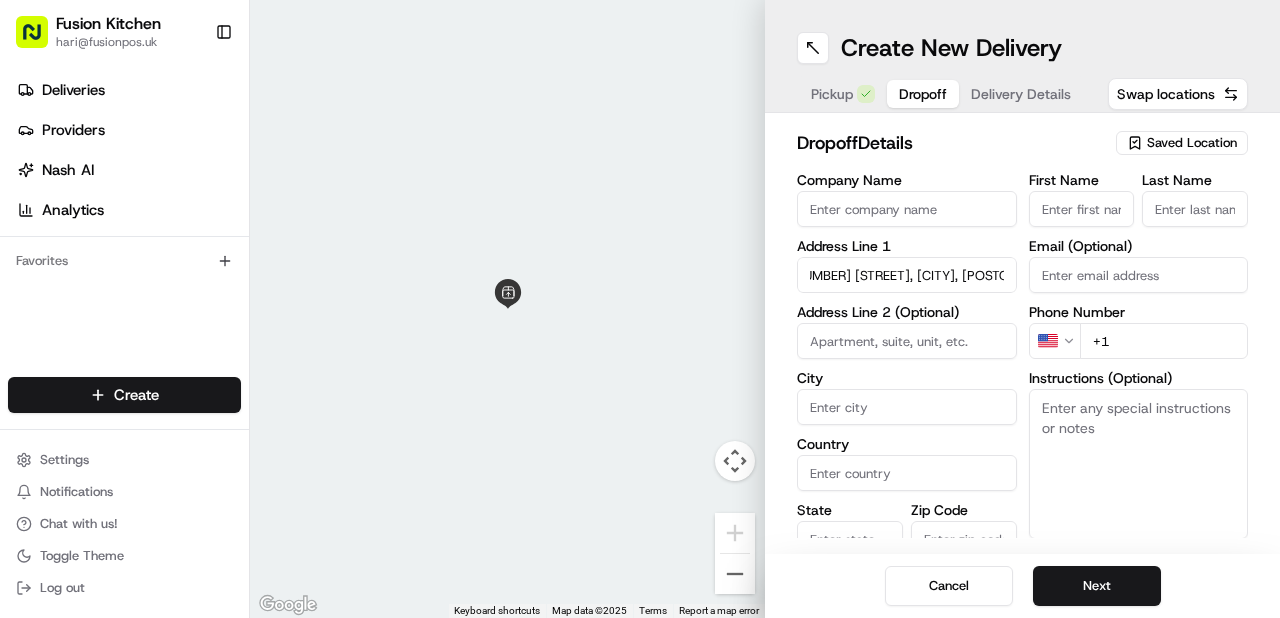 type on "103 Leacroft Rd, Derby DE23 8HY, UK" 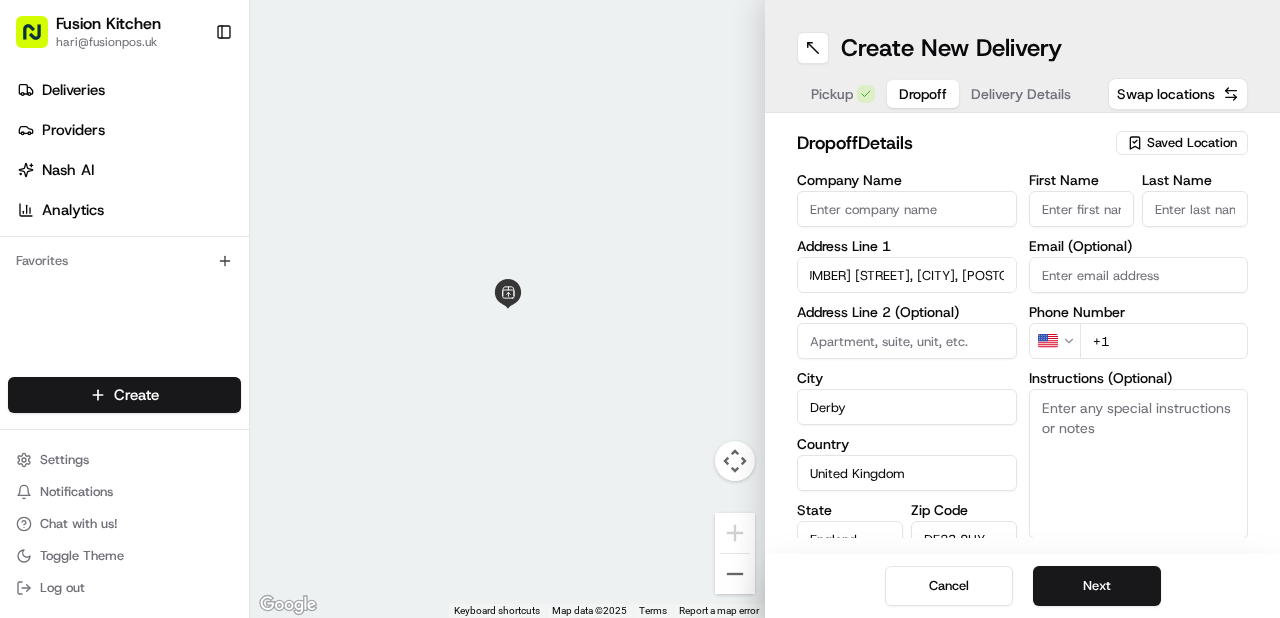 type on "103 Leacroft Road" 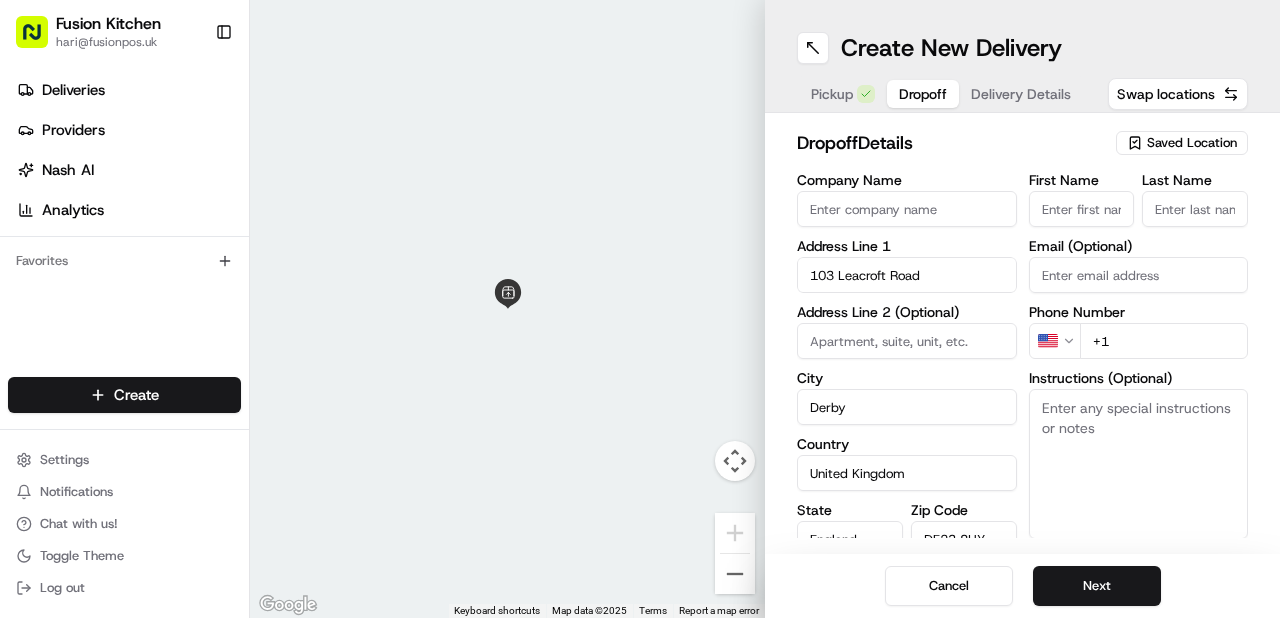 scroll, scrollTop: 0, scrollLeft: 0, axis: both 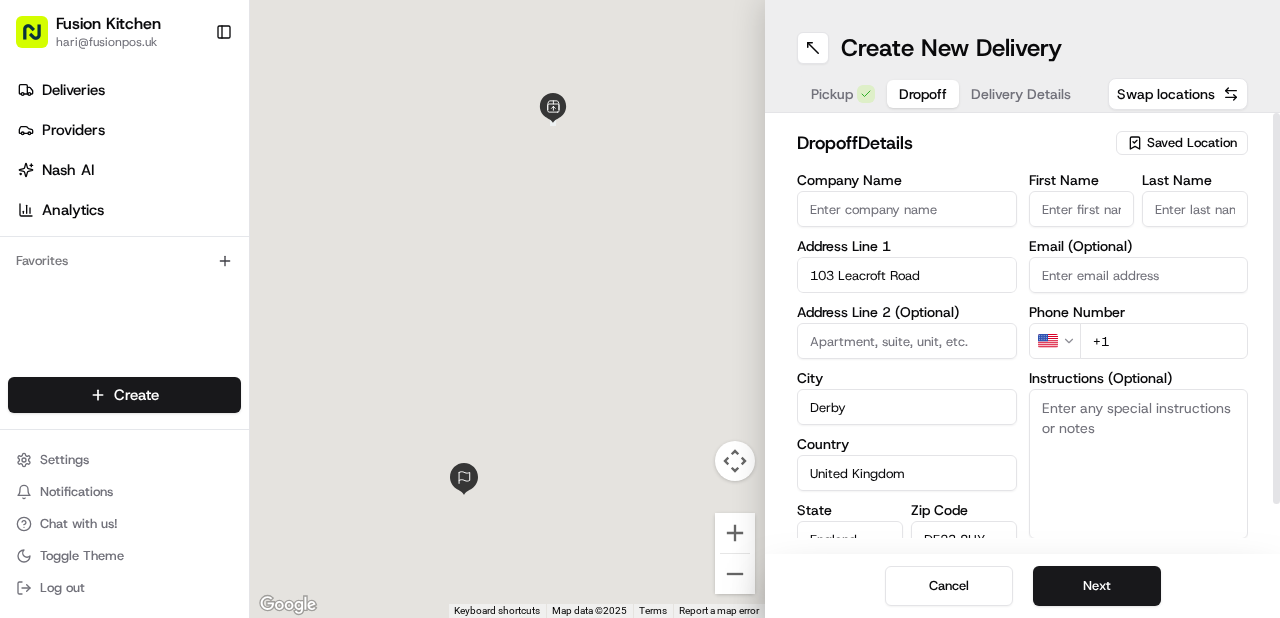 click at bounding box center (907, 341) 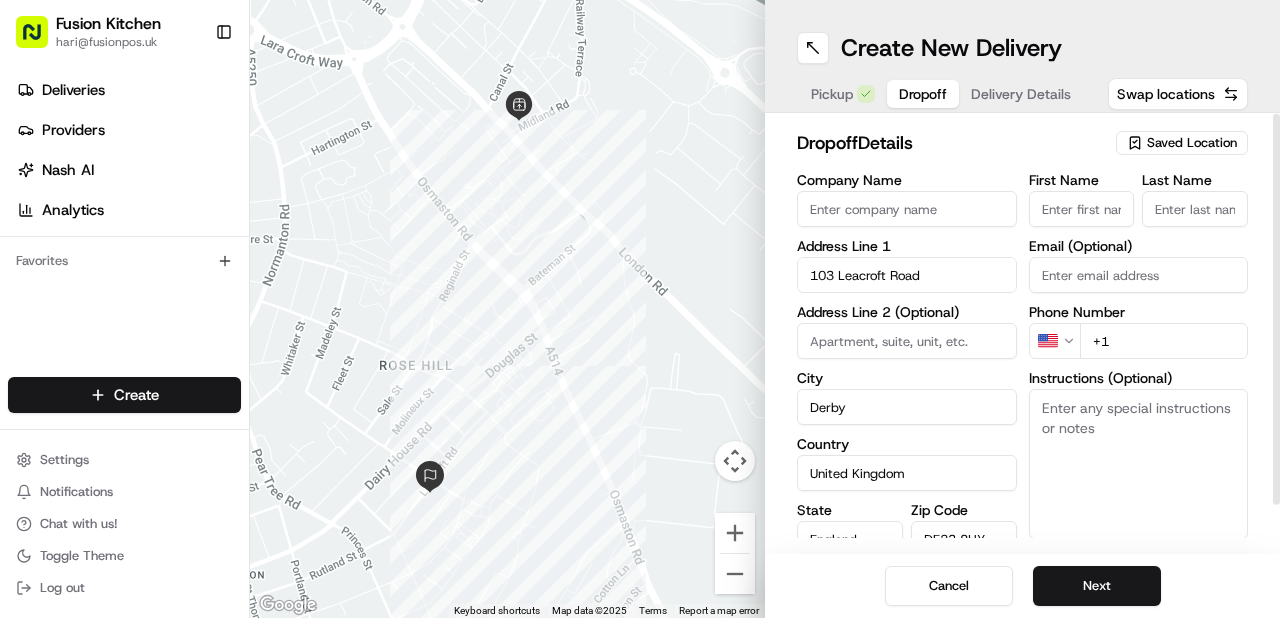 scroll, scrollTop: 54, scrollLeft: 0, axis: vertical 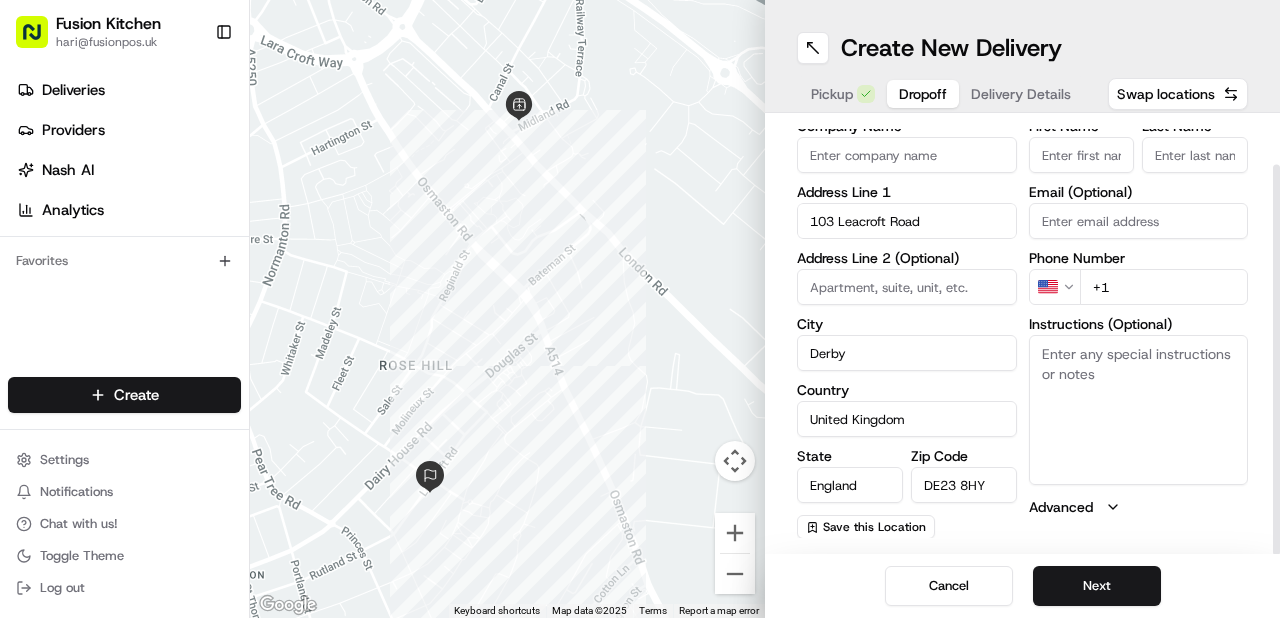 click on "Instructions (Optional)" at bounding box center (1139, 410) 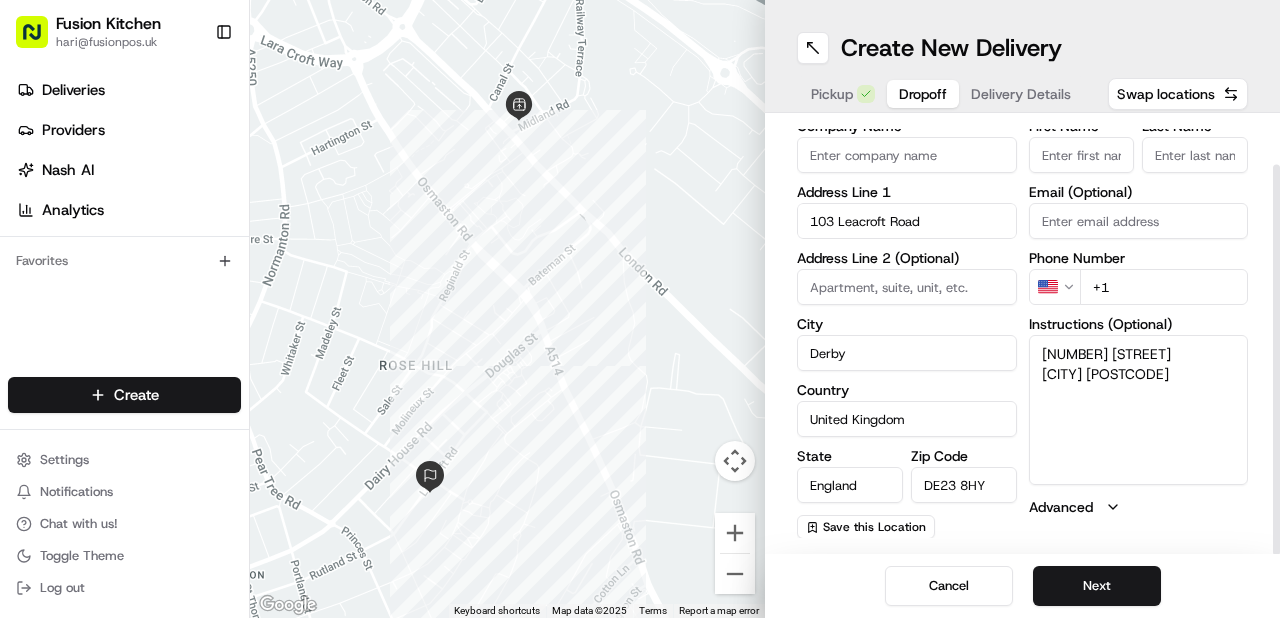 type on "103 leacroft Road
Derby DE23 8HY" 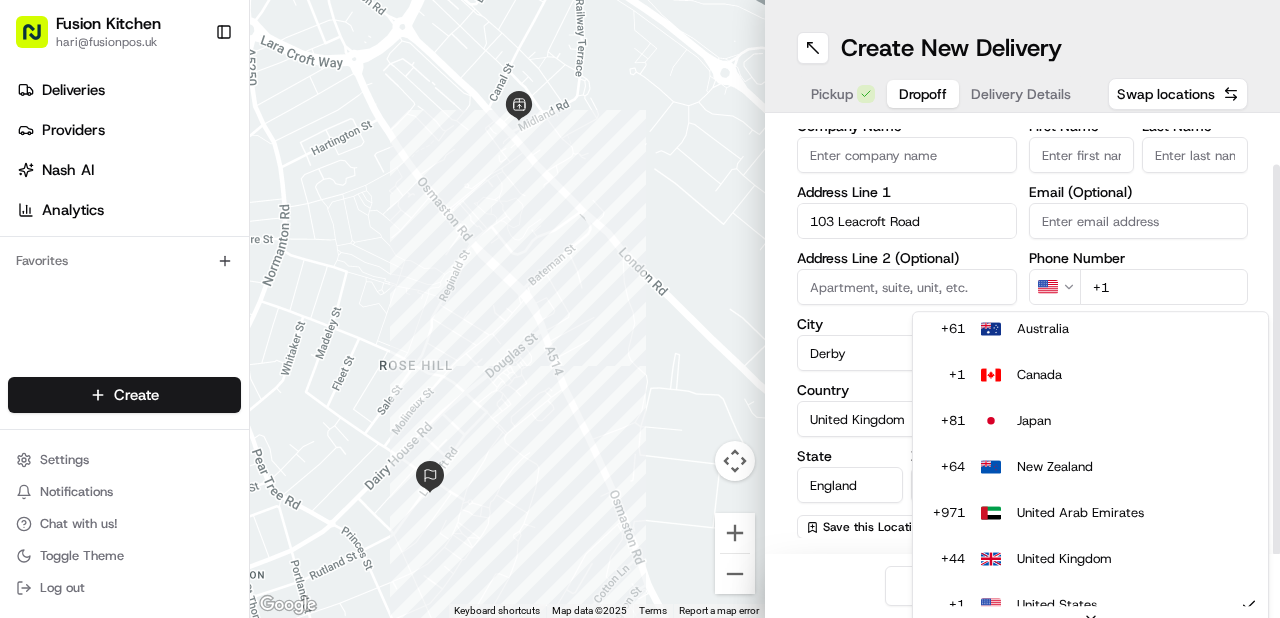 scroll, scrollTop: 0, scrollLeft: 0, axis: both 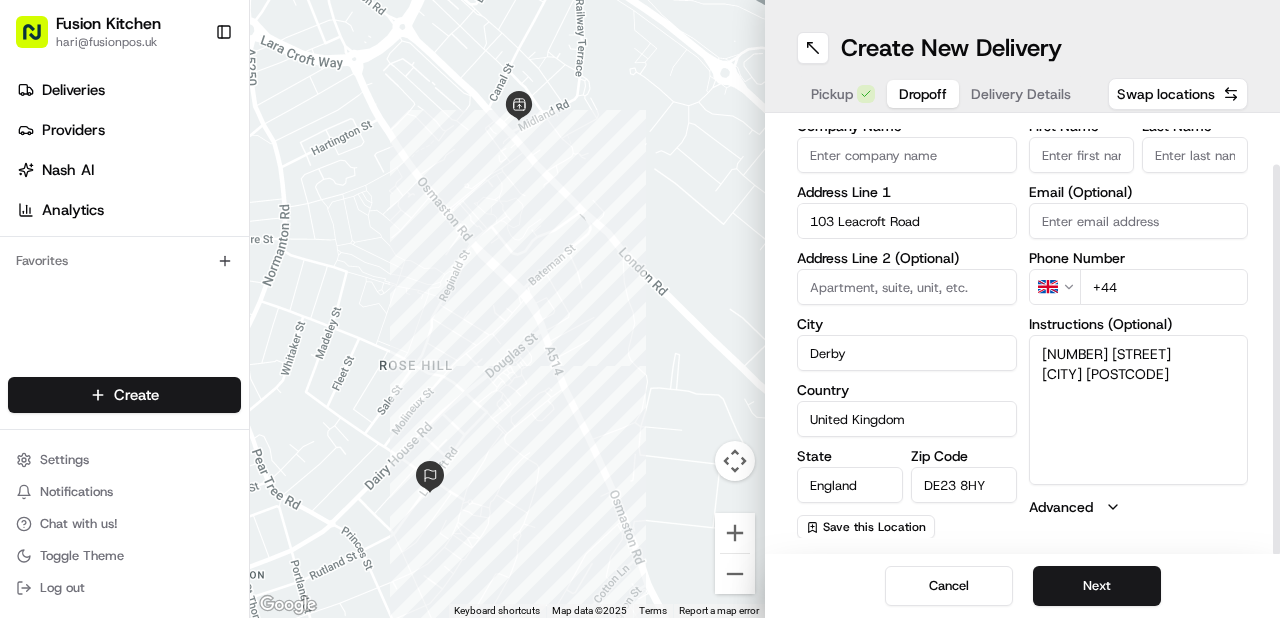 click on "+44" at bounding box center (1164, 287) 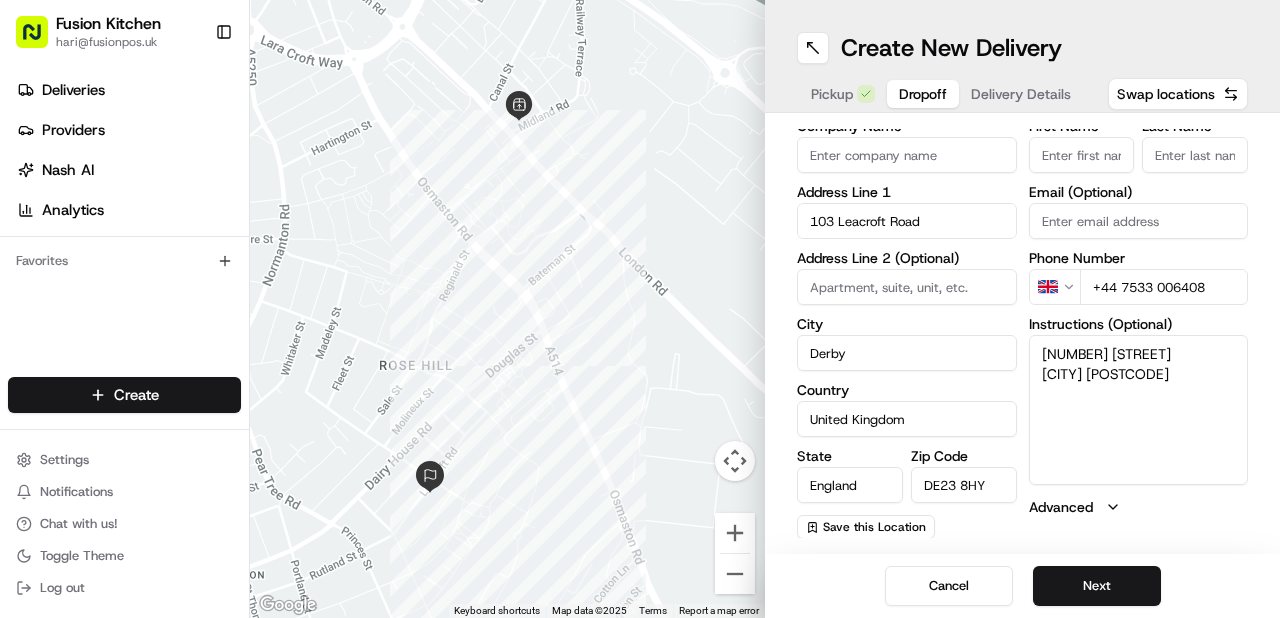type on "+44 7533 006408" 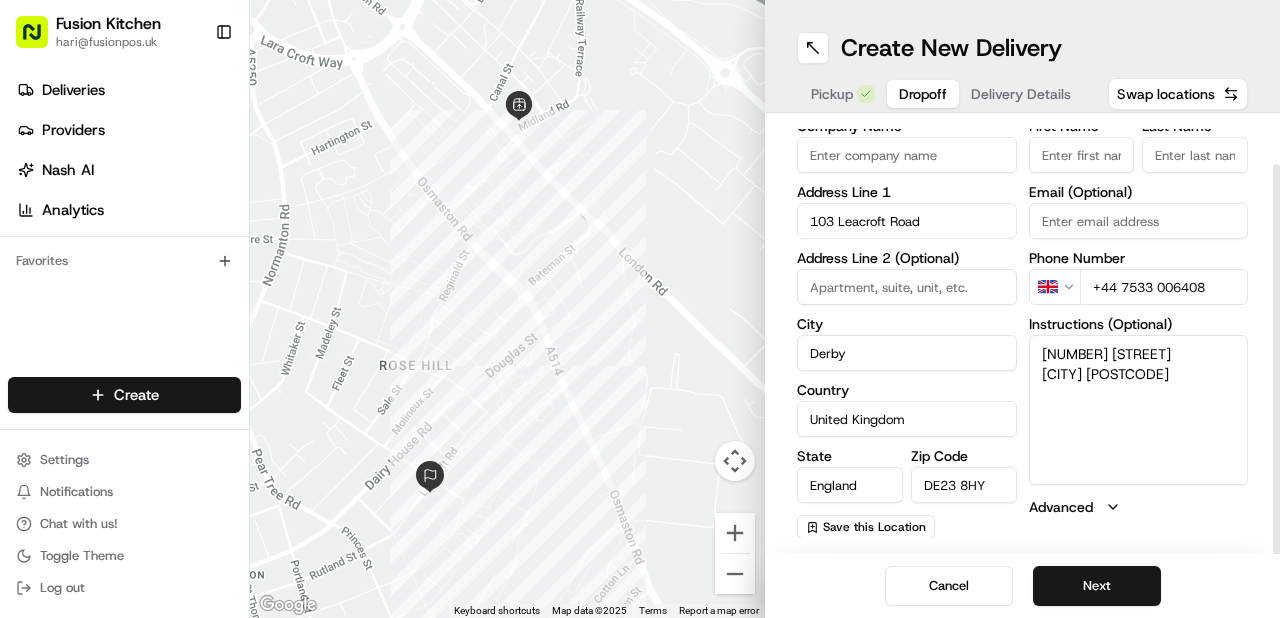 click on "First Name" at bounding box center (1082, 155) 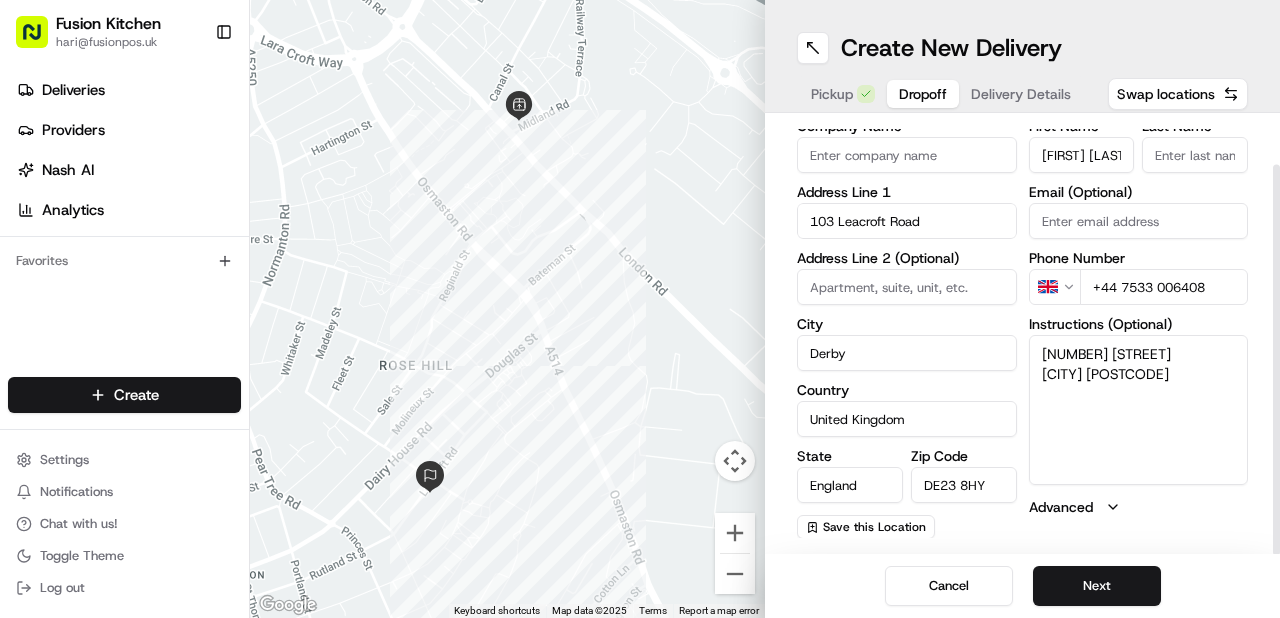 drag, startPoint x: 1088, startPoint y: 153, endPoint x: 1160, endPoint y: 147, distance: 72.249565 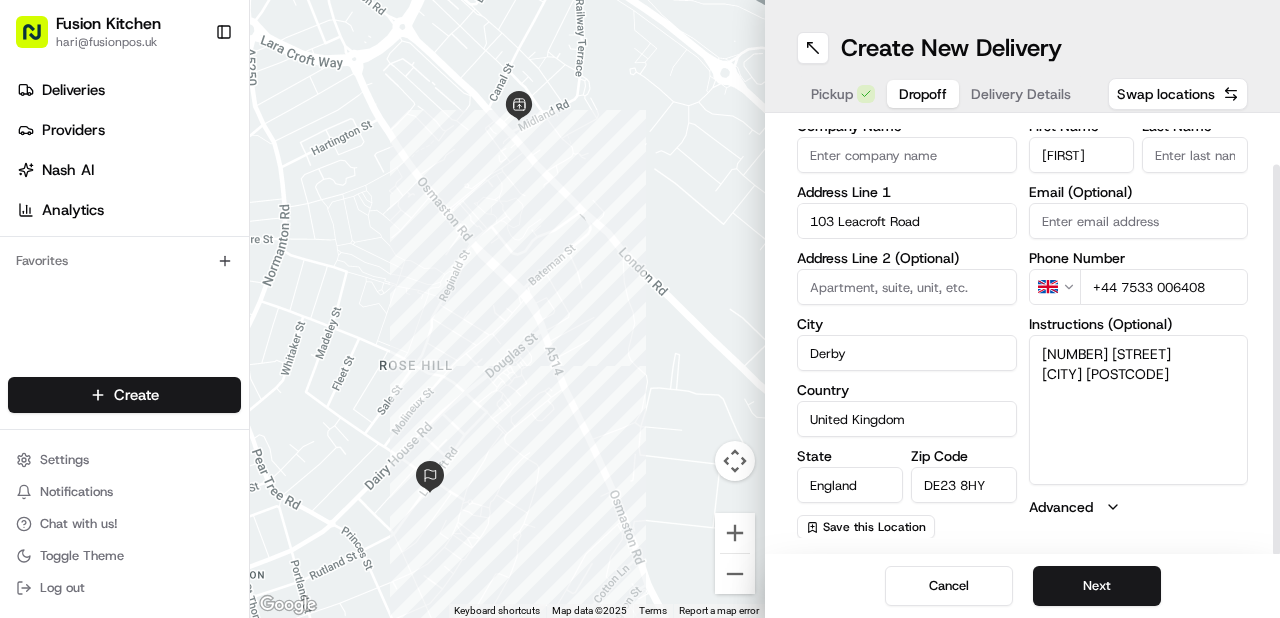 type on "Leeann" 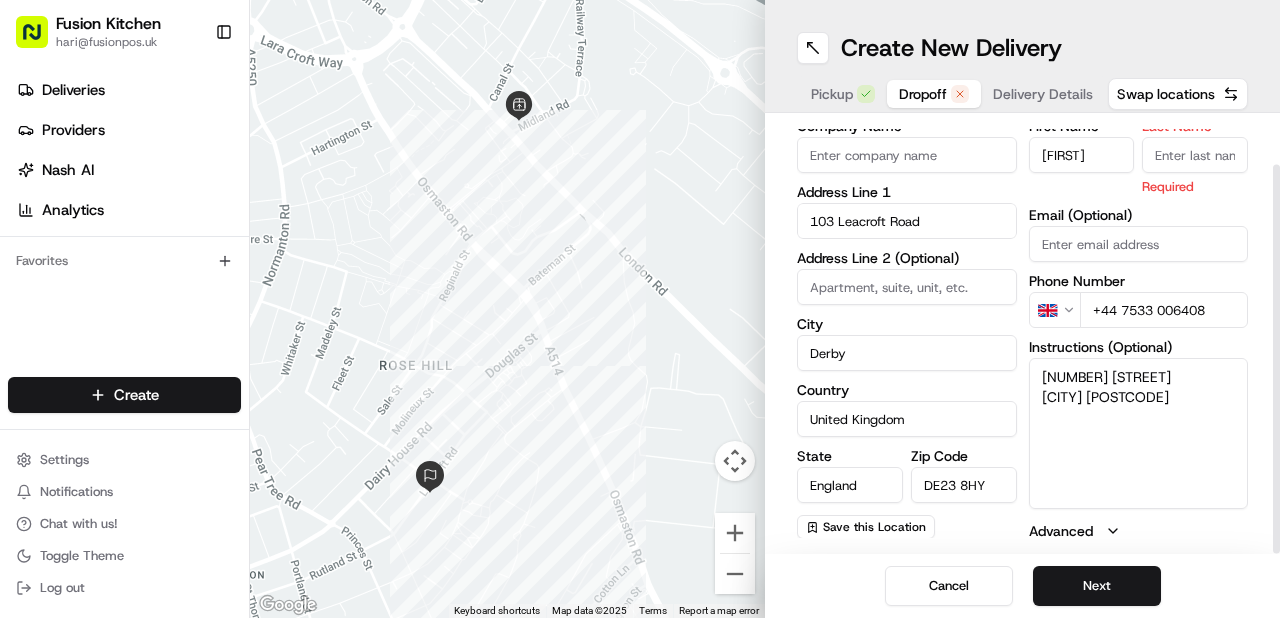 click on "Last Name" at bounding box center (1195, 155) 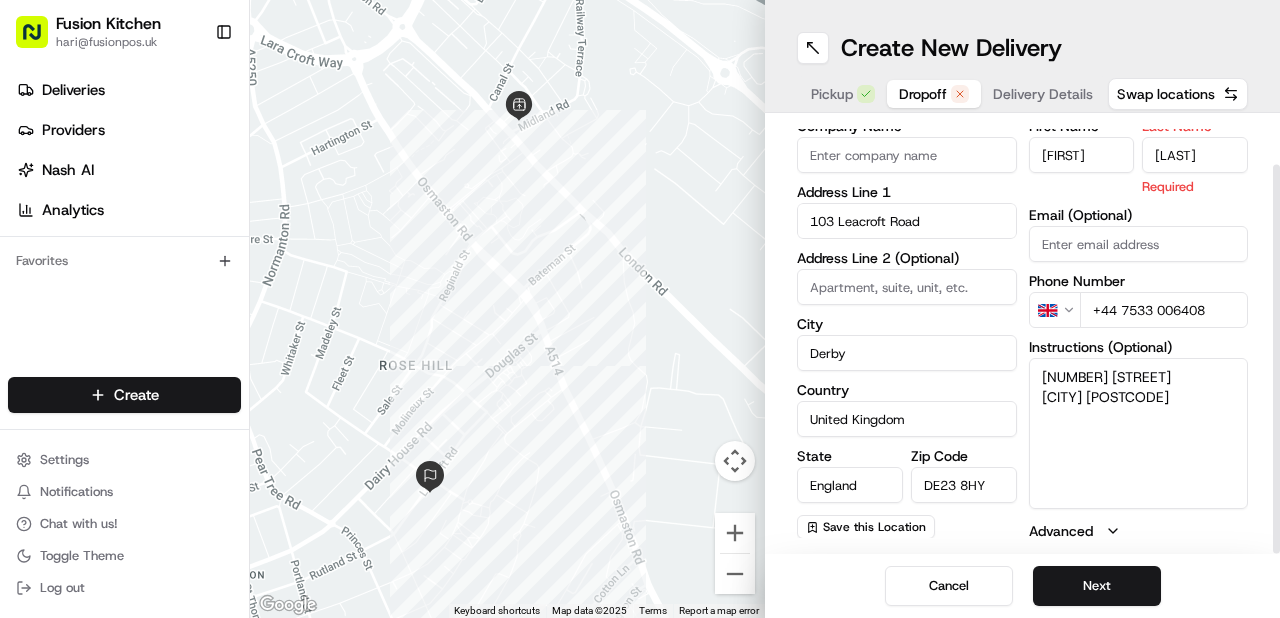 type on "Giles" 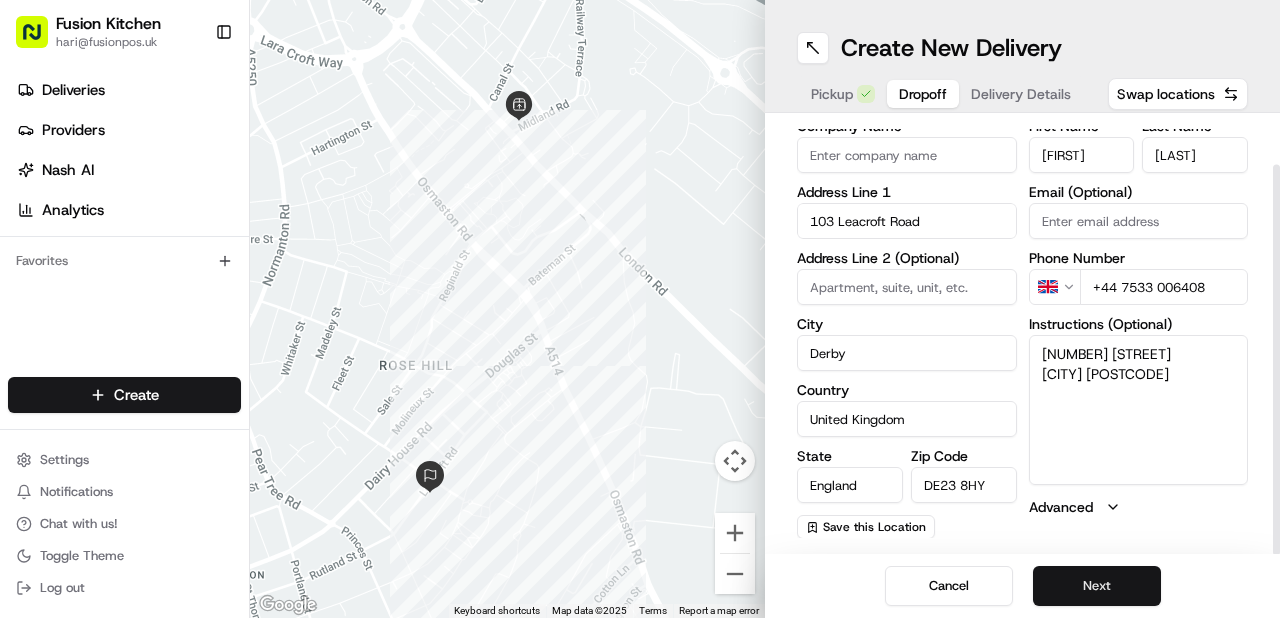 click on "Next" at bounding box center (1097, 586) 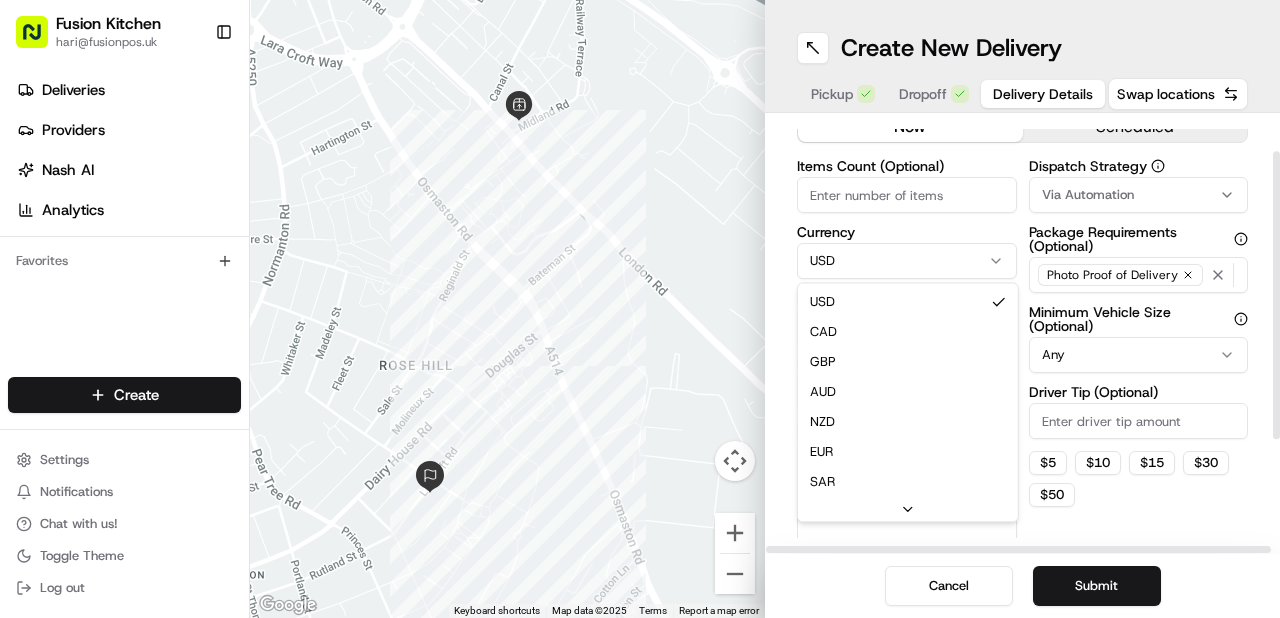 click on "Fusion Kitchen hari@fusionpos.uk Toggle Sidebar Deliveries Providers Nash AI Analytics Favorites Main Menu Members & Organization Organization Users Roles Preferences Customization Tracking Orchestration Automations Dispatch Strategy Locations Pickup Locations Dropoff Locations Billing Billing Refund Requests Integrations Notification Triggers Webhooks API Keys Request Logs Create Settings Notifications Chat with us! Toggle Theme Log out ← Move left → Move right ↑ Move up ↓ Move down + Zoom in - Zoom out Home Jump left by 75% End Jump right by 75% Page Up Jump up by 75% Page Down Jump down by 75% Keyboard shortcuts Map Data Map data ©2025 Map data ©2025 200 m  Click to toggle between metric and imperial units Terms Report a map error Create New Delivery Pickup Dropoff Delivery Details Swap locations Delivery Details now scheduled Items Count (Optional) Currency USD USD CAD GBP AUD NZD EUR SAR MXN AED JPY Package Value Package Identifier (Optional) Description (Optional) Any $ 5 $ 10" at bounding box center [640, 309] 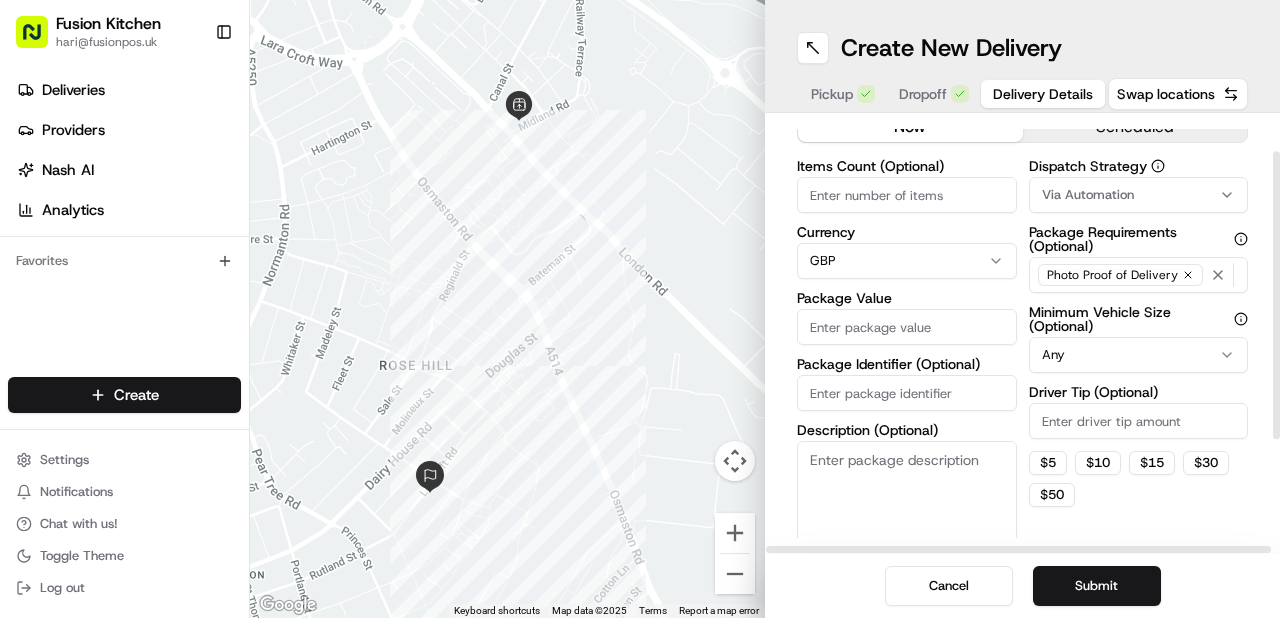 click on "Package Value" at bounding box center [907, 327] 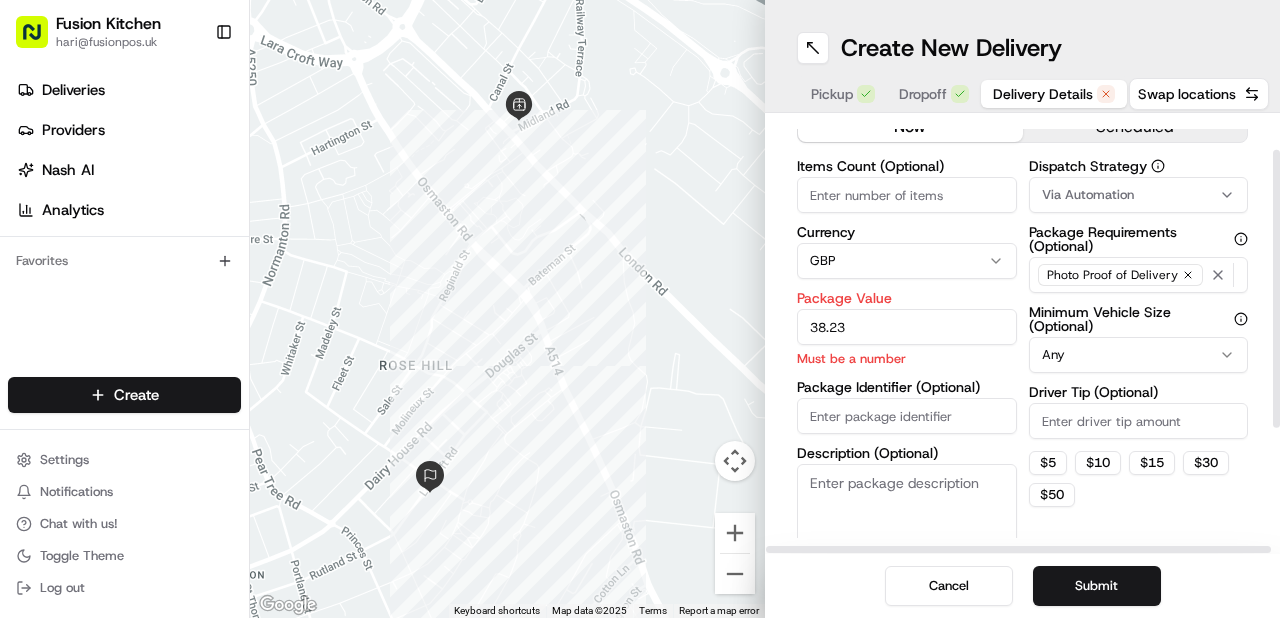 type on "38.23" 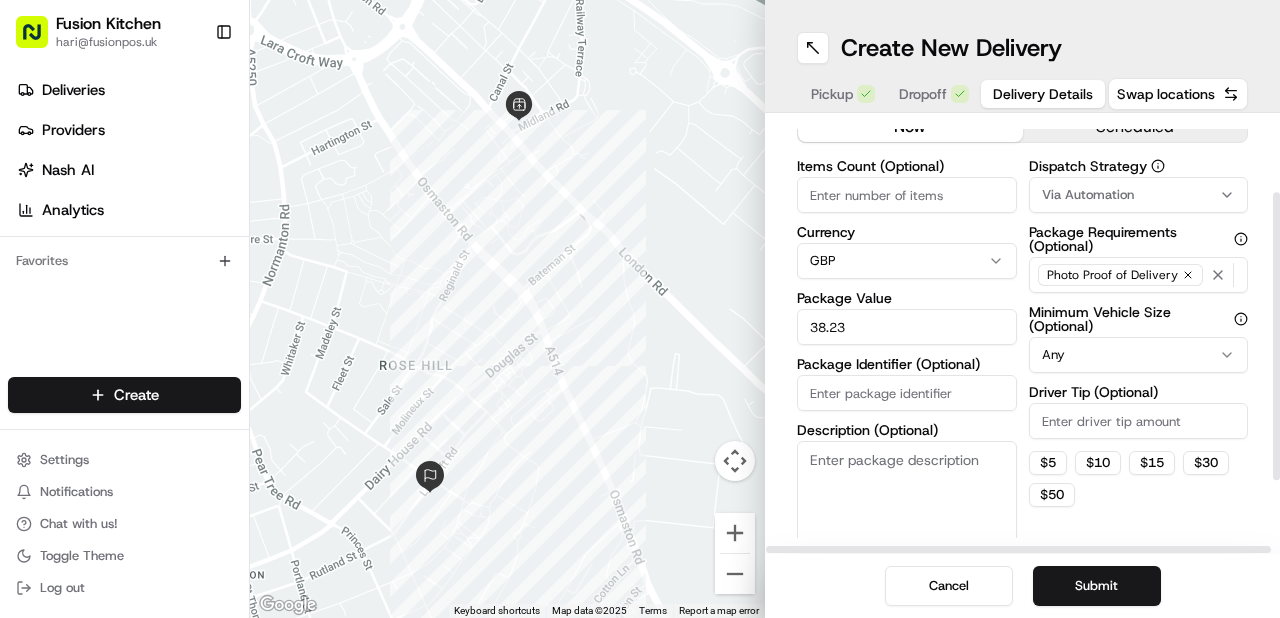scroll, scrollTop: 220, scrollLeft: 0, axis: vertical 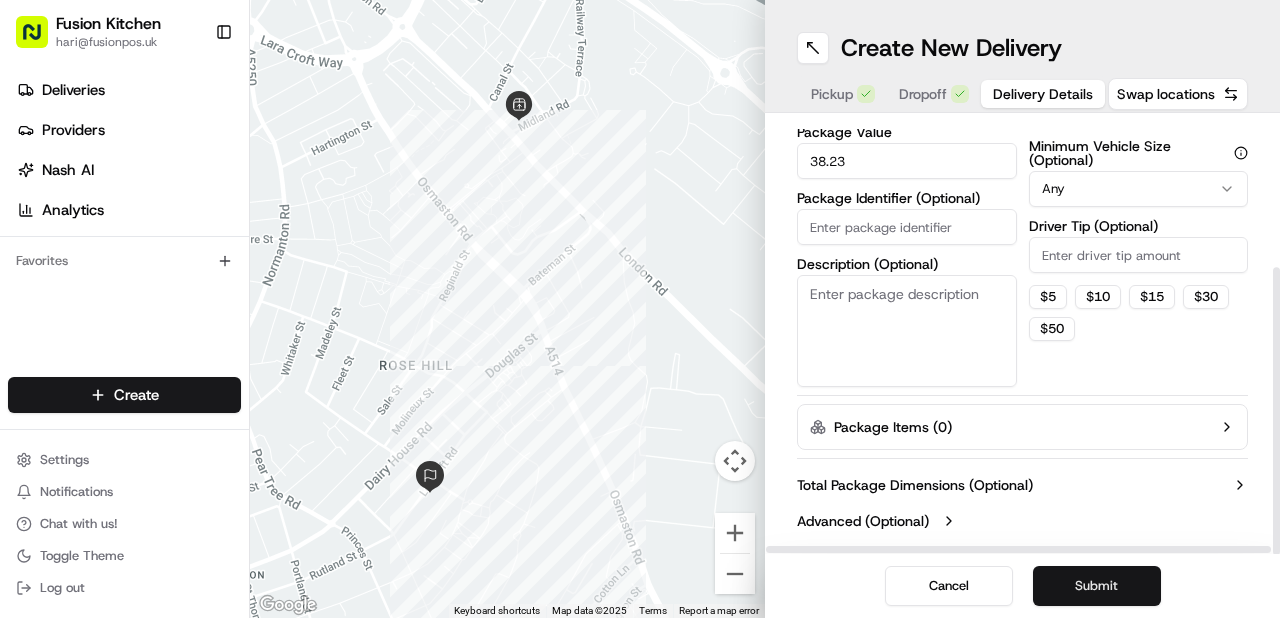 click on "Submit" at bounding box center (1097, 586) 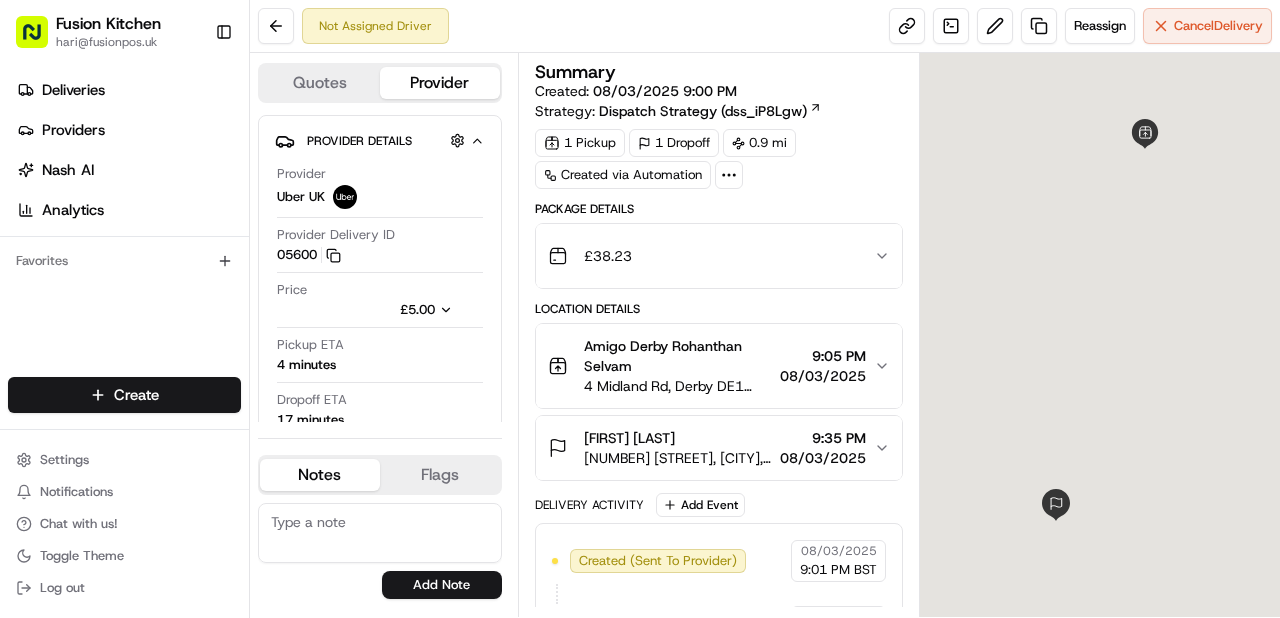 scroll, scrollTop: 0, scrollLeft: 0, axis: both 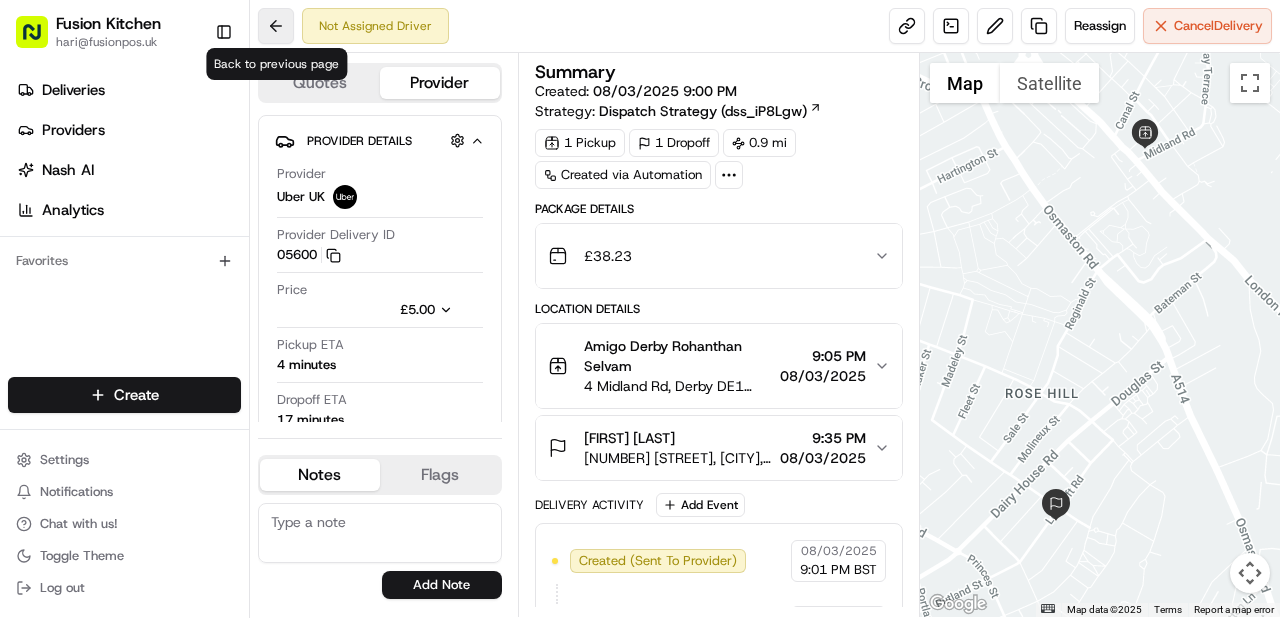 click at bounding box center [276, 26] 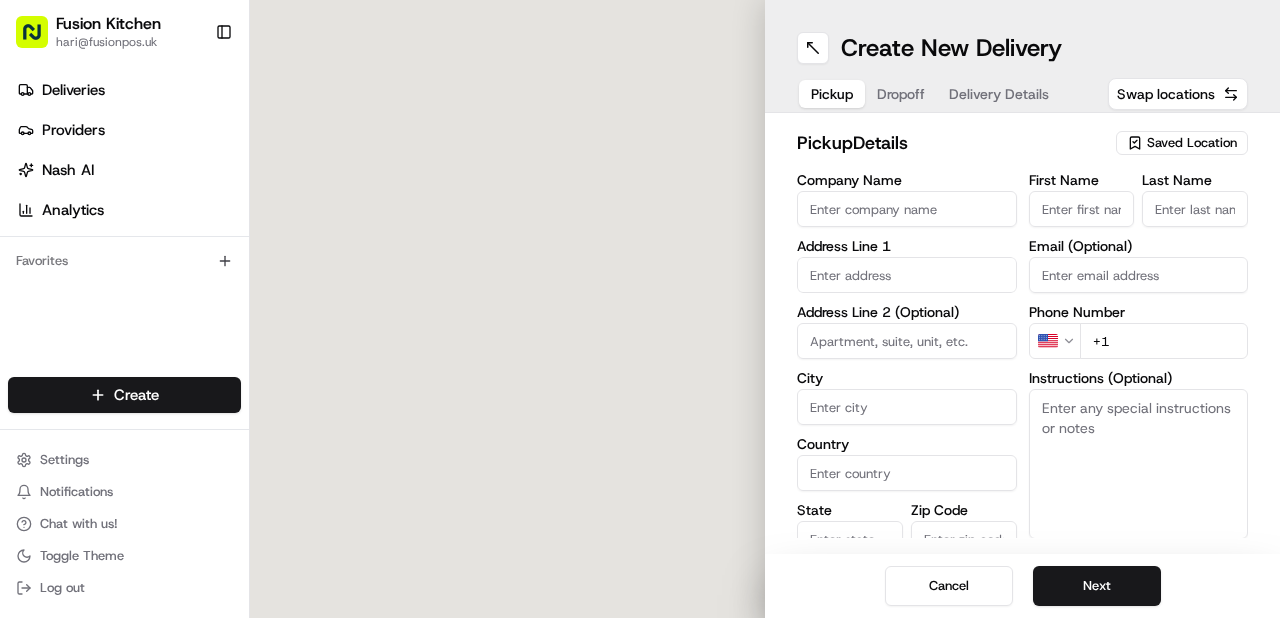 scroll, scrollTop: 0, scrollLeft: 0, axis: both 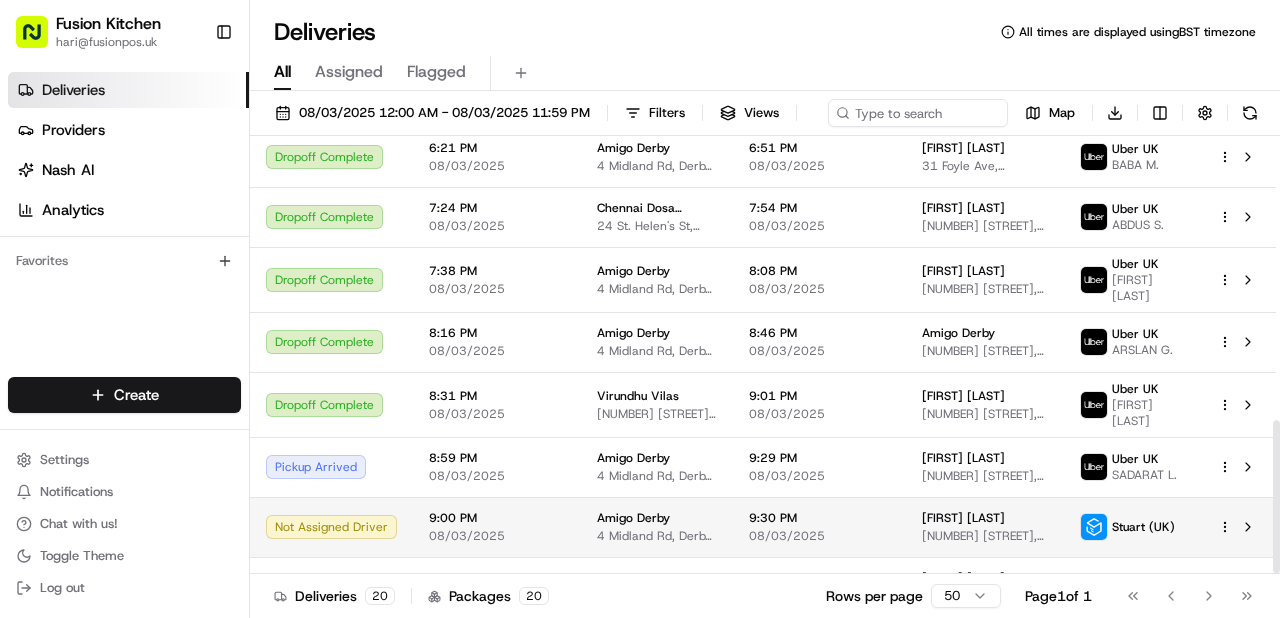 click on "Stuart (UK)" at bounding box center [1143, 527] 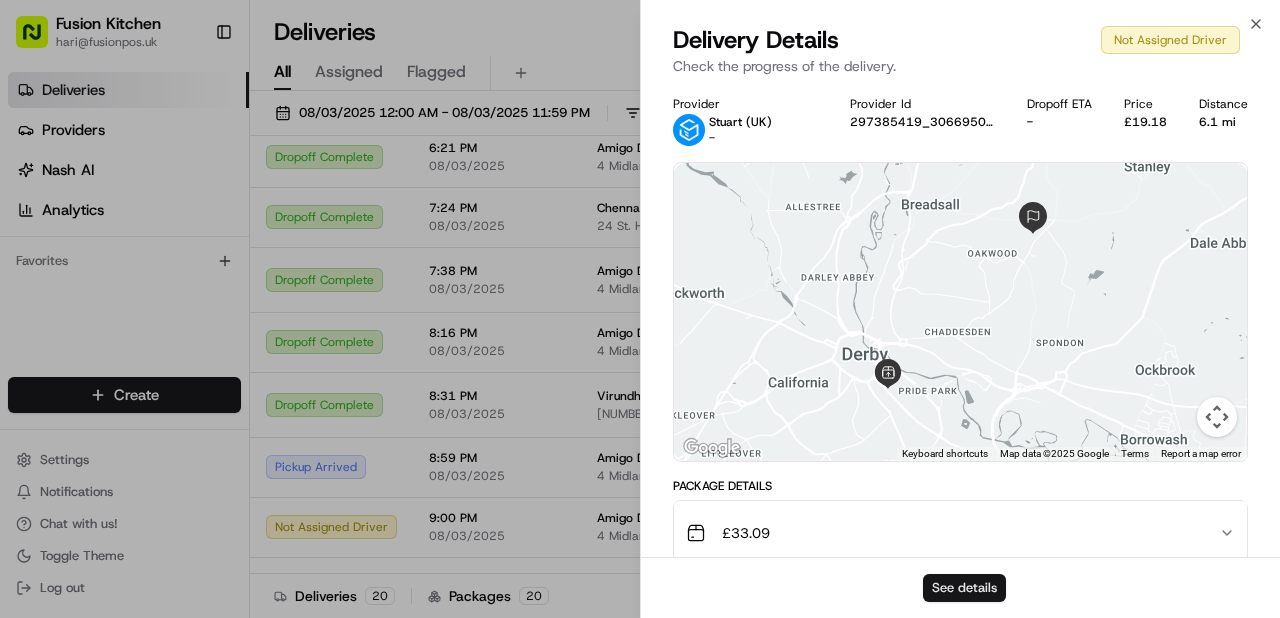 click on "See details" at bounding box center [964, 588] 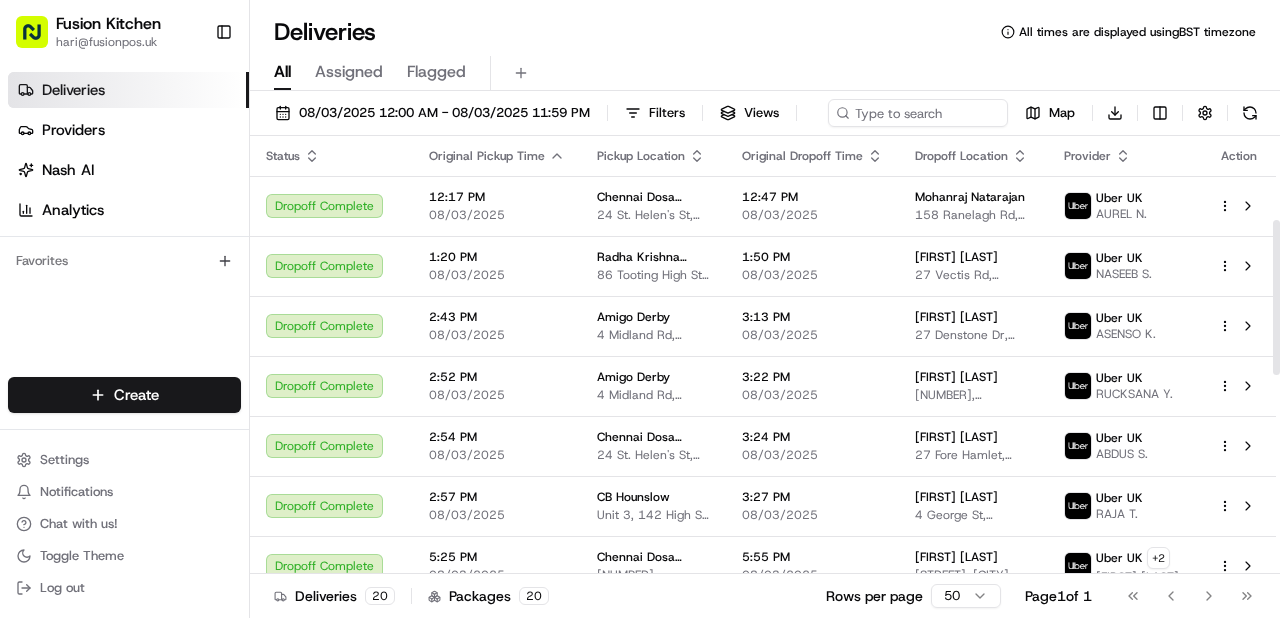 scroll, scrollTop: 801, scrollLeft: 0, axis: vertical 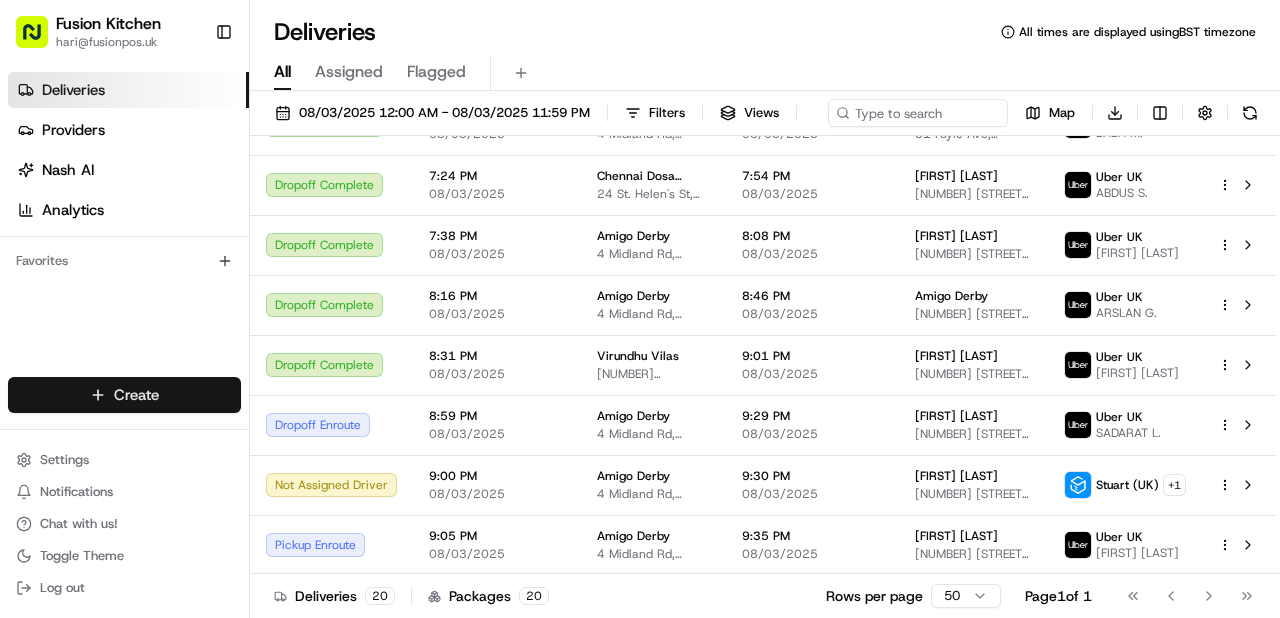 click on "Fusion Kitchen hari@fusionpos.uk Toggle Sidebar Deliveries Providers Nash AI Analytics Favorites Main Menu Members & Organization Organization Users Roles Preferences Customization Tracking Orchestration Automations Dispatch Strategy Locations Pickup Locations Dropoff Locations Billing Billing Refund Requests Integrations Notification Triggers Webhooks API Keys Request Logs Create Settings Notifications Chat with us! Toggle Theme Log out Deliveries All times are displayed using  BST   timezone All Assigned Flagged 08/03/2025 12:00 AM - 08/03/2025 11:59 PM Filters Views Map Download Status Original Pickup Time Pickup Location Original Dropoff Time Dropoff Location Provider Action Dropoff Complete 12:17 PM 08/03/2025 Chennai Dosa Ipswich 24 St. Helen's St, Ipswich IP4 1HJ, UK 12:47 PM 08/03/2025 Mohanraj Natarajan 158 Ranelagh Rd, Ipswich IP2 0AB, UK Uber UK AUREL N. Dropoff Complete 1:20 PM 08/03/2025 Radha Krishna Bhavan 86 Tooting High St, London SW17 0RN, UK 1:50 PM 08/03/2025 Uber UK + 2 +" at bounding box center (640, 309) 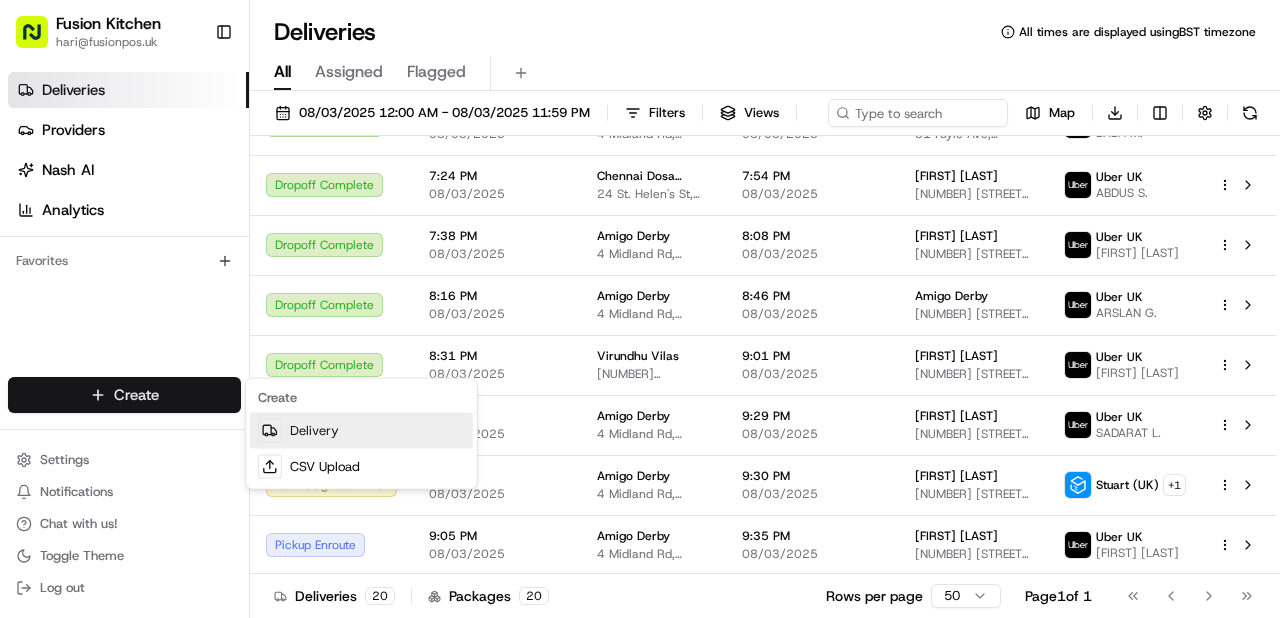 click on "Delivery" at bounding box center [361, 431] 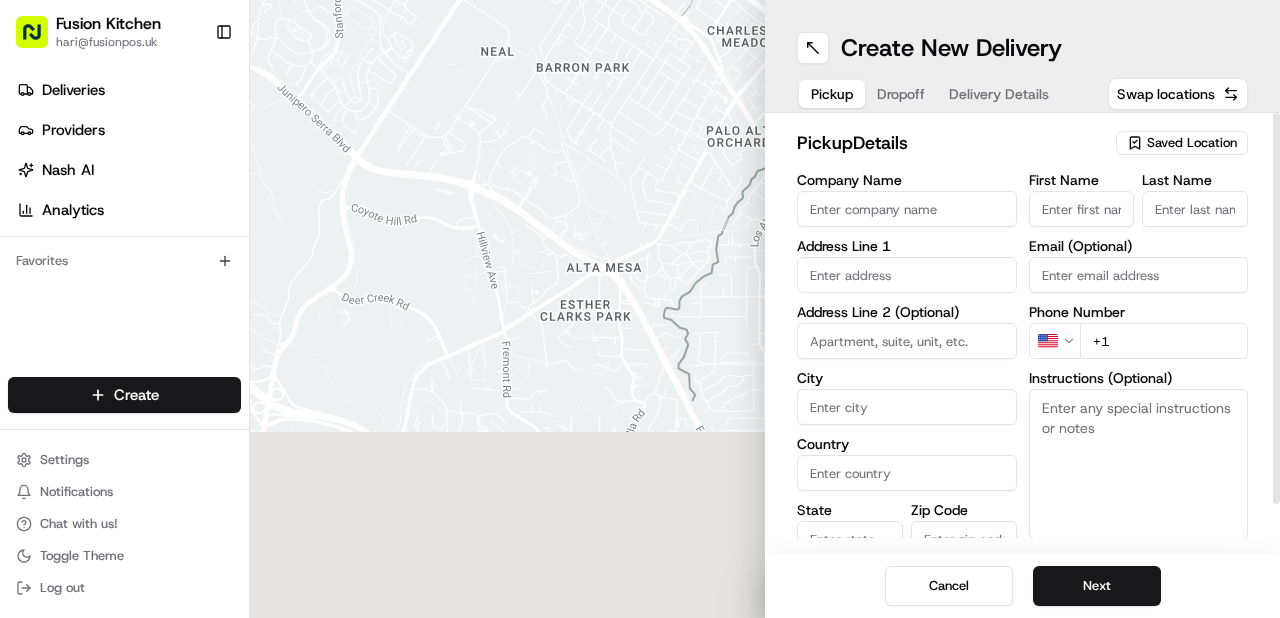 scroll, scrollTop: 0, scrollLeft: 0, axis: both 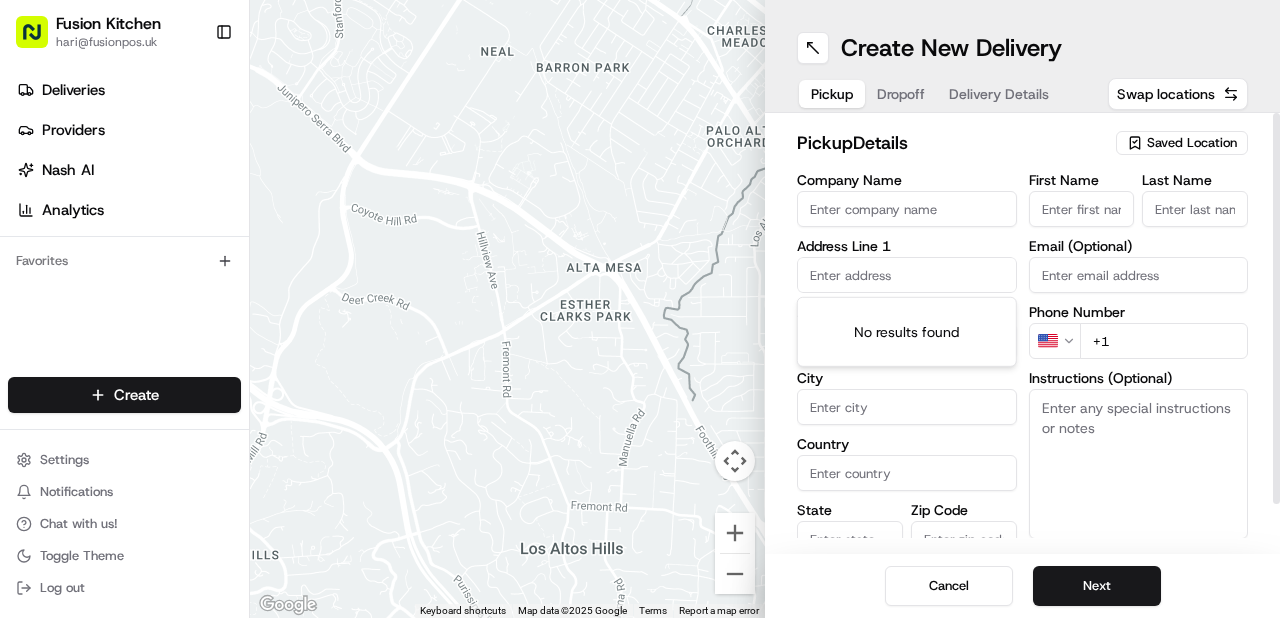 click at bounding box center [907, 275] 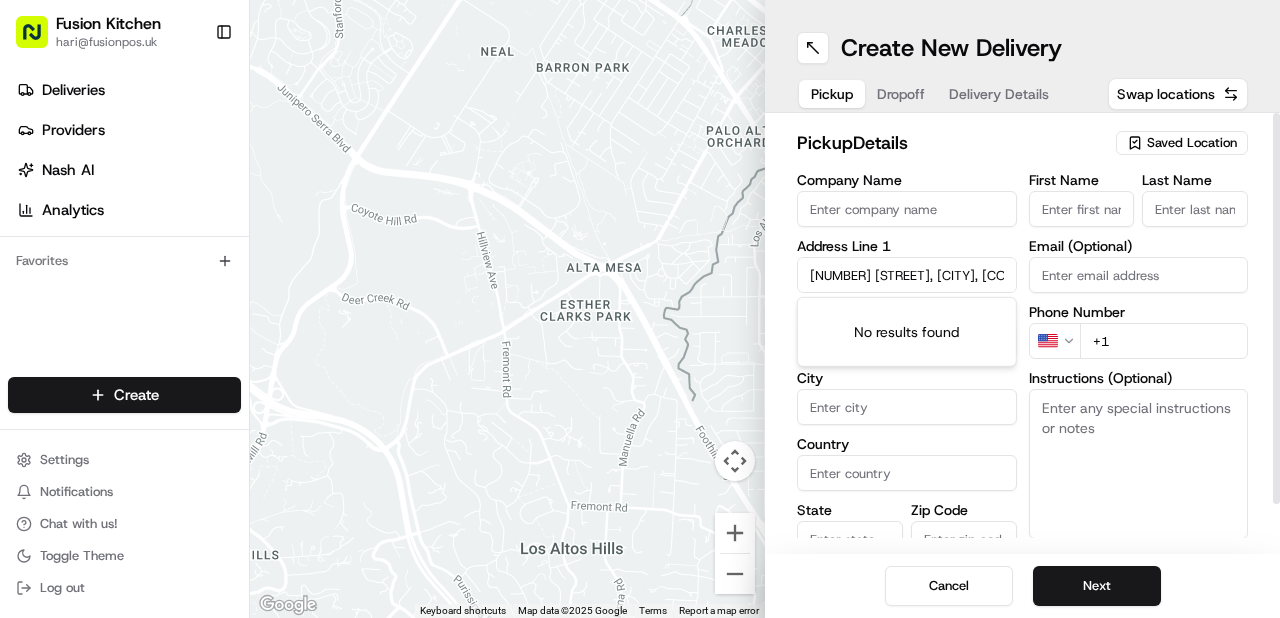 scroll, scrollTop: 0, scrollLeft: 141, axis: horizontal 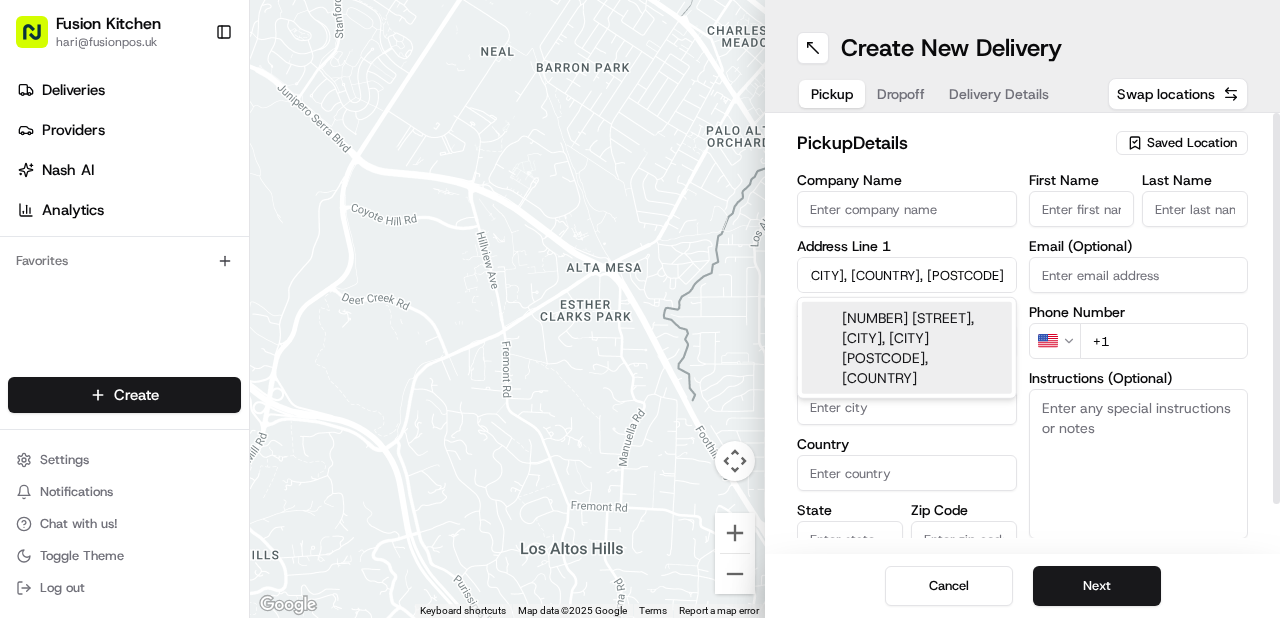 click on "124 Billesley Ln, Moseley, Birmingham B13 9RD, United Kingdom" at bounding box center [907, 348] 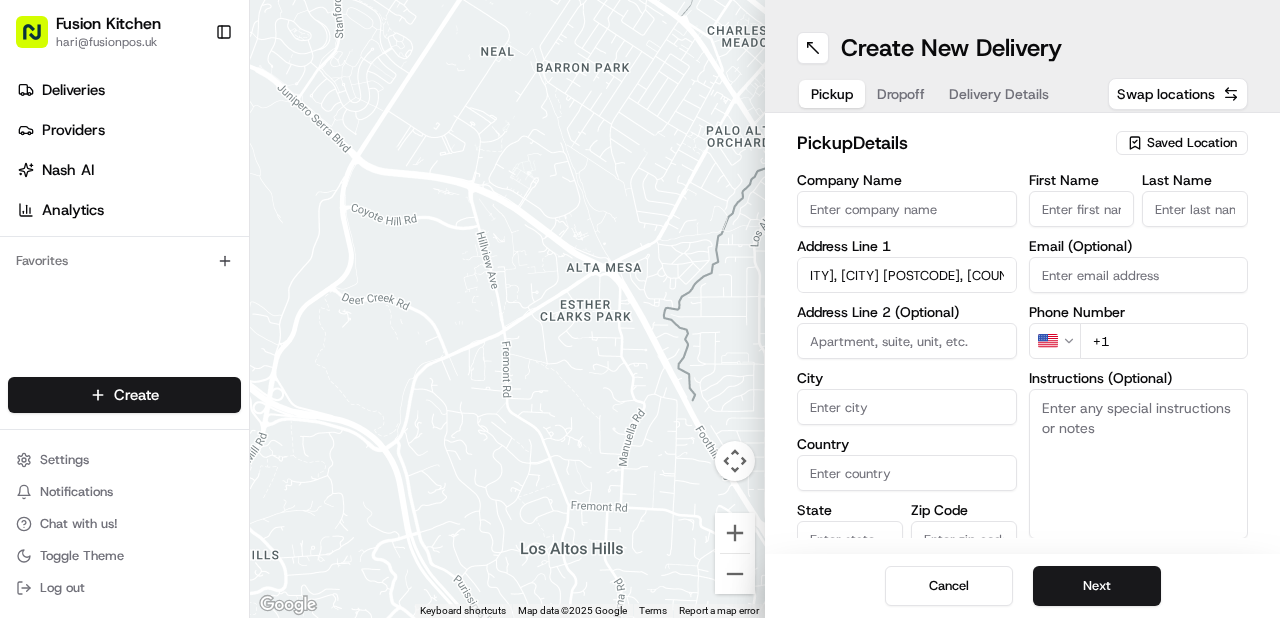 type on "[NUMBER] [STREET], [CITY], [CITY] [POSTCODE], [COUNTRY]" 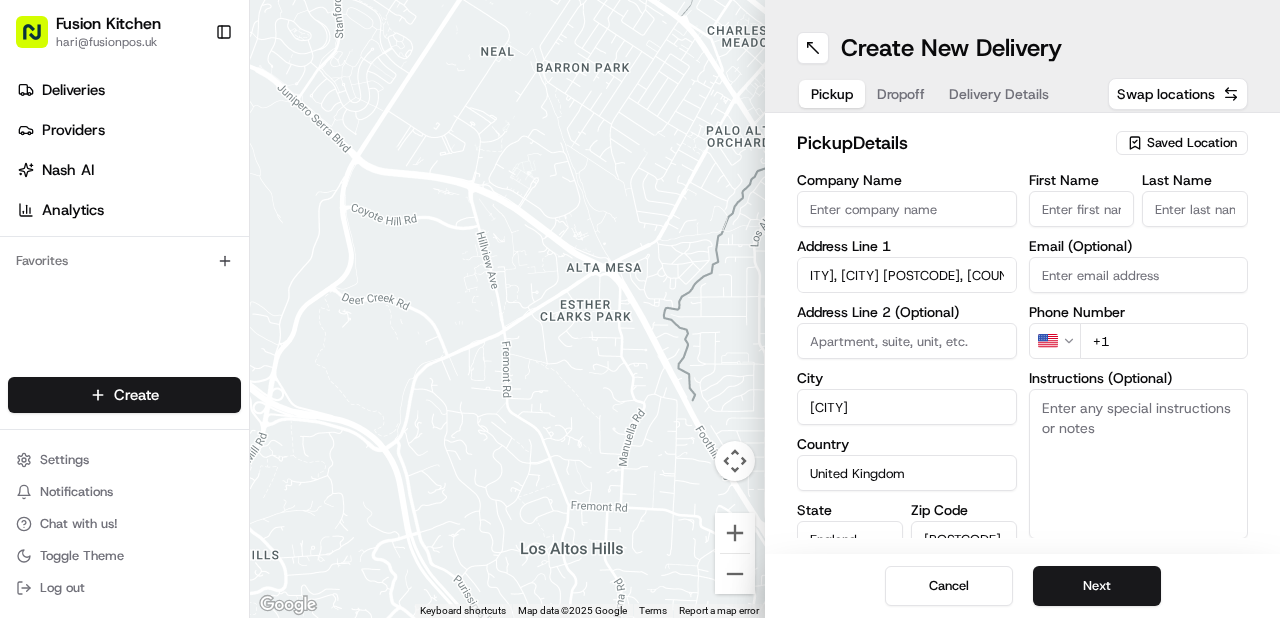 type on "124 Billesley Lane" 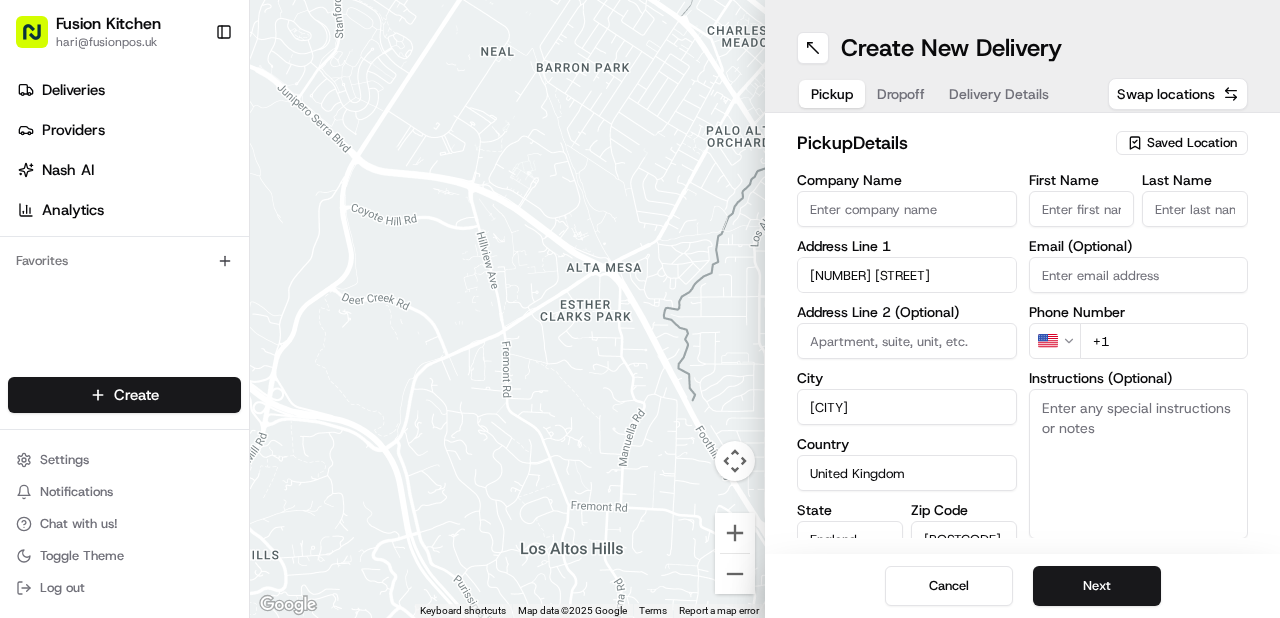 scroll, scrollTop: 0, scrollLeft: 0, axis: both 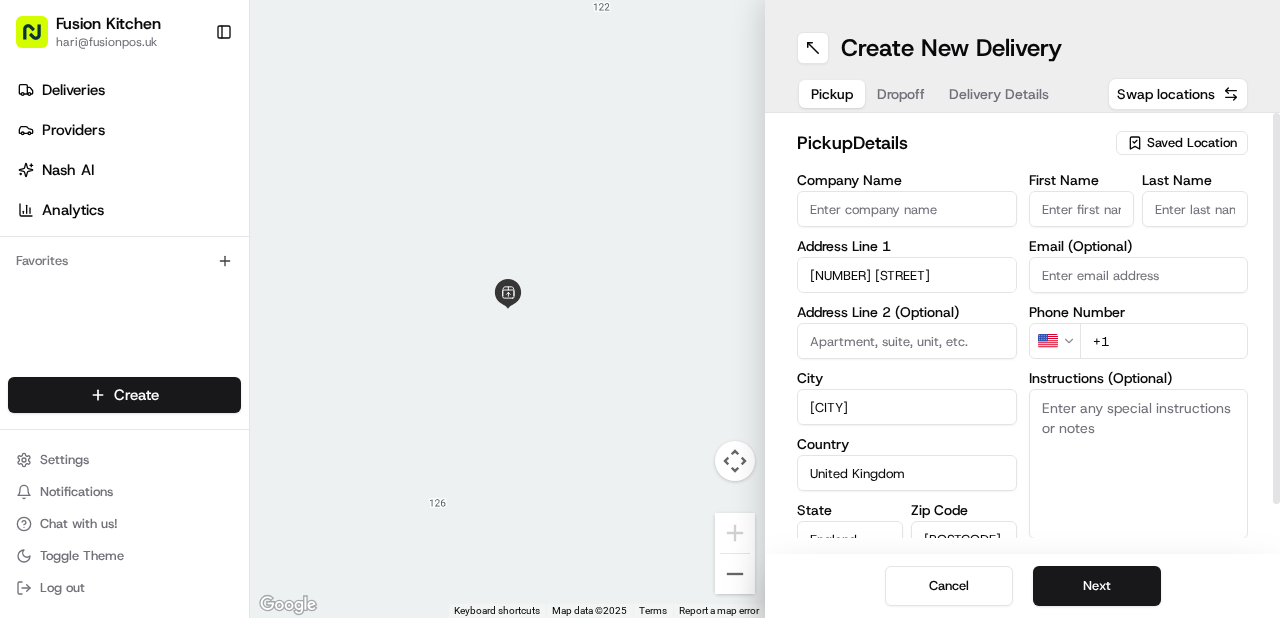 click on "Company Name" at bounding box center (907, 209) 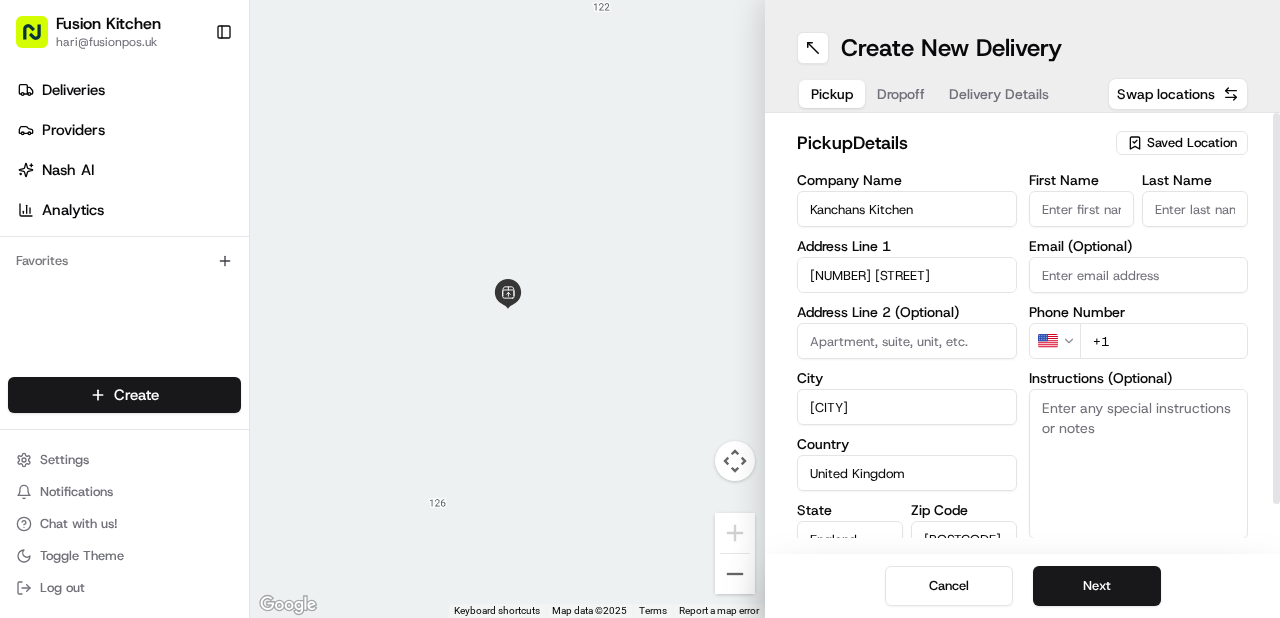 type on "Kanchans Kitchen" 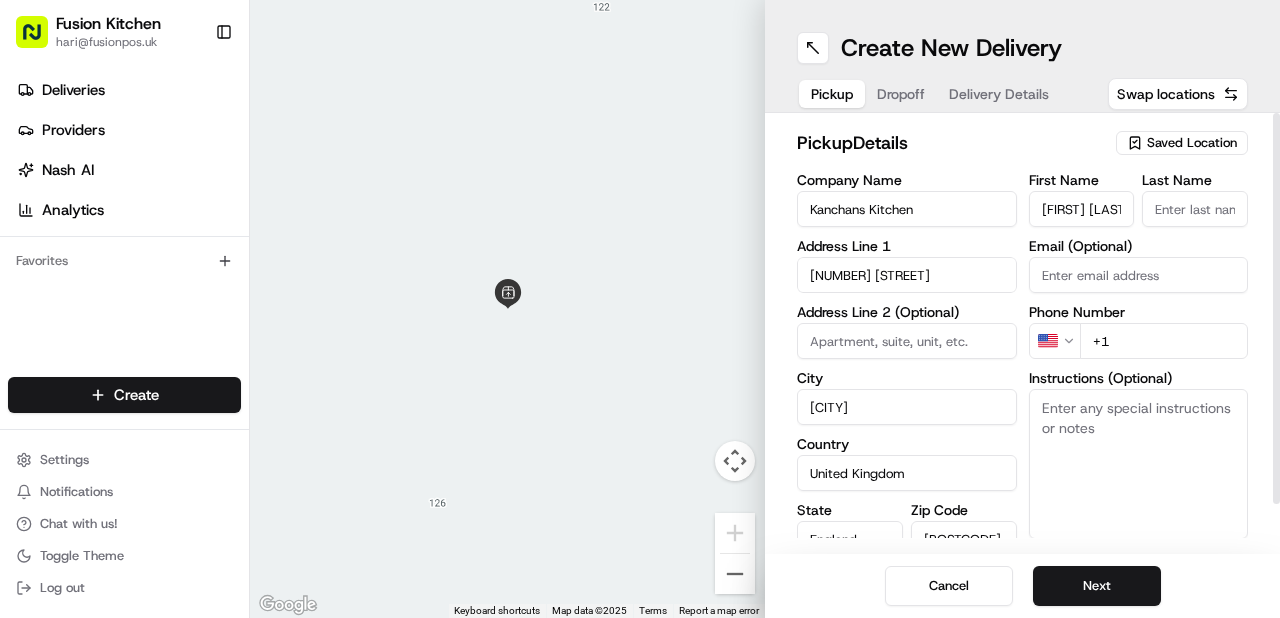 drag, startPoint x: 1092, startPoint y: 208, endPoint x: 1148, endPoint y: 206, distance: 56.0357 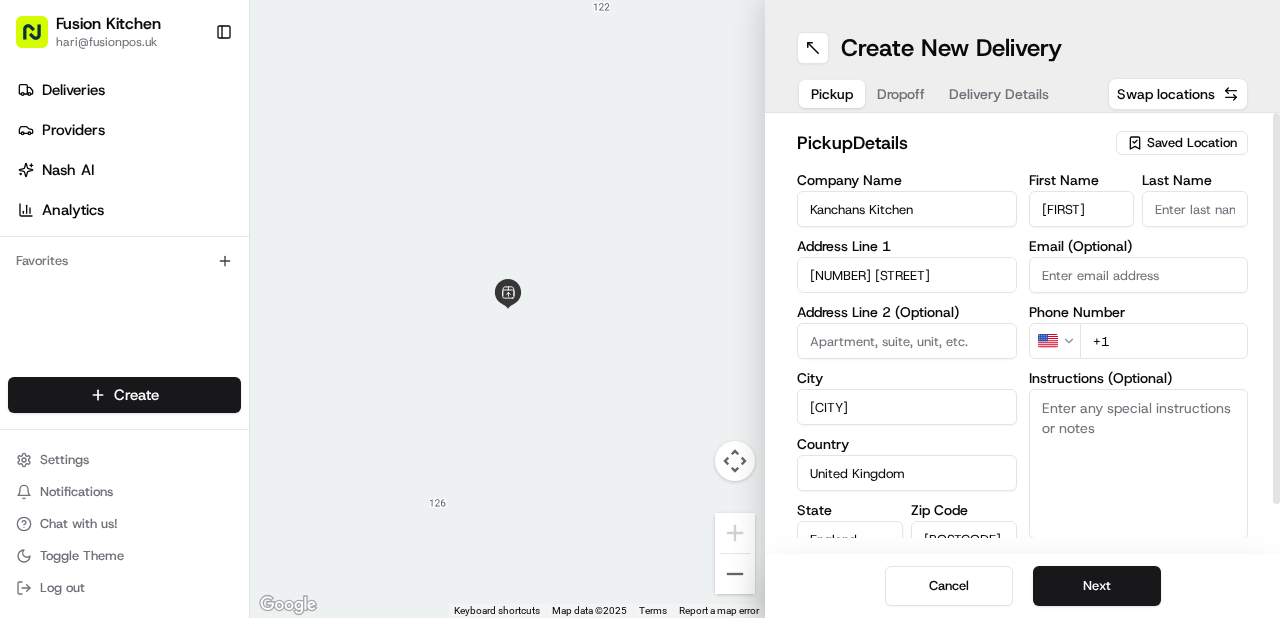 type on "Rakesh" 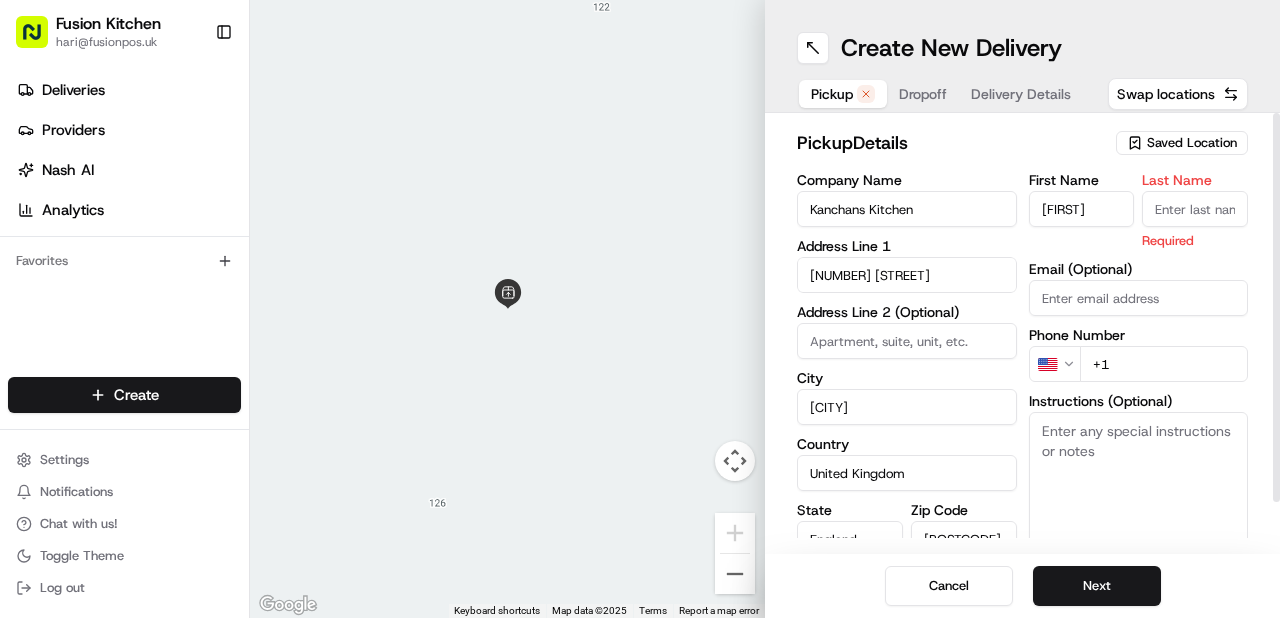 click on "Last Name" at bounding box center (1195, 209) 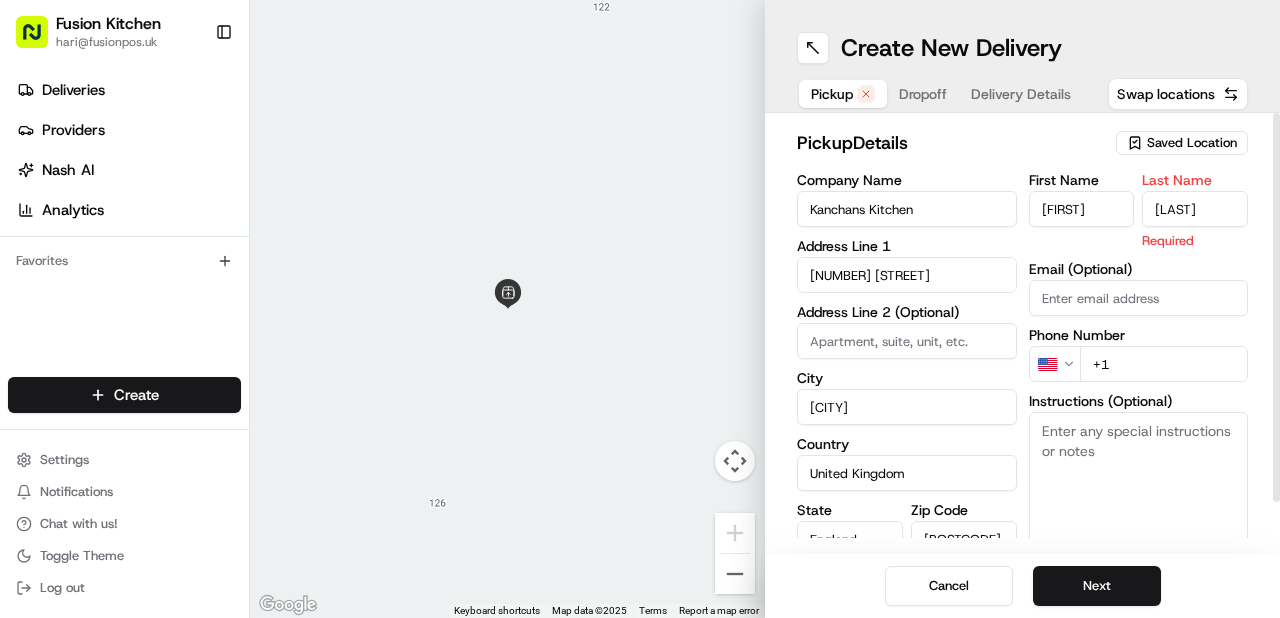 type on "Singh" 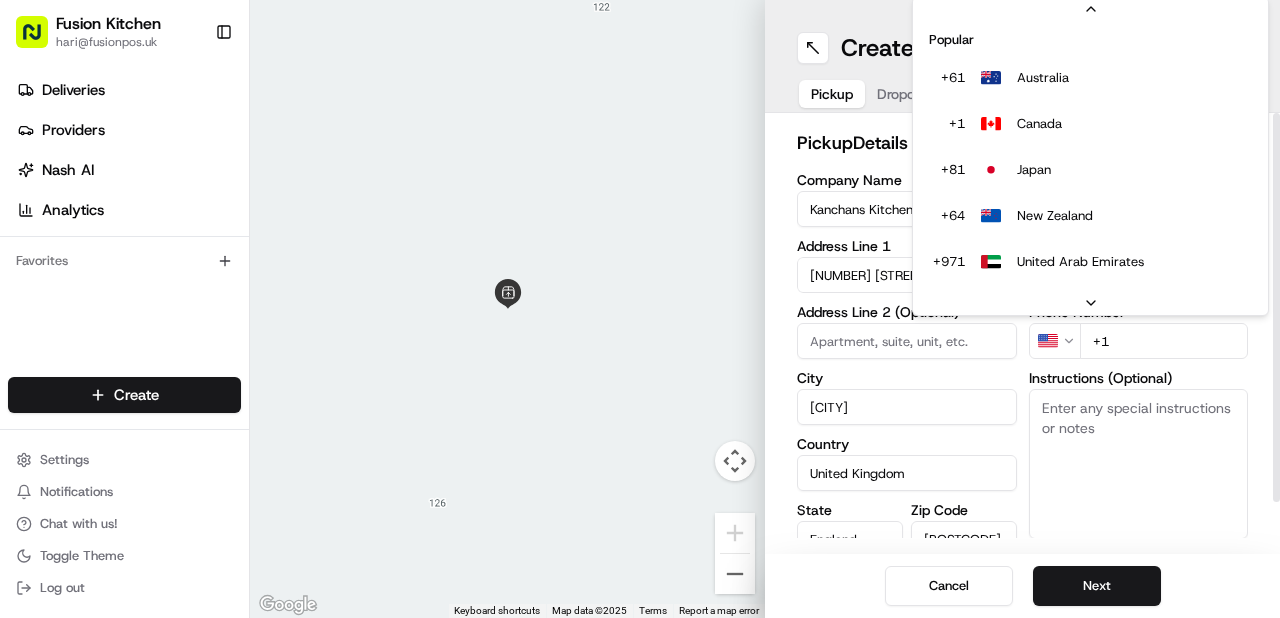 scroll, scrollTop: 85, scrollLeft: 0, axis: vertical 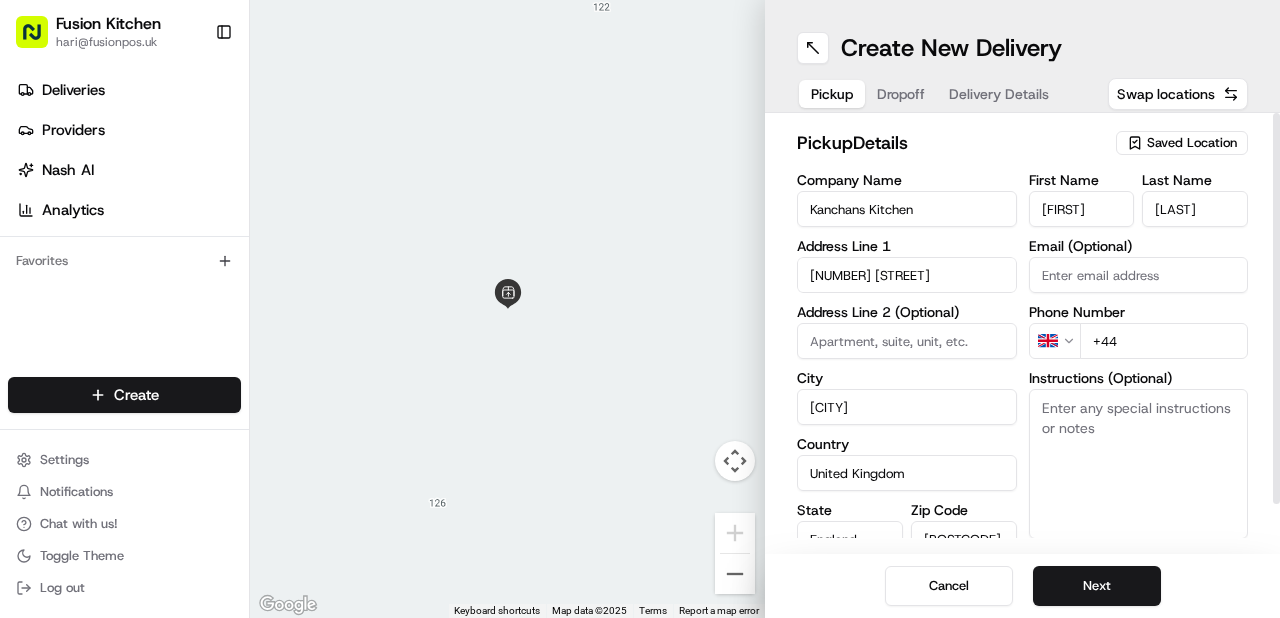 click on "+44" at bounding box center (1164, 341) 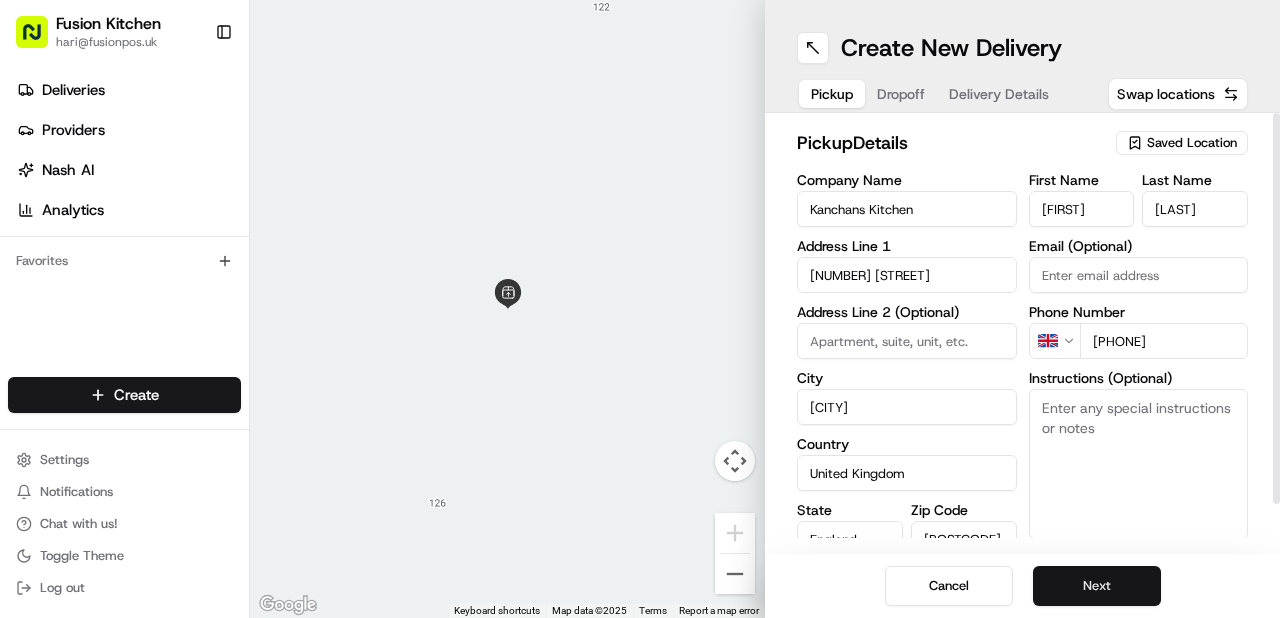 type on "+44 121 815 8400" 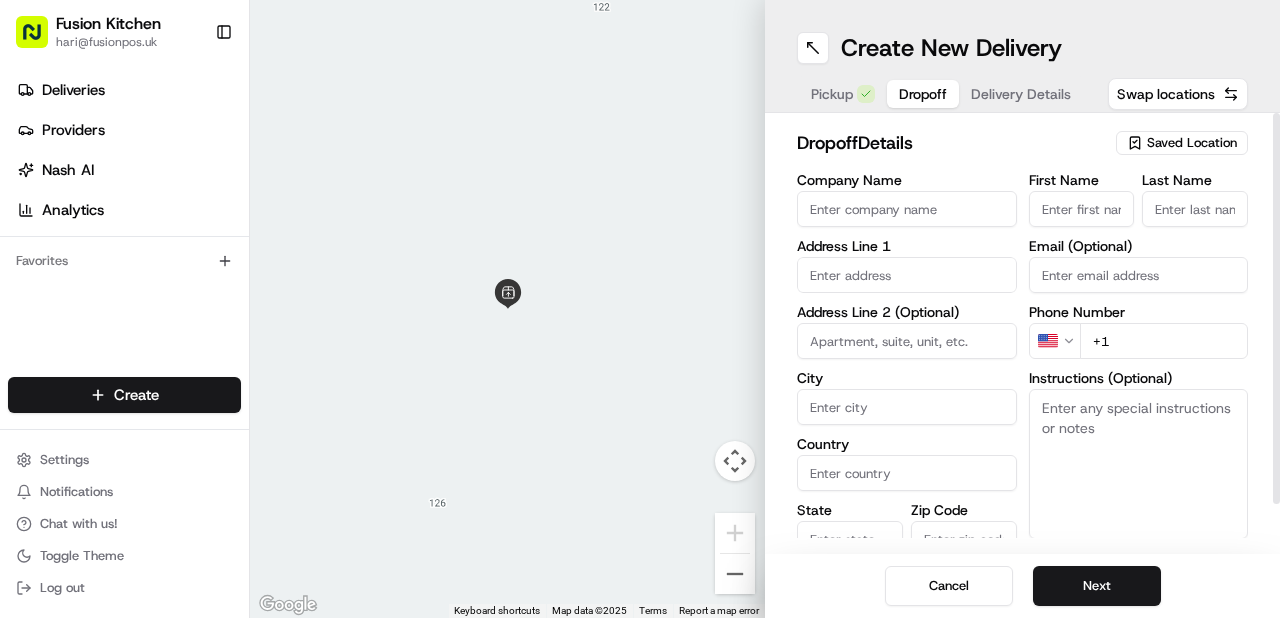 type 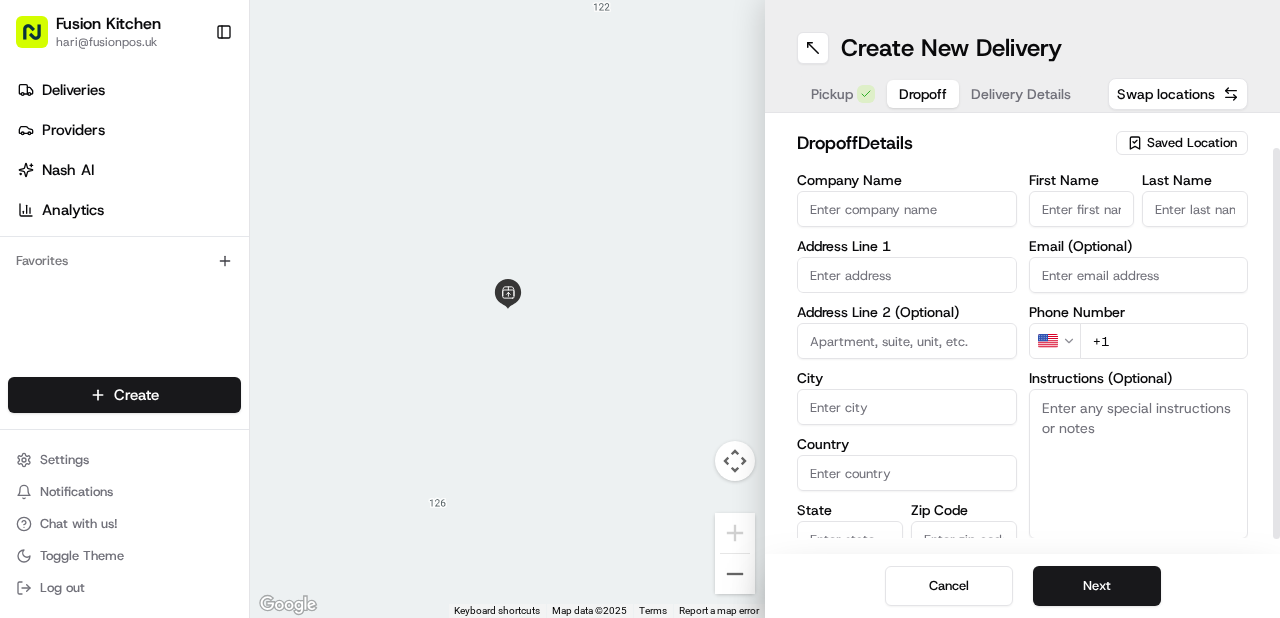 scroll, scrollTop: 54, scrollLeft: 0, axis: vertical 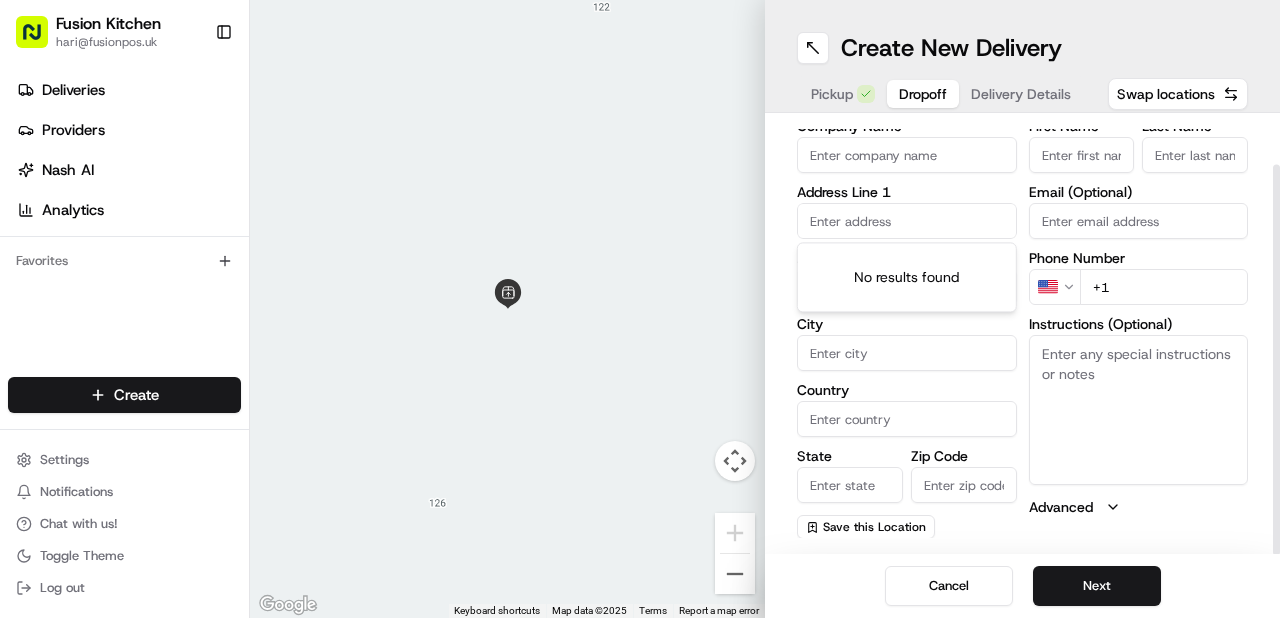 click at bounding box center [907, 221] 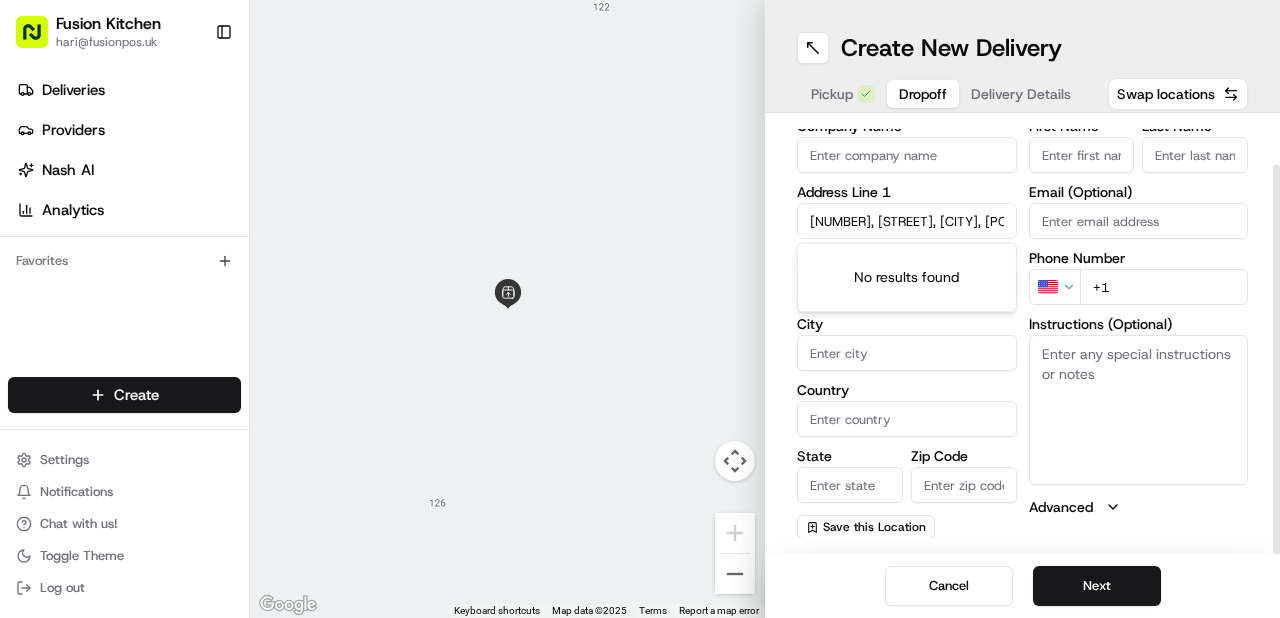 scroll, scrollTop: 0, scrollLeft: 68, axis: horizontal 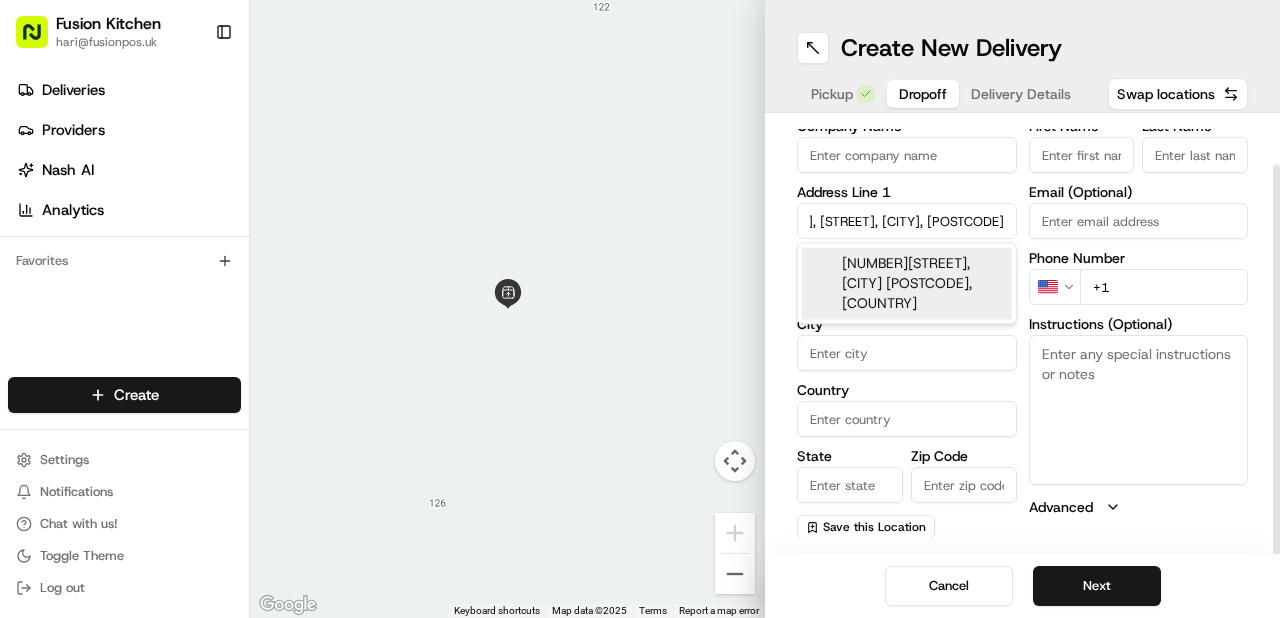 click on "101A Alcester Road, Birmingham B13 8DD, UK" at bounding box center (907, 283) 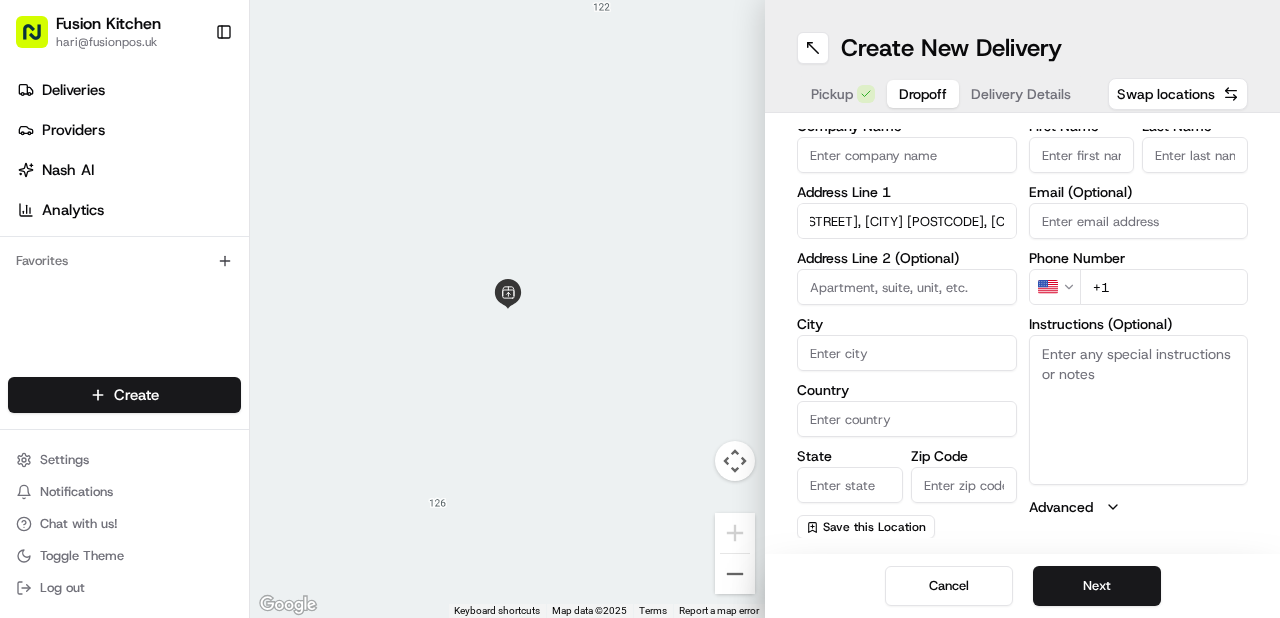 type on "[NUMBER][STREET], [CITY] [POSTCODE], [COUNTRY]" 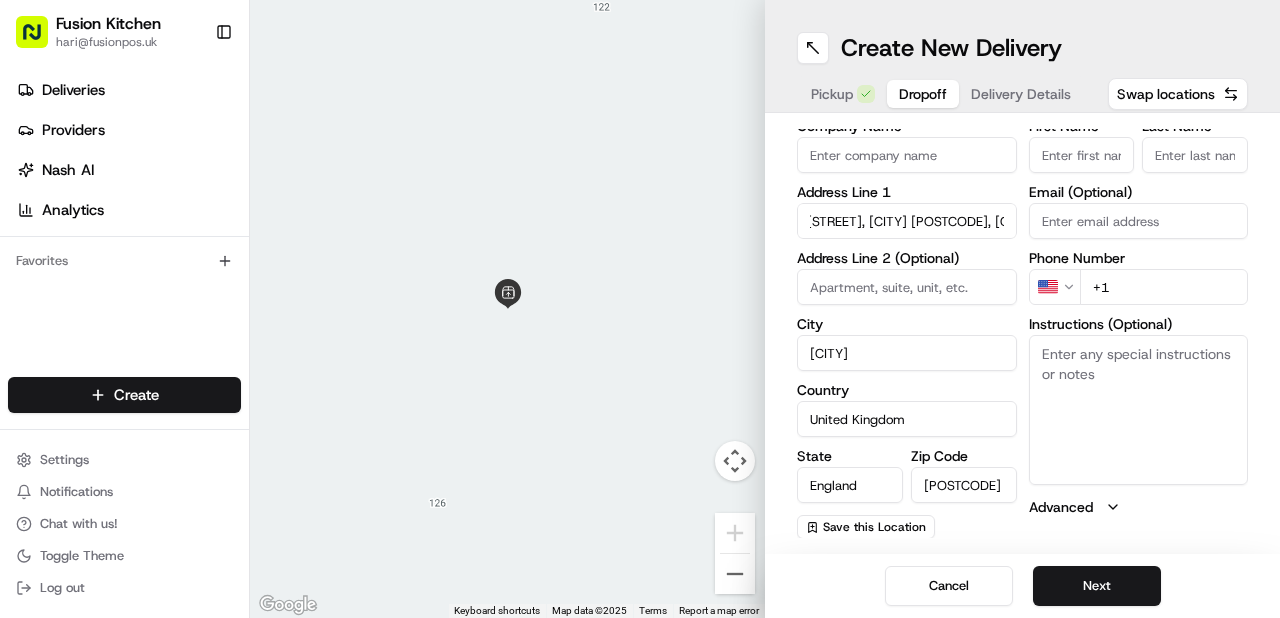 type on "101A Alcester Road" 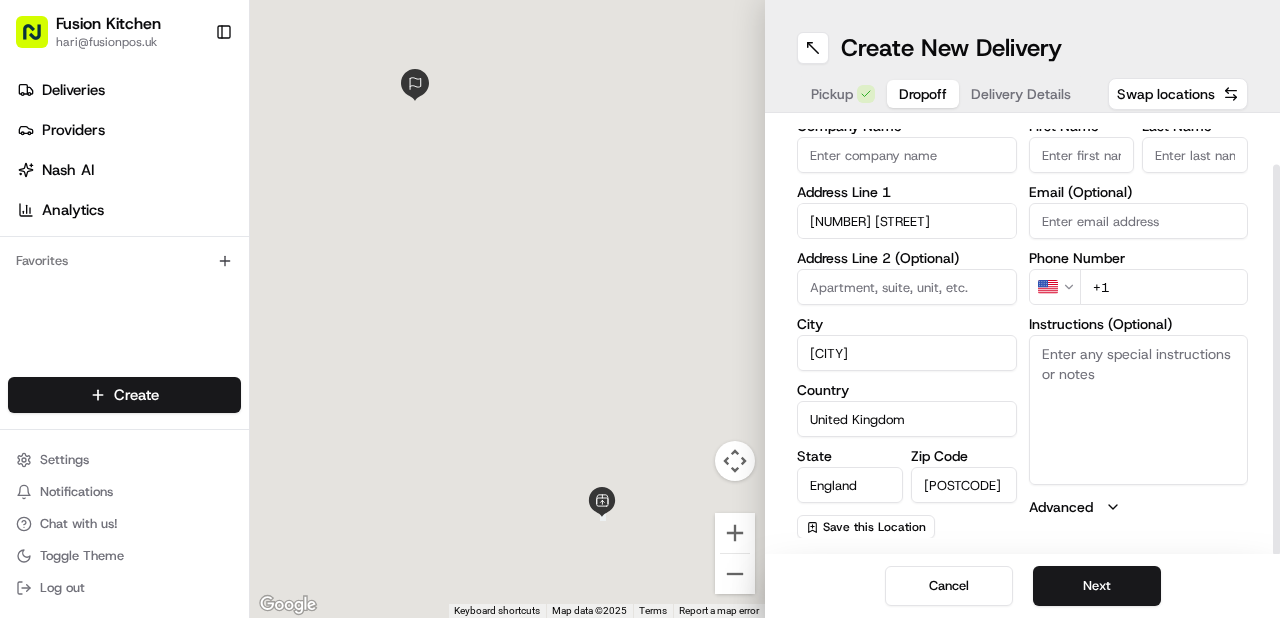 scroll, scrollTop: 0, scrollLeft: 0, axis: both 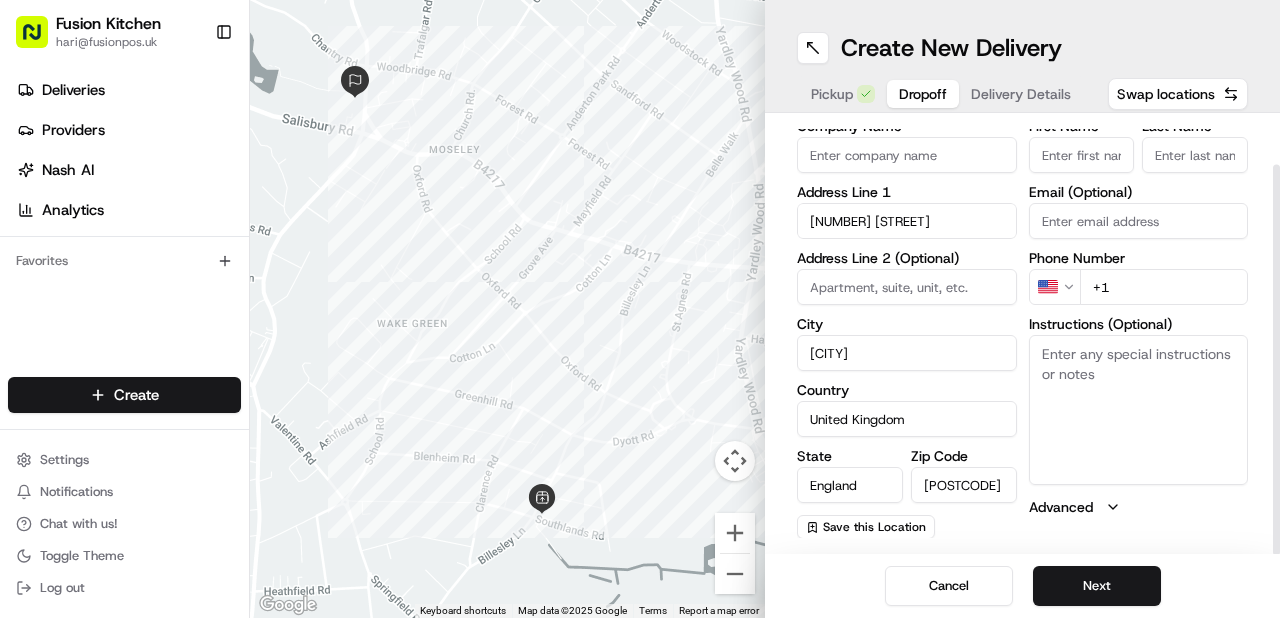 click on "First Name" at bounding box center (1082, 155) 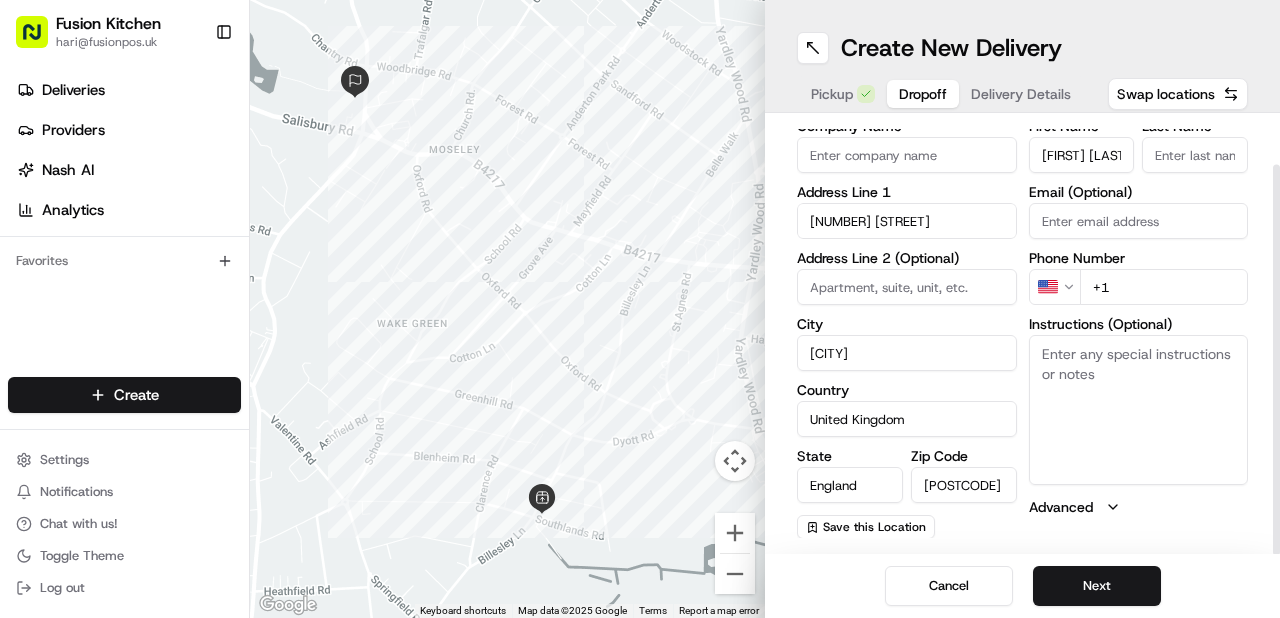 drag, startPoint x: 1073, startPoint y: 155, endPoint x: 1133, endPoint y: 152, distance: 60.074955 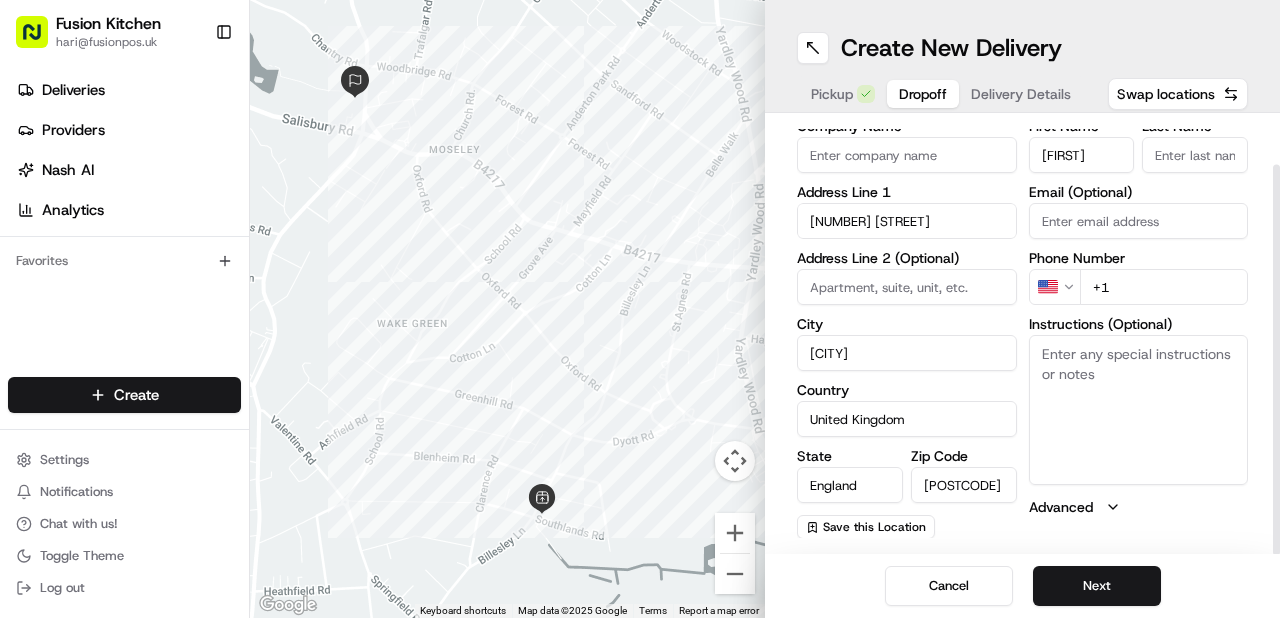 scroll, scrollTop: 0, scrollLeft: 0, axis: both 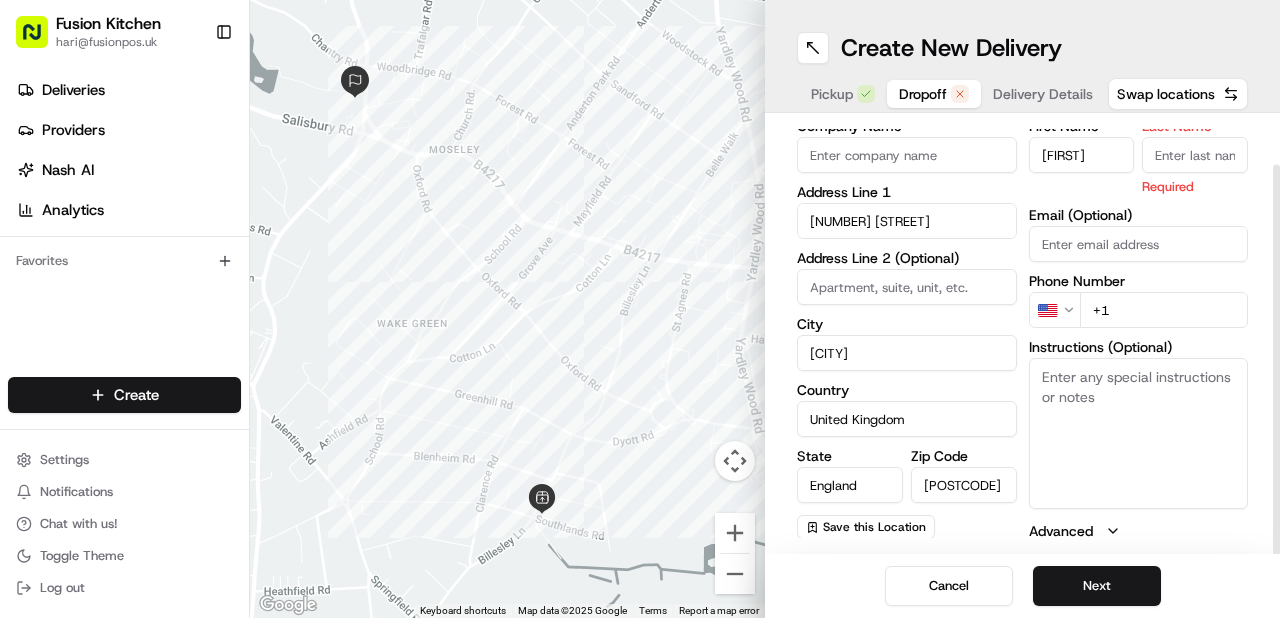 click on "Last Name" at bounding box center (1195, 155) 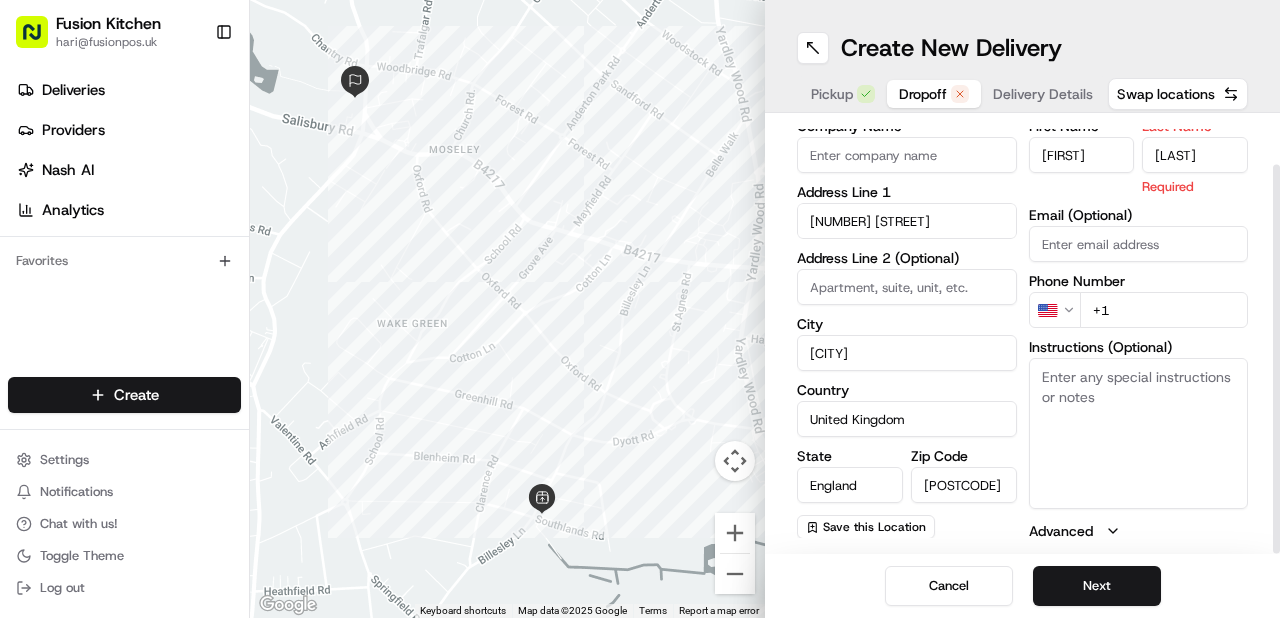 type on "Reierson" 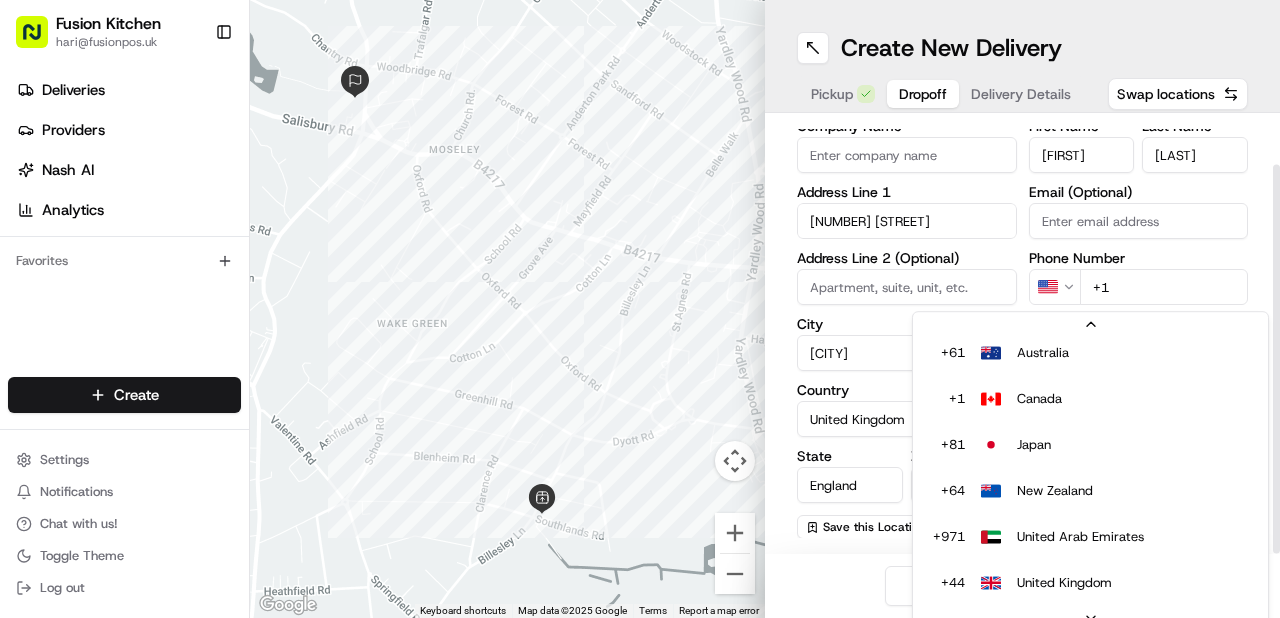 scroll, scrollTop: 0, scrollLeft: 0, axis: both 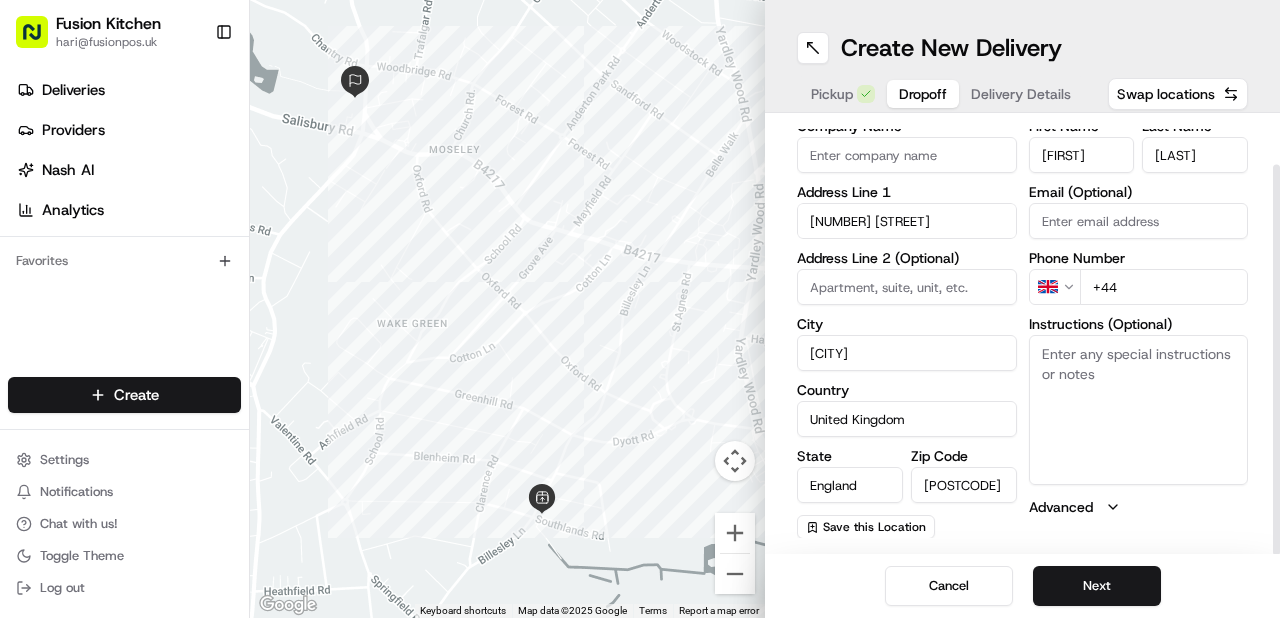 click on "+44" at bounding box center [1164, 287] 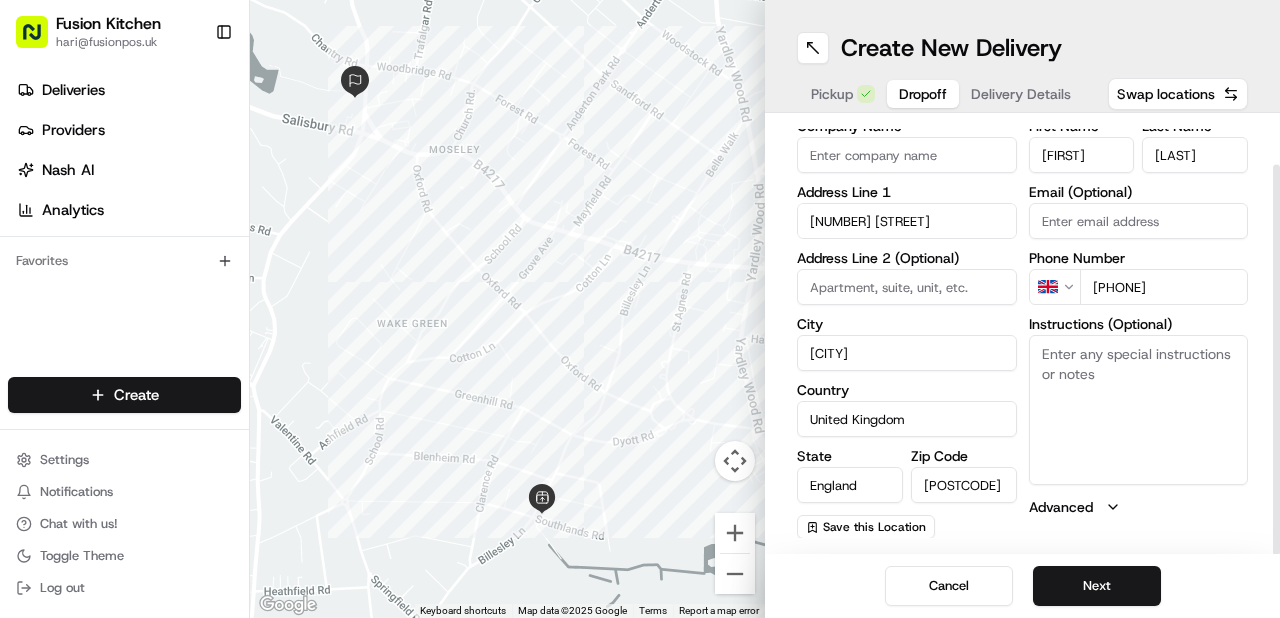 type on "+44 7541 759884" 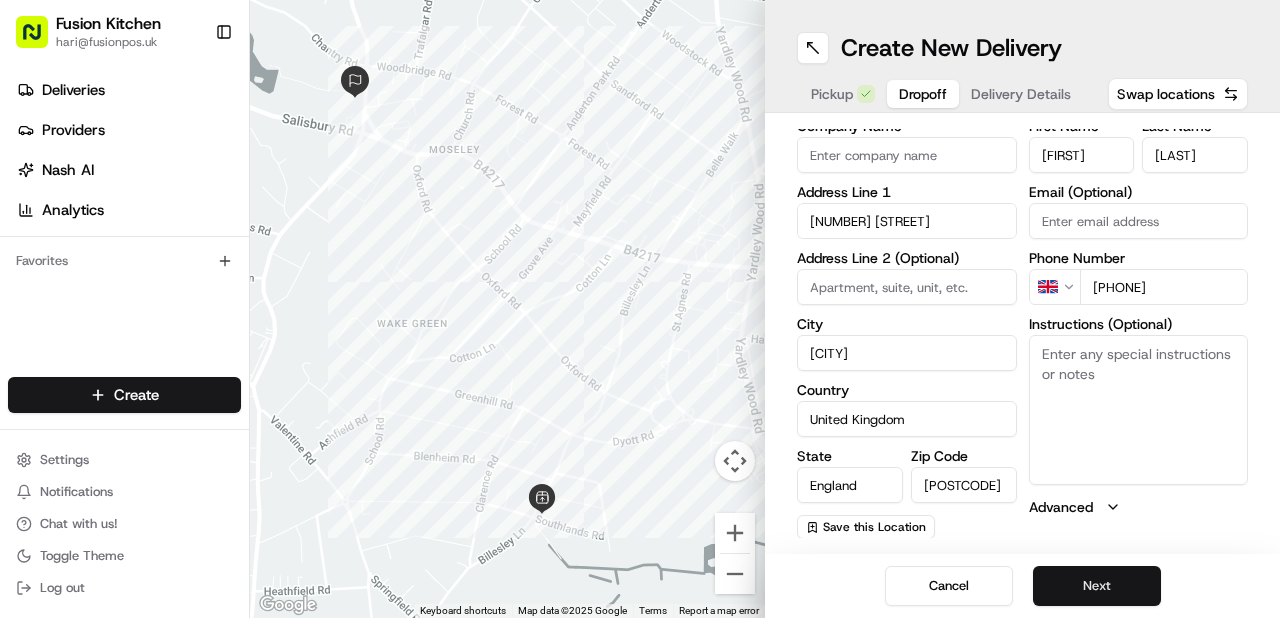click on "Next" at bounding box center [1097, 586] 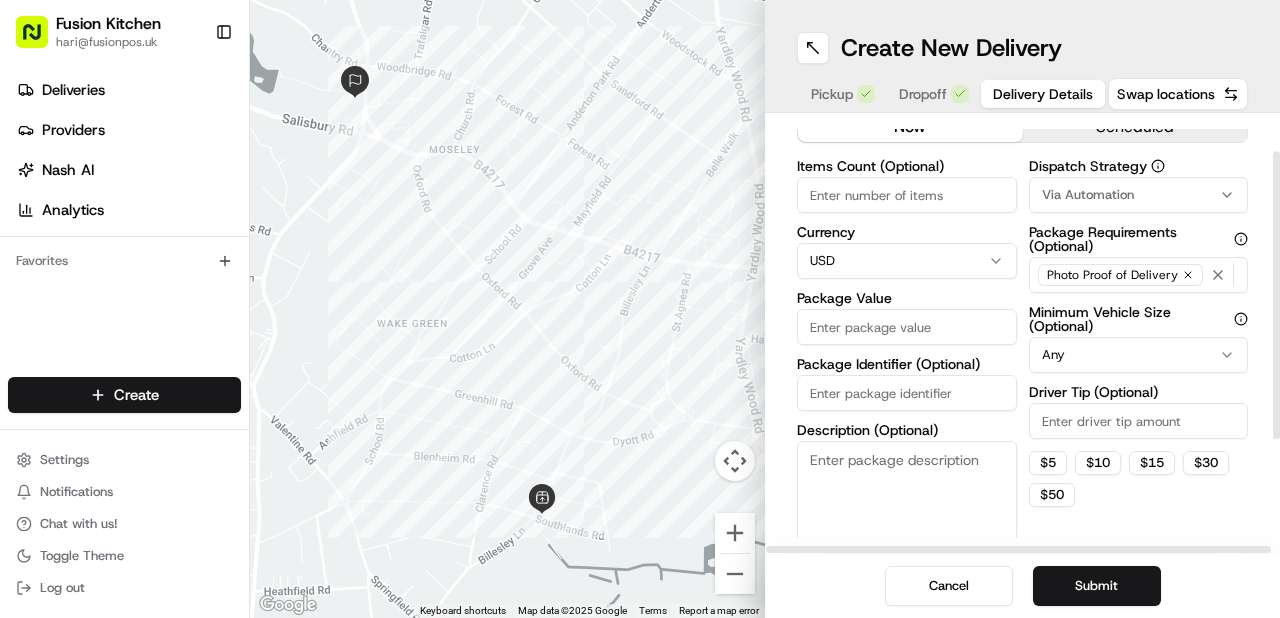 click on "Fusion Kitchen hari@fusionpos.uk Toggle Sidebar Deliveries Providers Nash AI Analytics Favorites Main Menu Members & Organization Organization Users Roles Preferences Customization Tracking Orchestration Automations Dispatch Strategy Locations Pickup Locations Dropoff Locations Billing Billing Refund Requests Integrations Notification Triggers Webhooks API Keys Request Logs Create Settings Notifications Chat with us! Toggle Theme Log out ← Move left → Move right ↑ Move up ↓ Move down + Zoom in - Zoom out Home Jump left by 75% End Jump right by 75% Page Up Jump up by 75% Page Down Jump down by 75% Keyboard shortcuts Map Data Map data ©2025 Google Map data ©2025 Google 200 m  Click to toggle between metric and imperial units Terms Report a map error Create New Delivery Pickup Dropoff Delivery Details Swap locations Delivery Details now scheduled Items Count (Optional) Currency USD Package Value Package Identifier (Optional) Description (Optional) Dispatch Strategy Via Automation Any $" at bounding box center (640, 309) 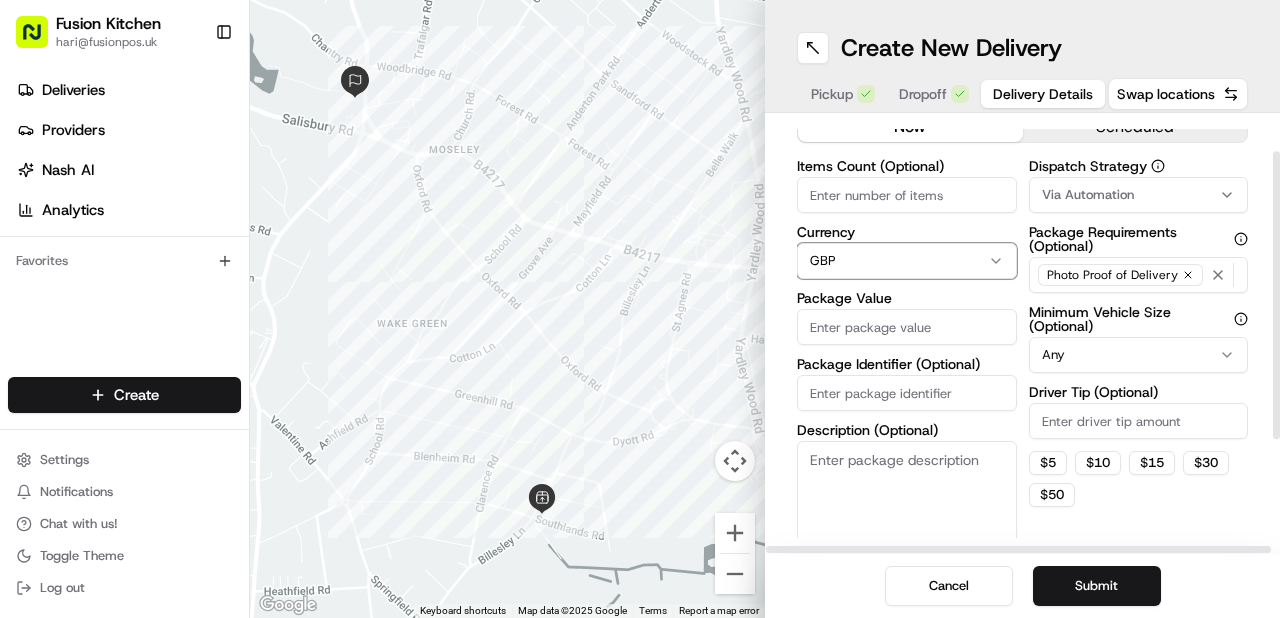 type 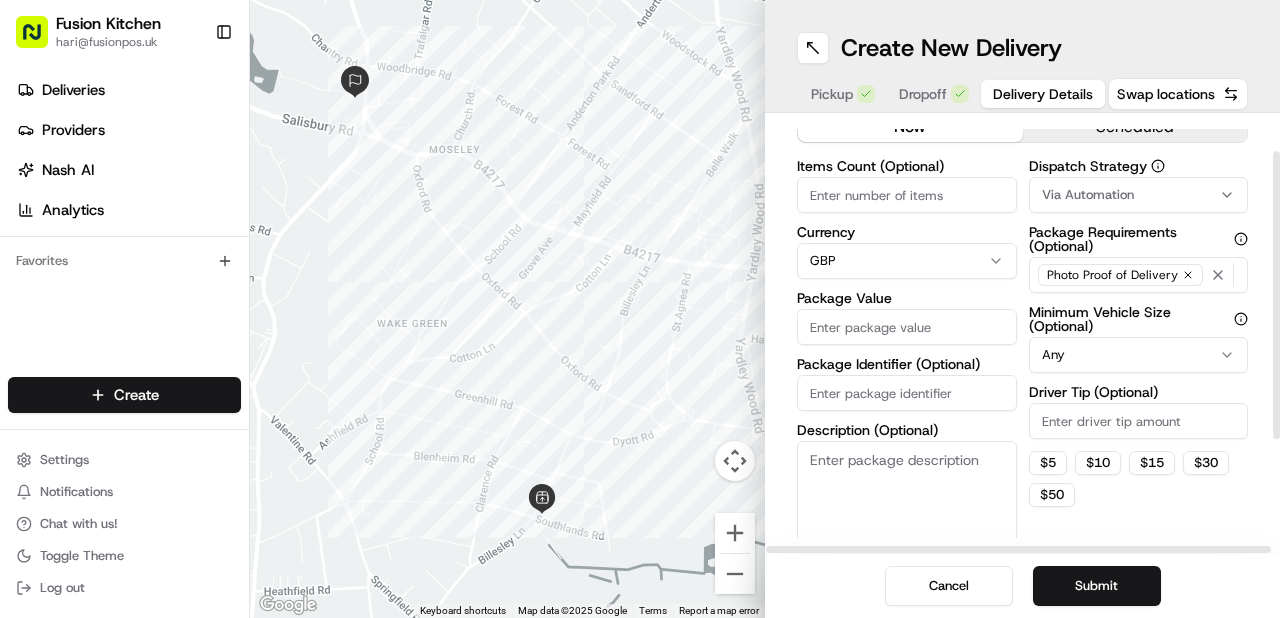 click on "Package Value" at bounding box center (907, 327) 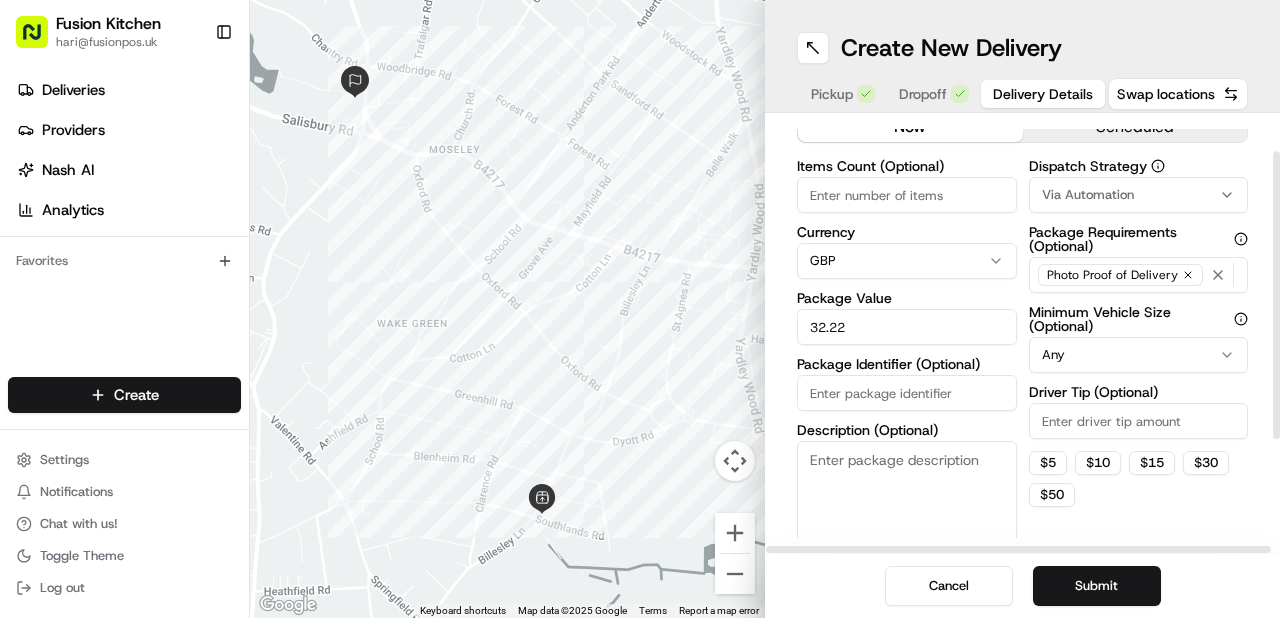 click on "32.22" at bounding box center (907, 327) 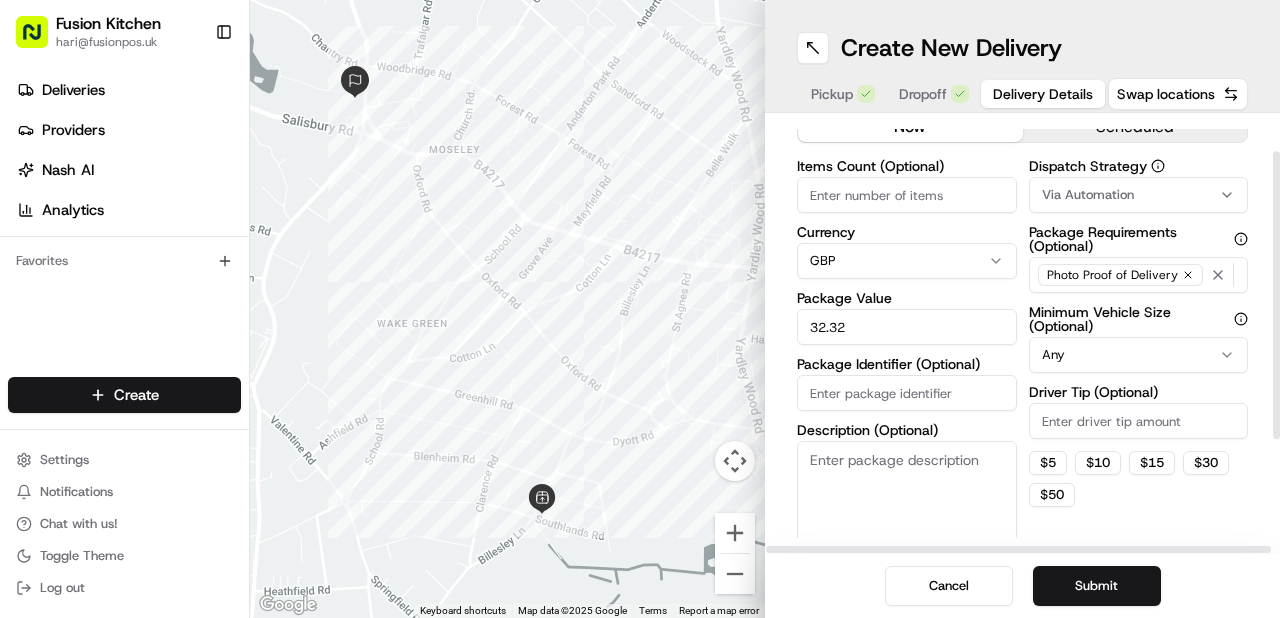 type on "32.32" 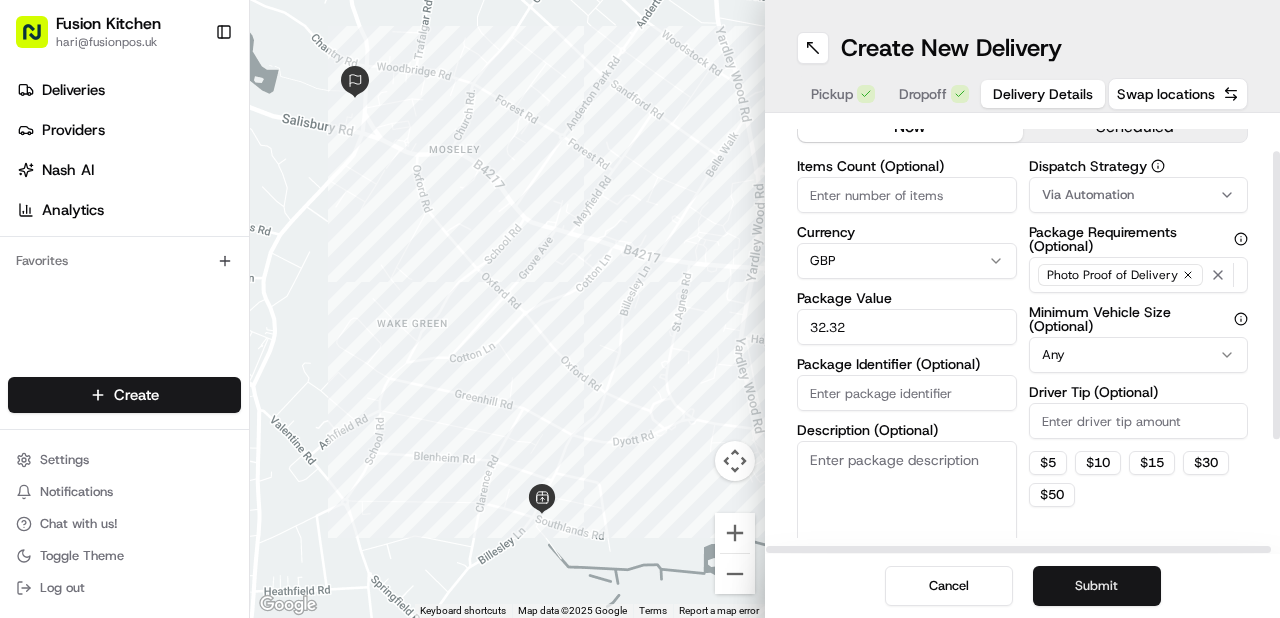 click on "Submit" at bounding box center (1097, 586) 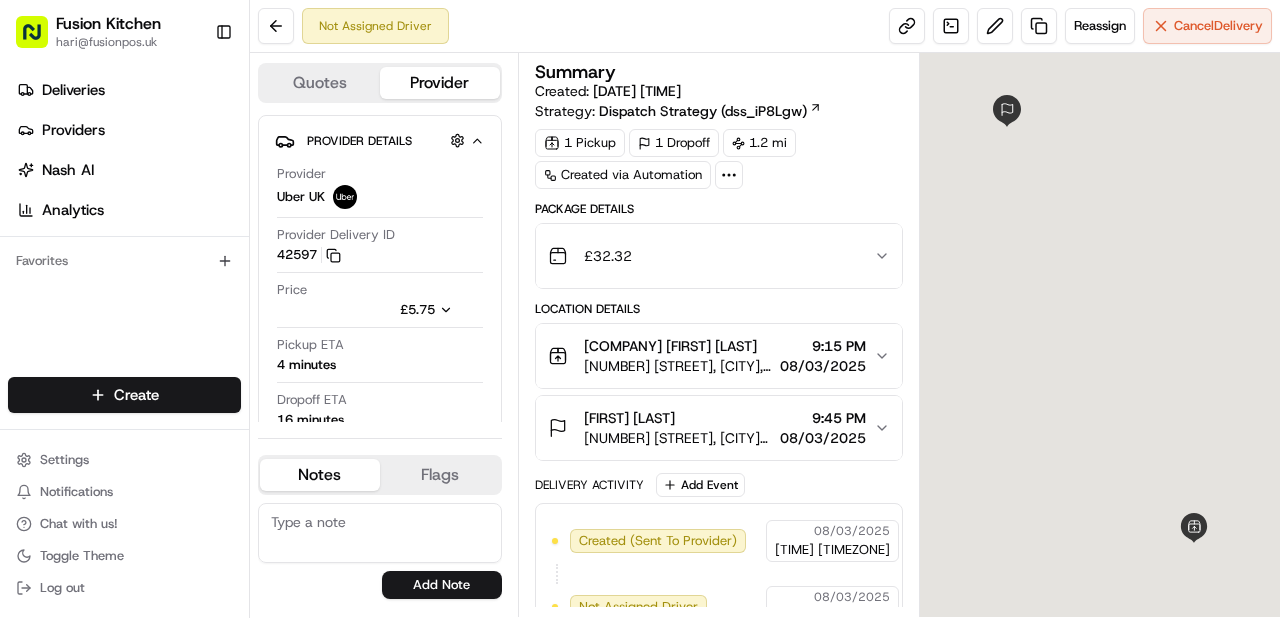 scroll, scrollTop: 0, scrollLeft: 0, axis: both 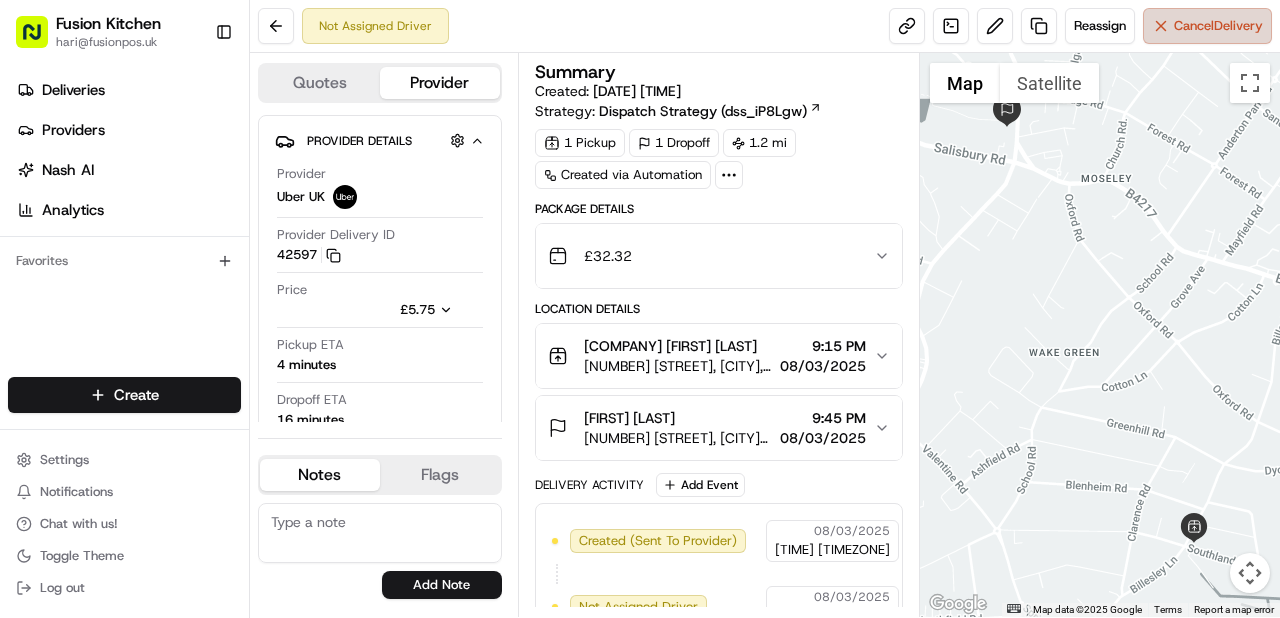 click on "Cancel  Delivery" at bounding box center (1207, 26) 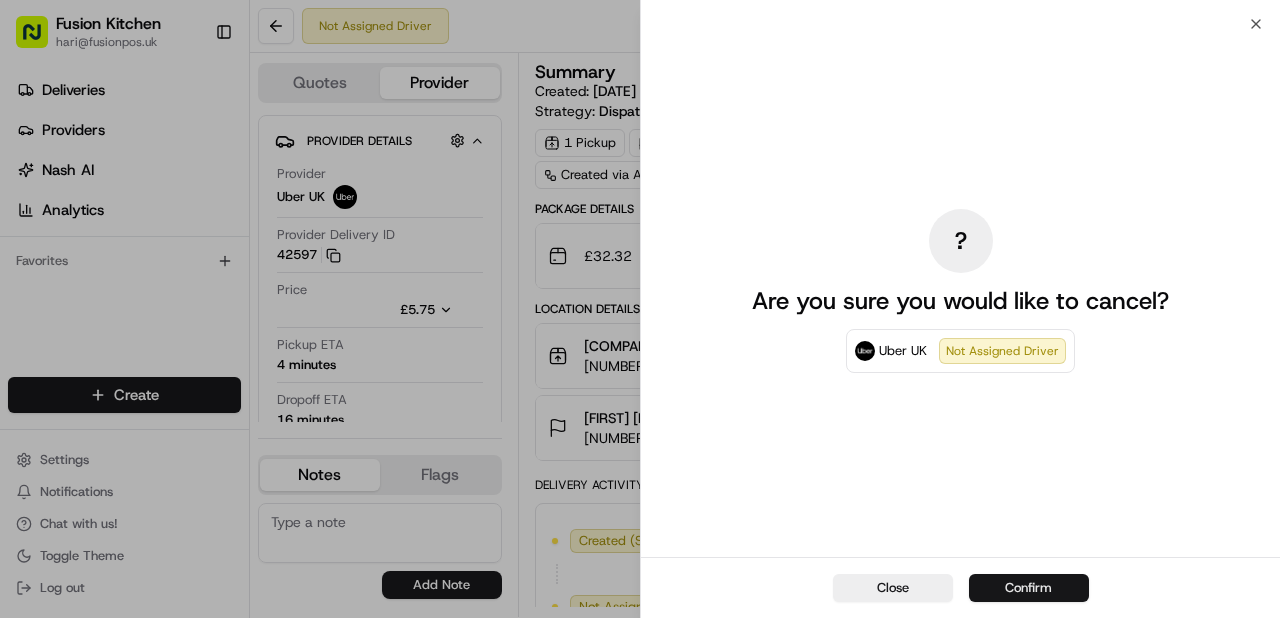 click on "Confirm" at bounding box center [1029, 588] 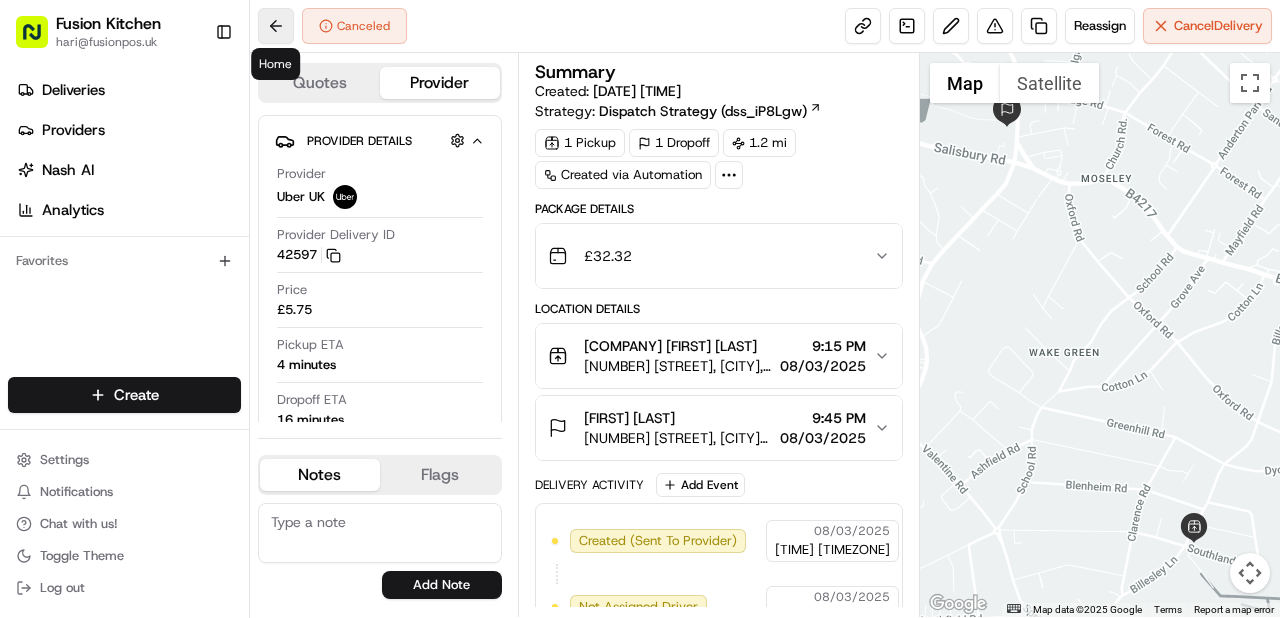 click at bounding box center [276, 26] 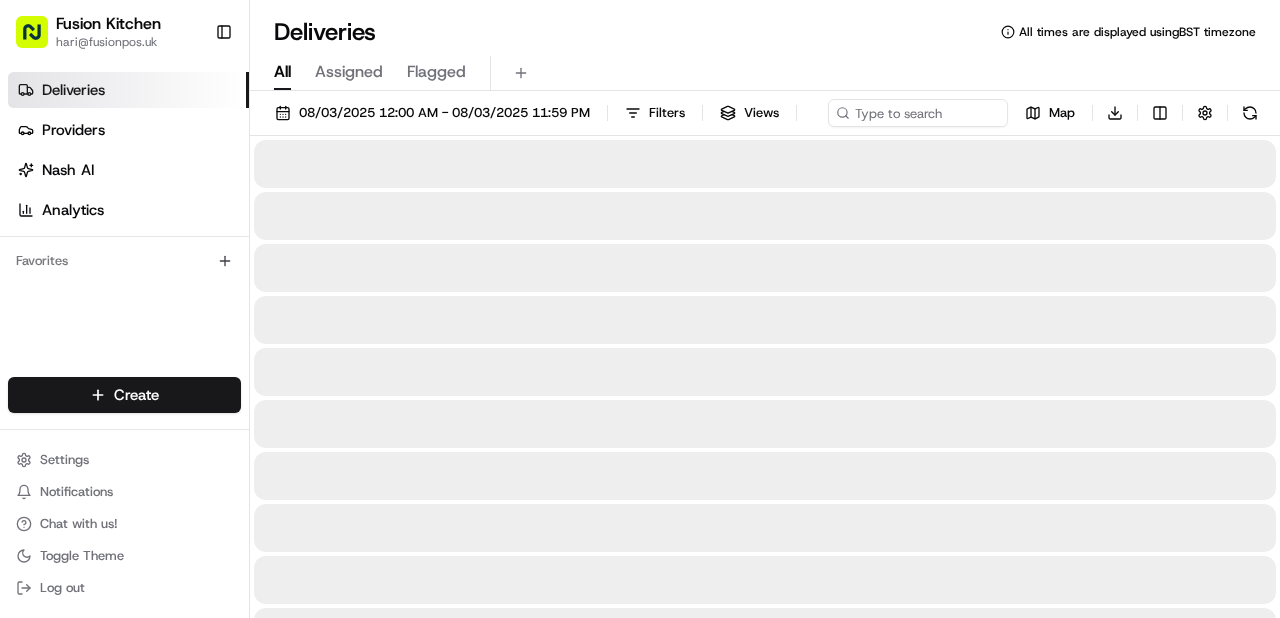 scroll, scrollTop: 0, scrollLeft: 0, axis: both 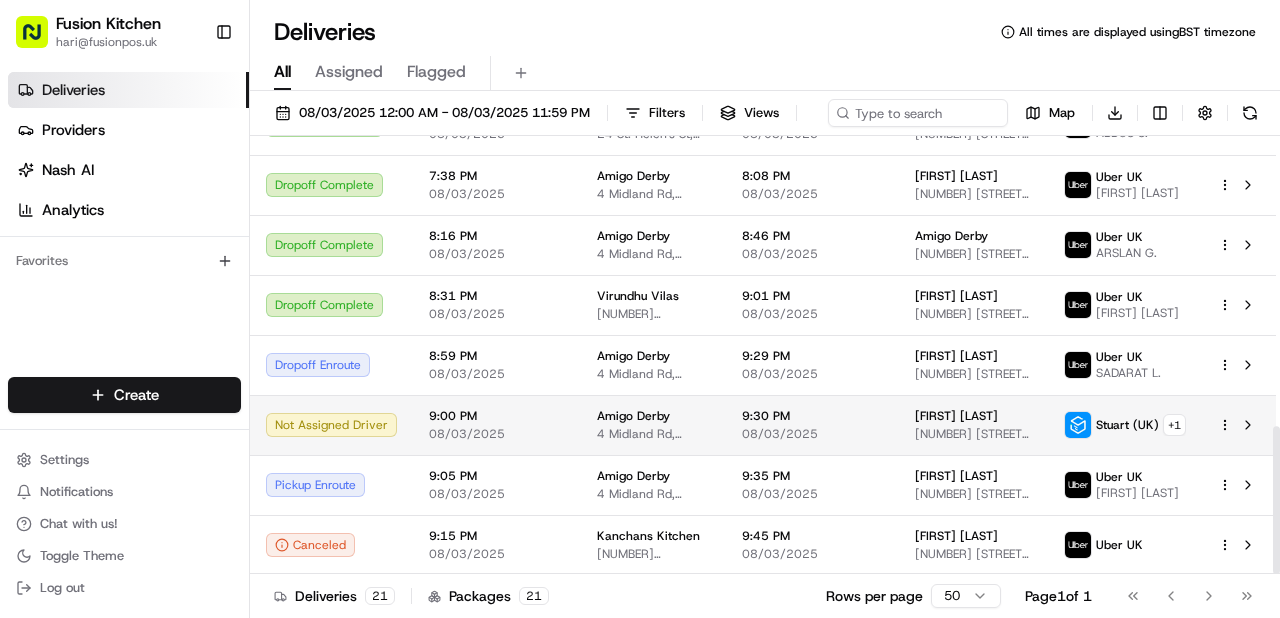 click on "9:00 PM 08/03/2025" at bounding box center [497, 425] 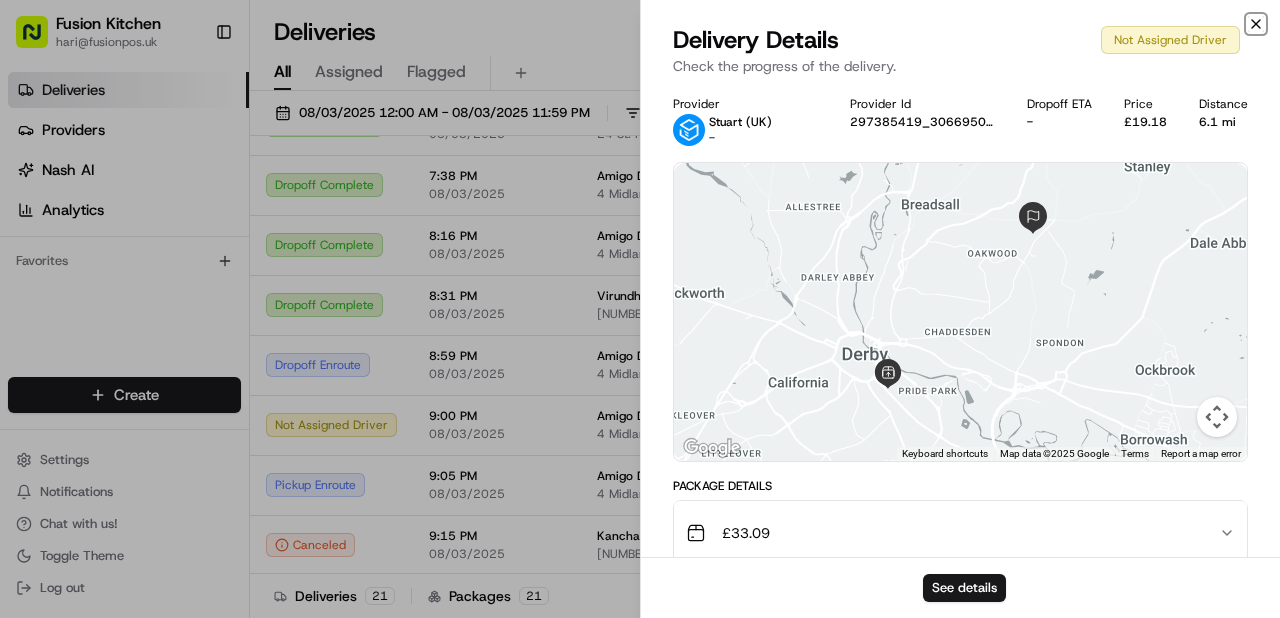 click 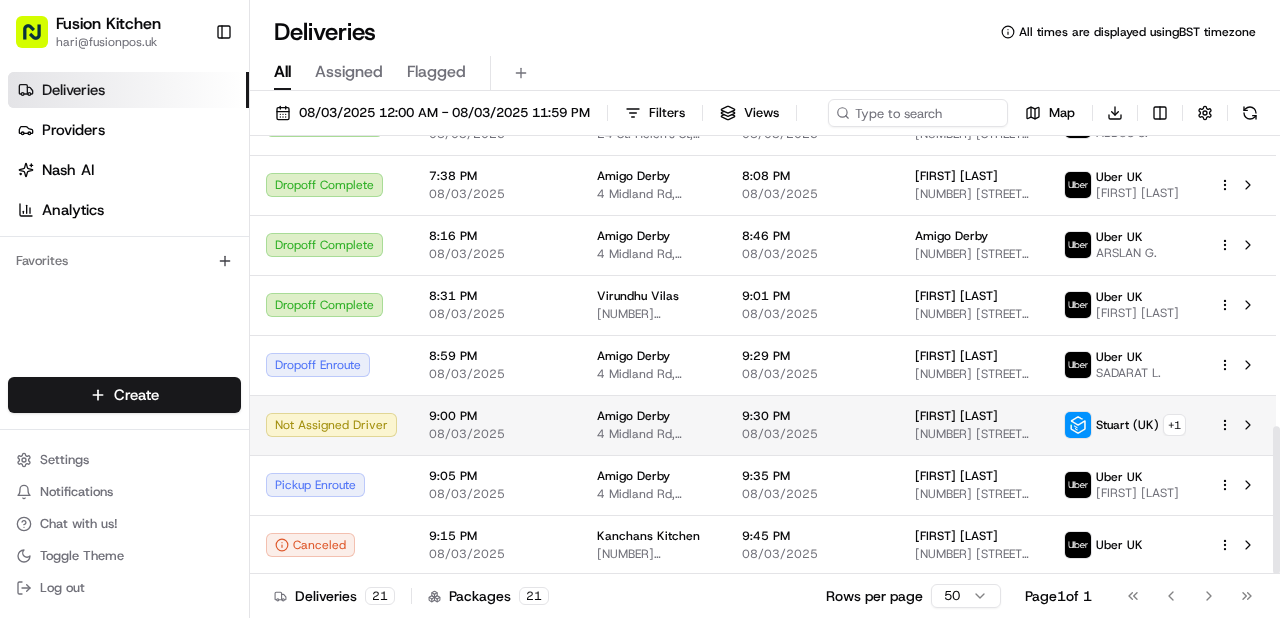 click on "[FIRST] [LAST]" at bounding box center [956, 416] 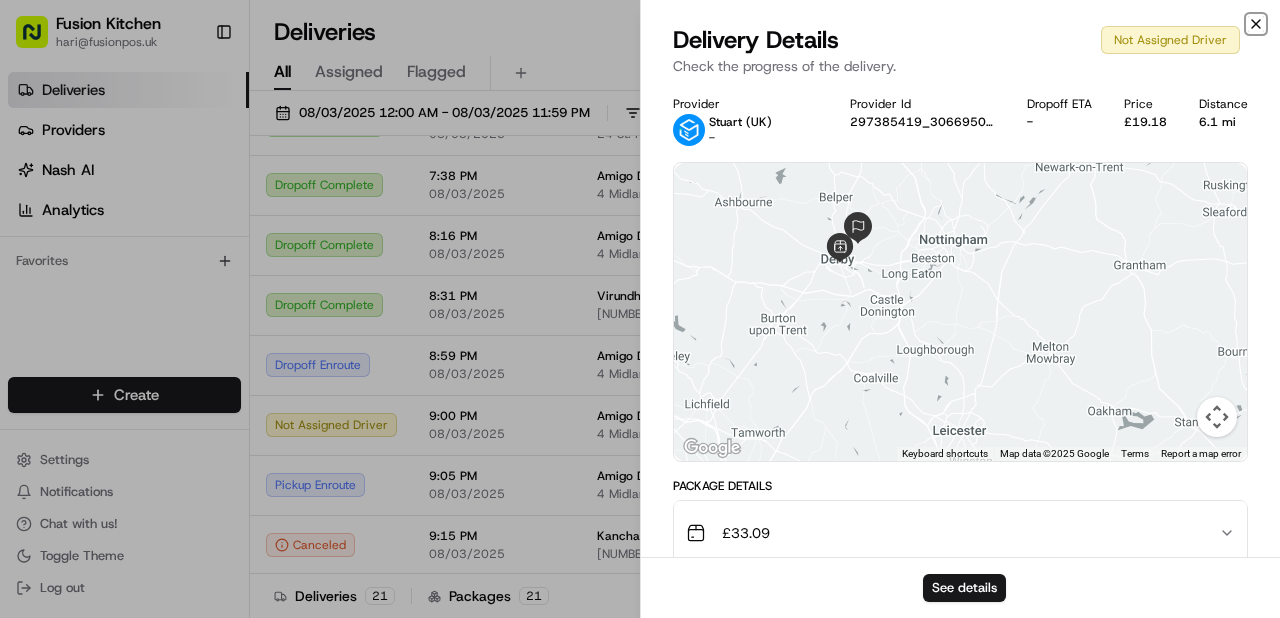 click 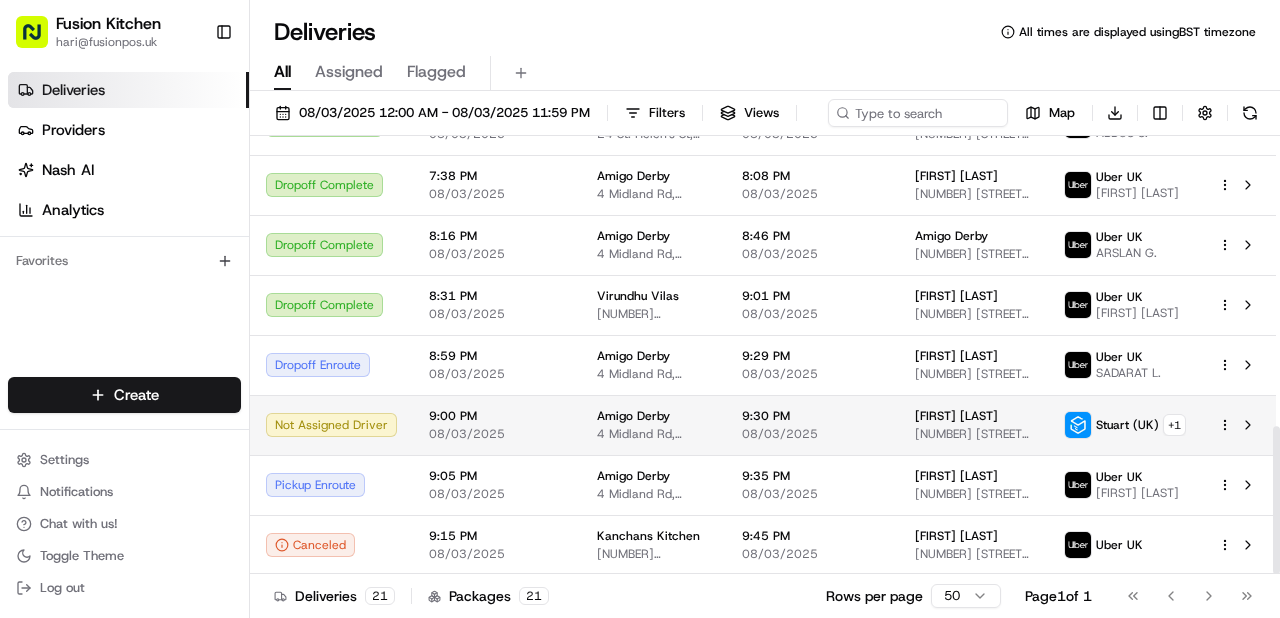 click on "4 Midland Rd, Derby DE1 2SN, UK" at bounding box center (653, 434) 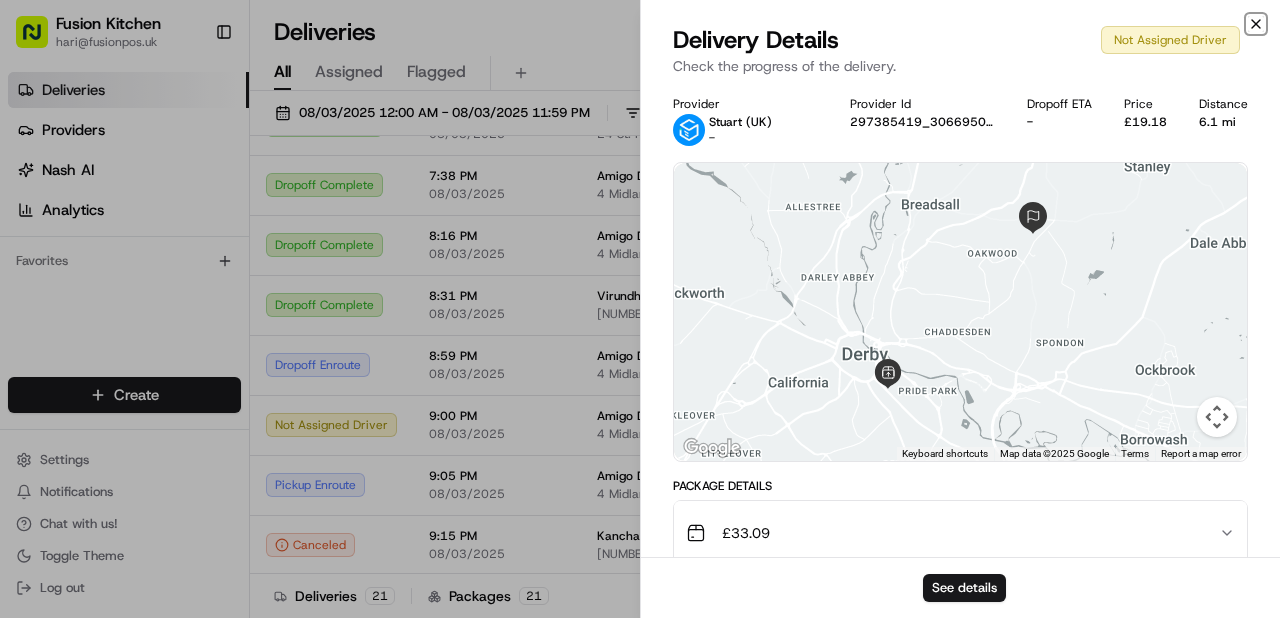 click 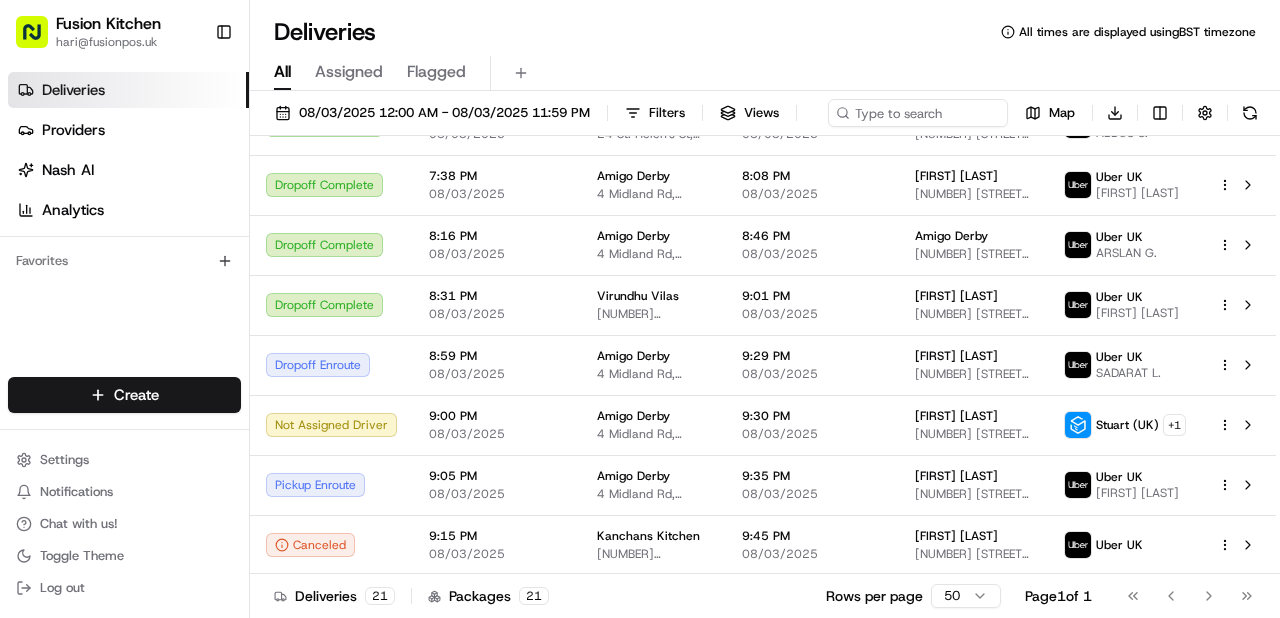 click on "Deliveries" at bounding box center [128, 90] 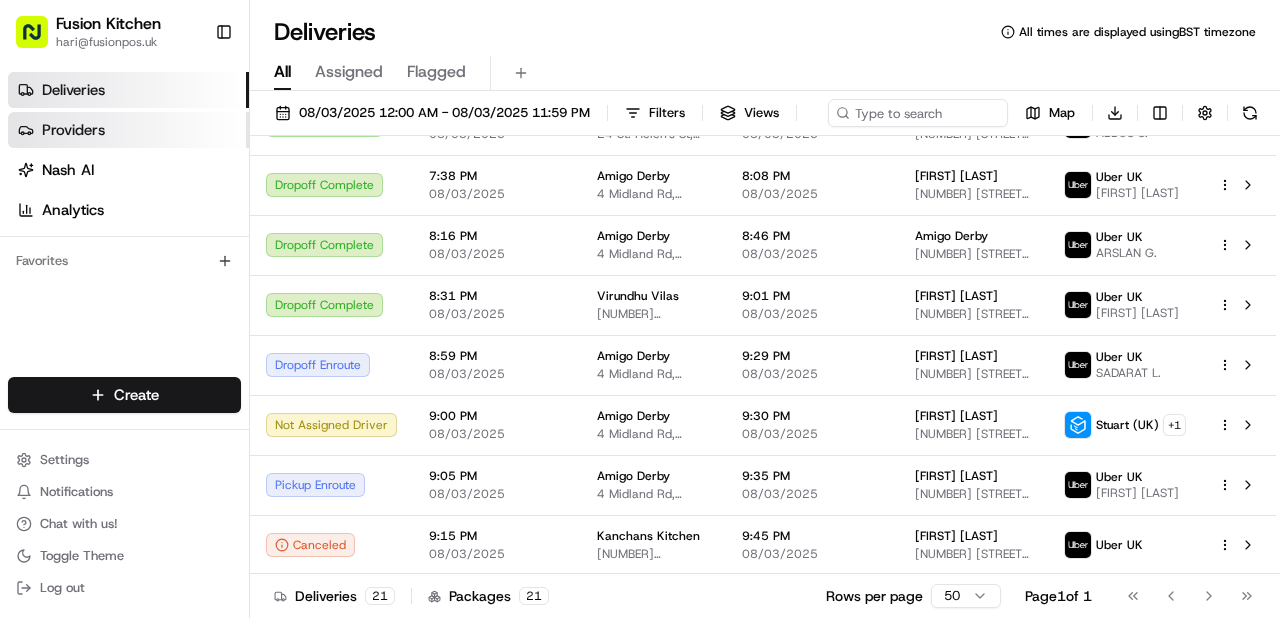 scroll, scrollTop: 0, scrollLeft: 0, axis: both 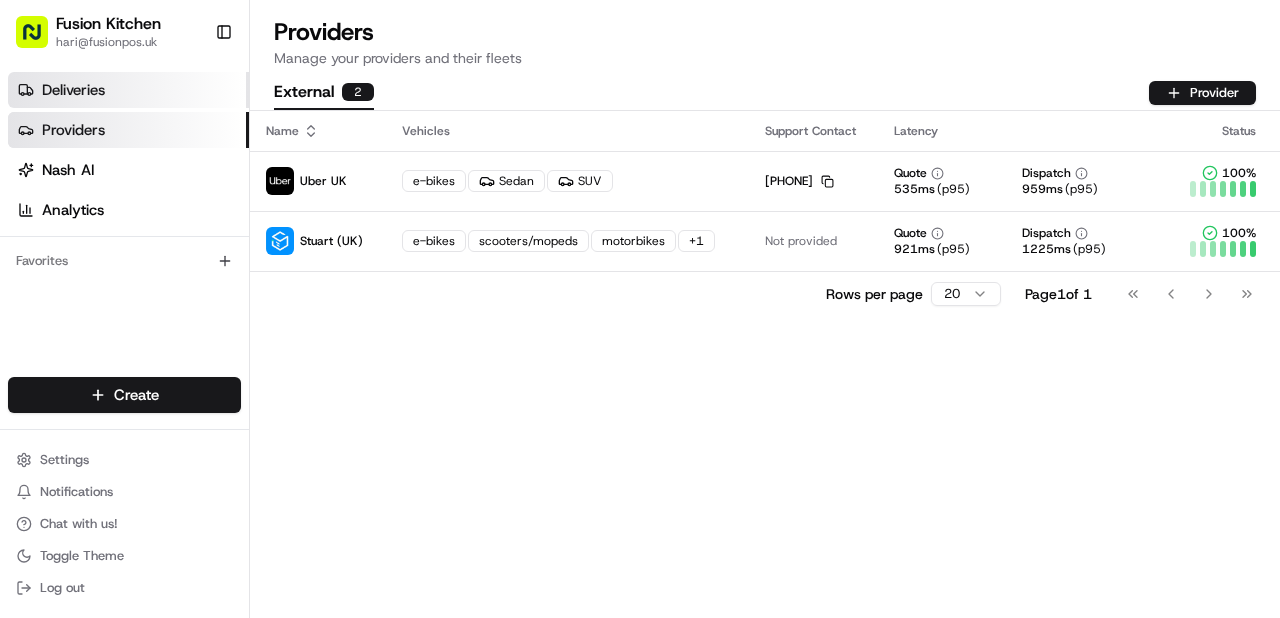 click on "Deliveries" at bounding box center (128, 90) 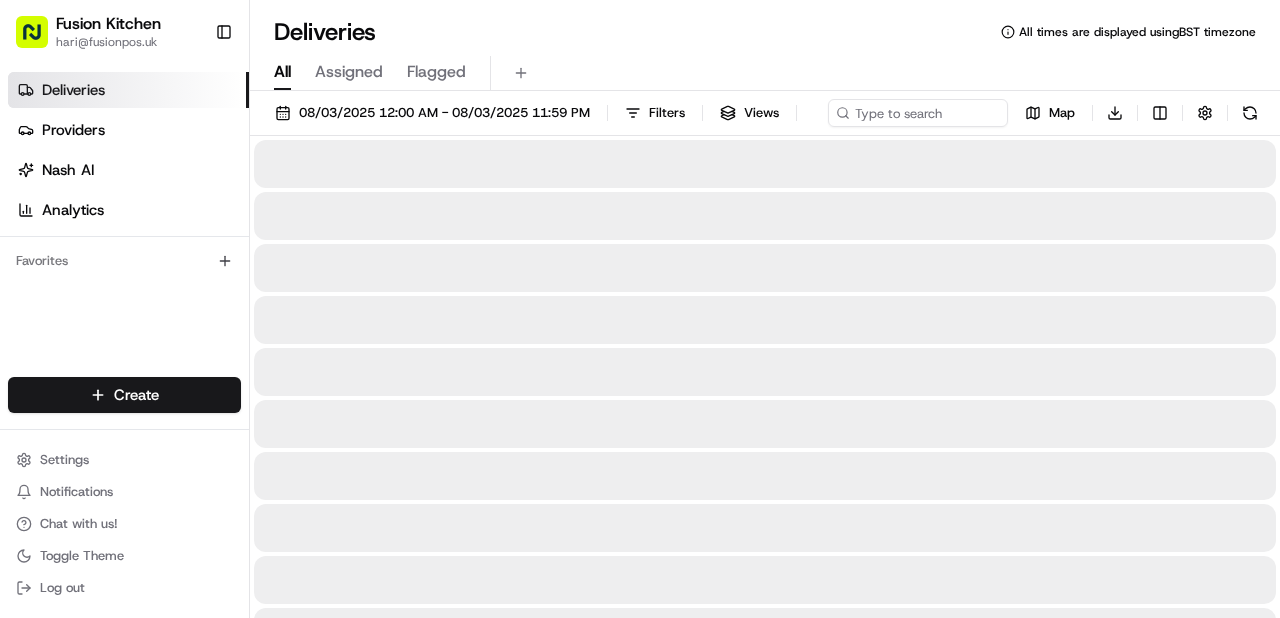 scroll, scrollTop: 0, scrollLeft: 0, axis: both 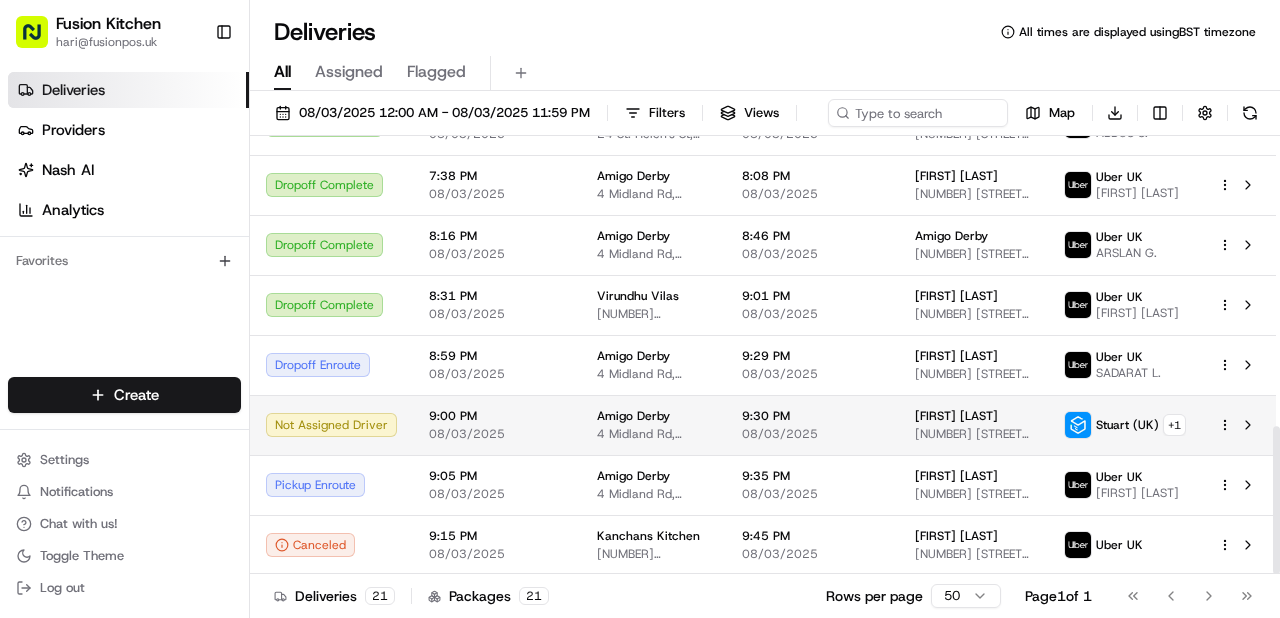 click on "Stuart (UK) + 1" at bounding box center (1141, 425) 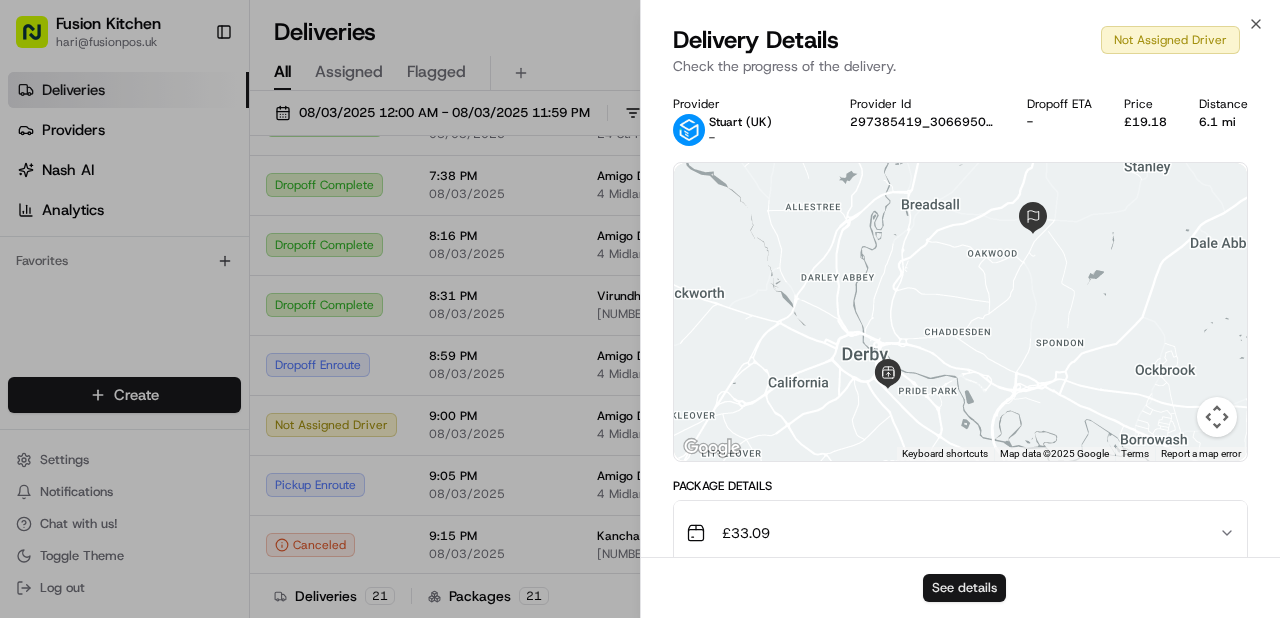 click on "See details" at bounding box center (964, 588) 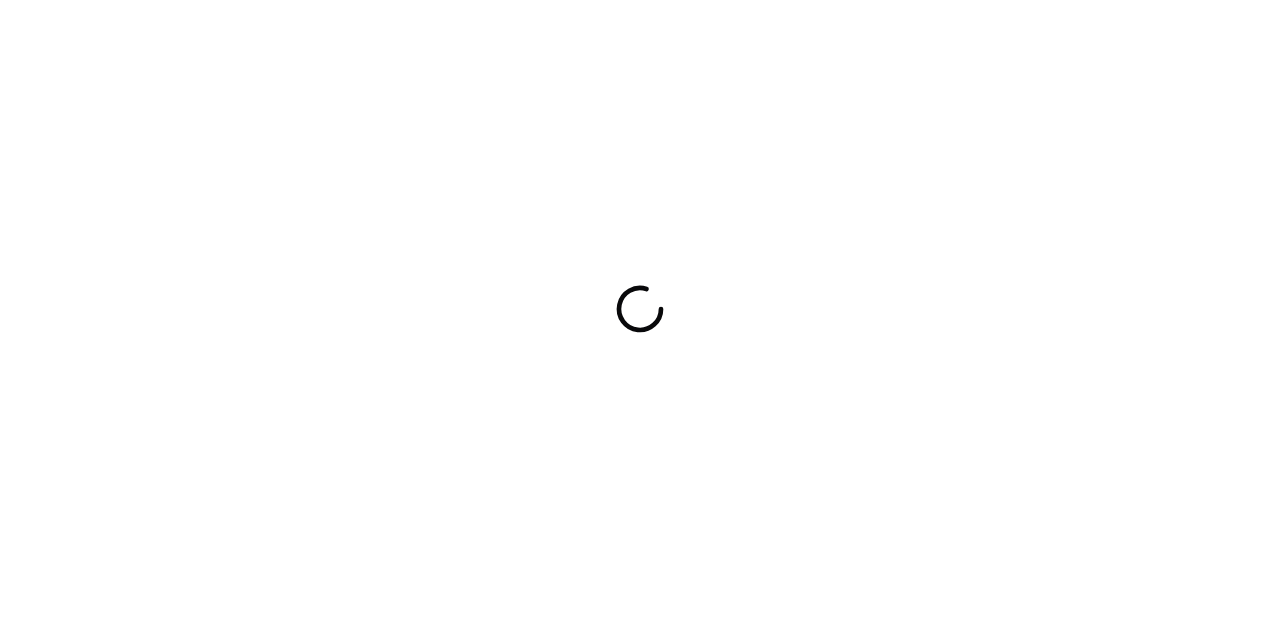 scroll, scrollTop: 0, scrollLeft: 0, axis: both 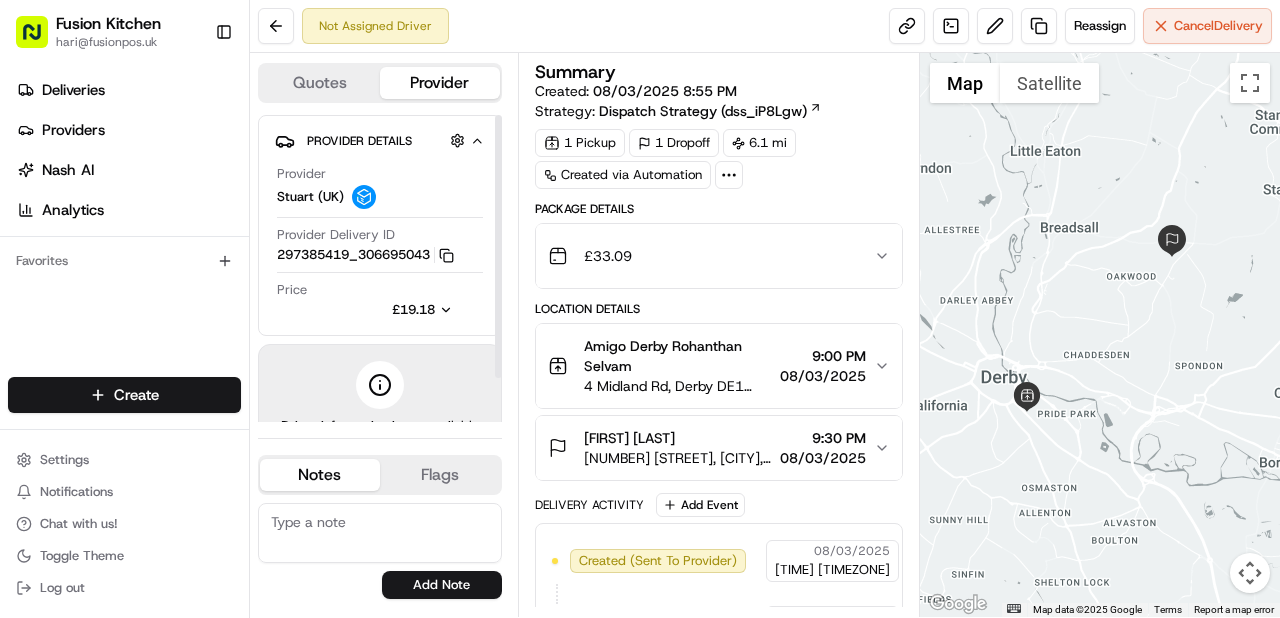 click on "[TITLE] [FIRST] ([COUNTRY])" at bounding box center (380, 187) 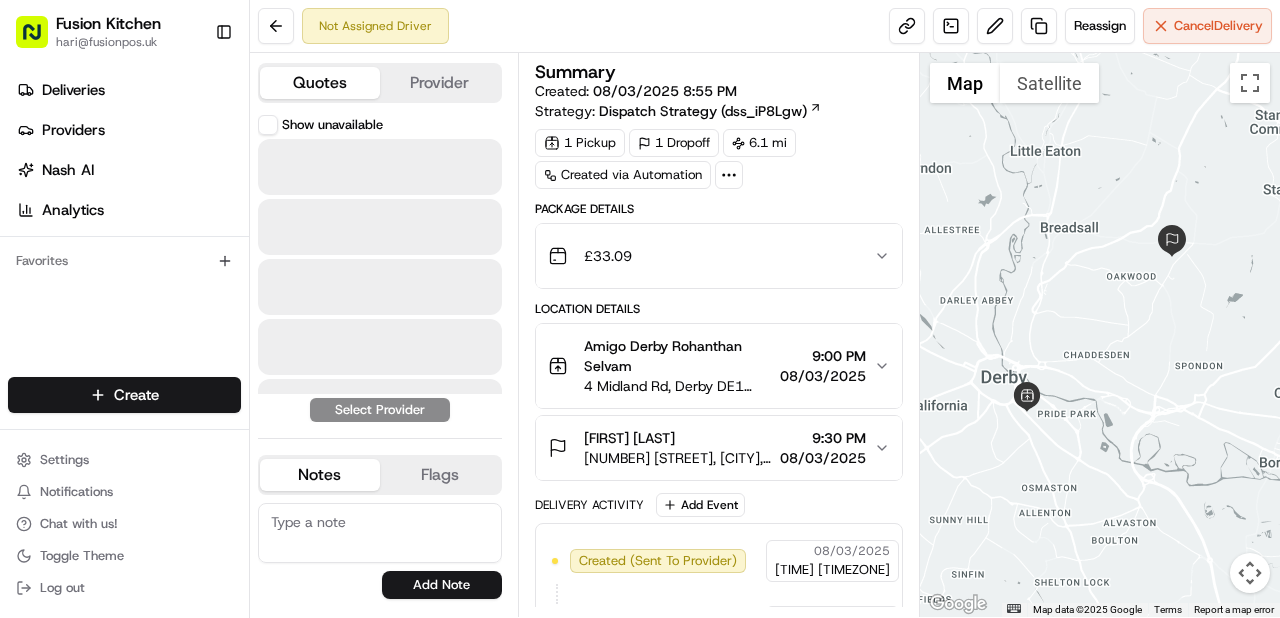 click on "Quotes" at bounding box center (320, 83) 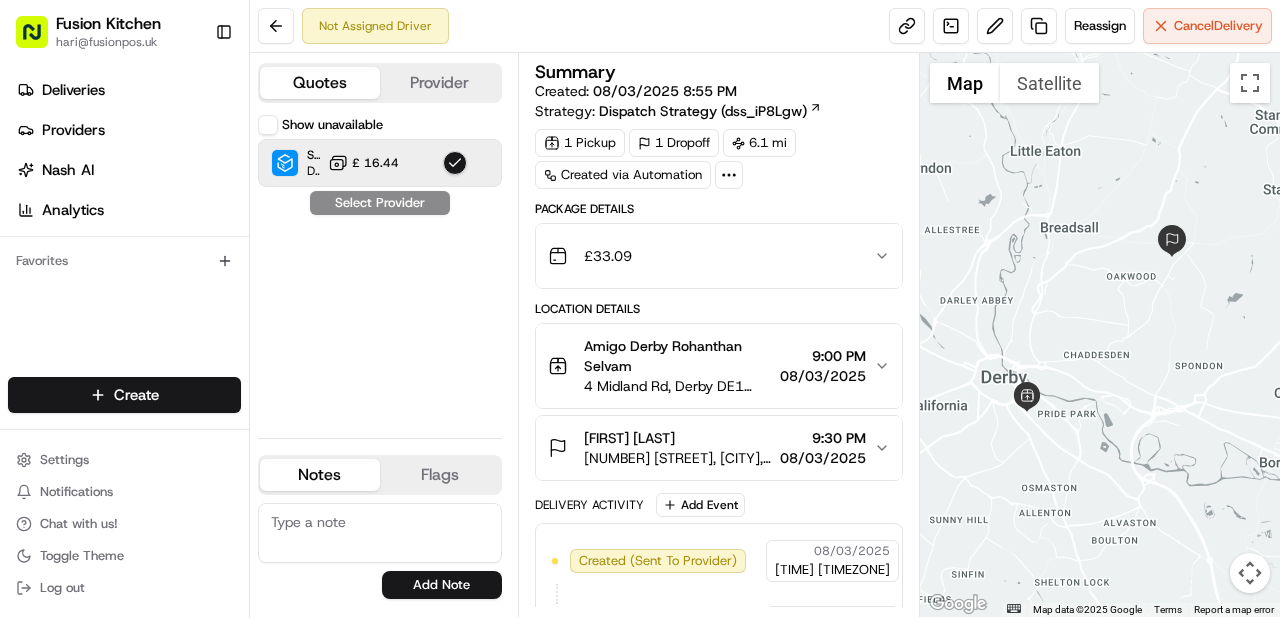 click at bounding box center (455, 163) 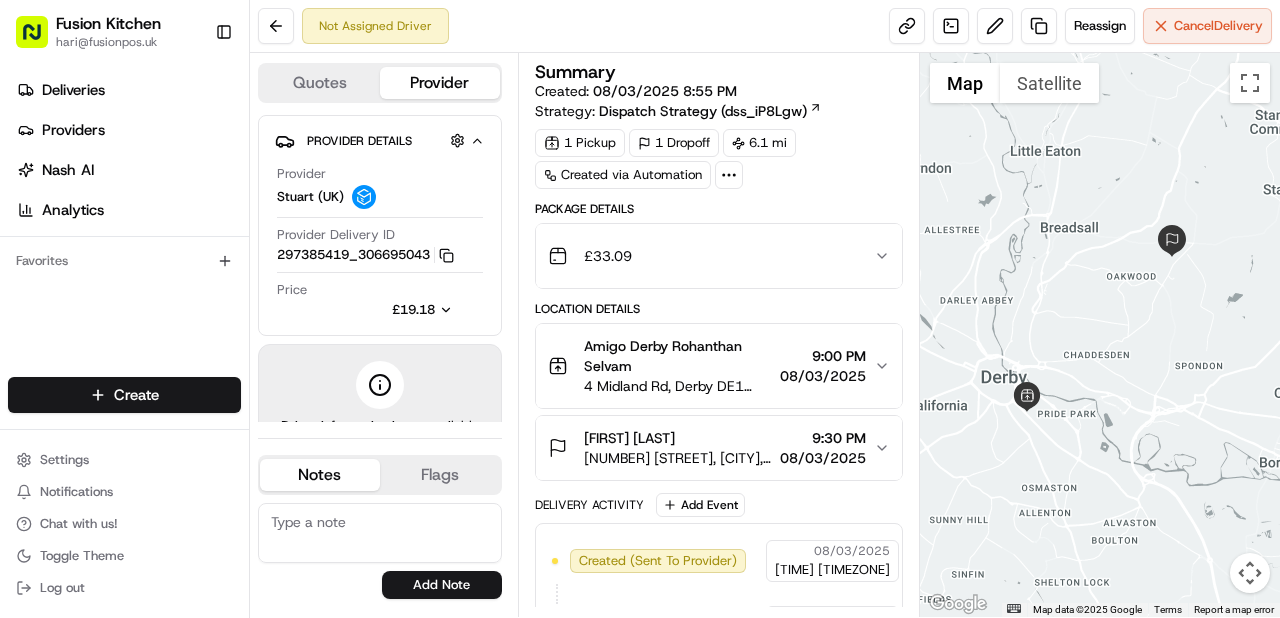 click on "Provider" at bounding box center [440, 83] 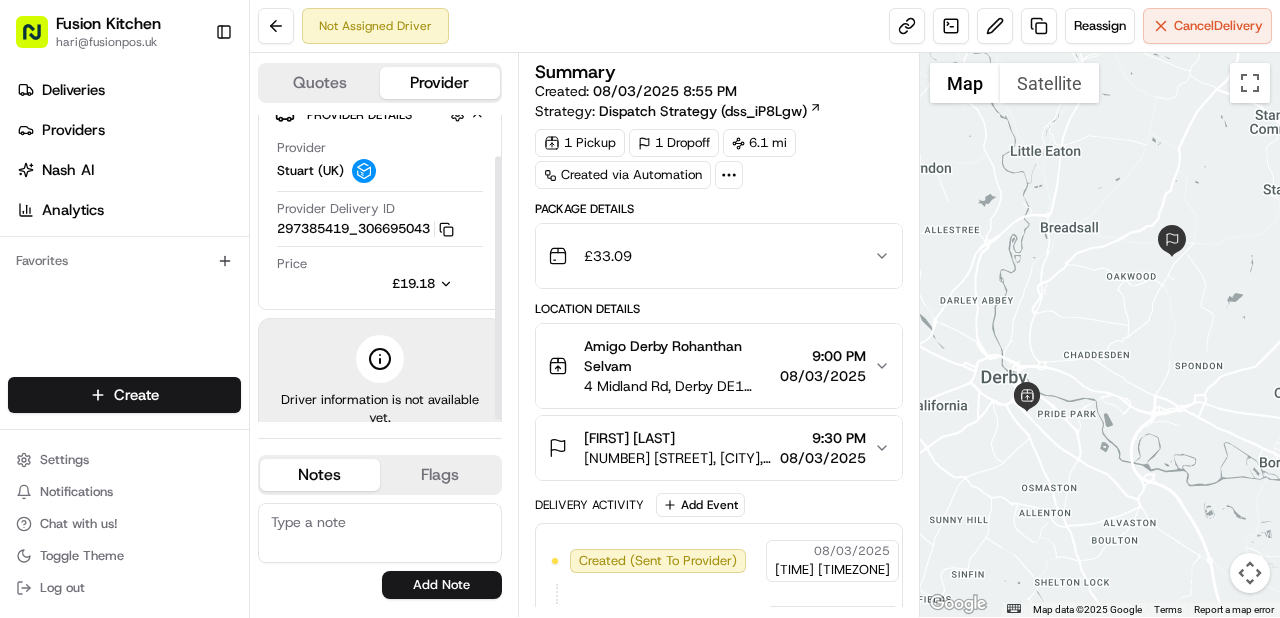 scroll, scrollTop: 50, scrollLeft: 0, axis: vertical 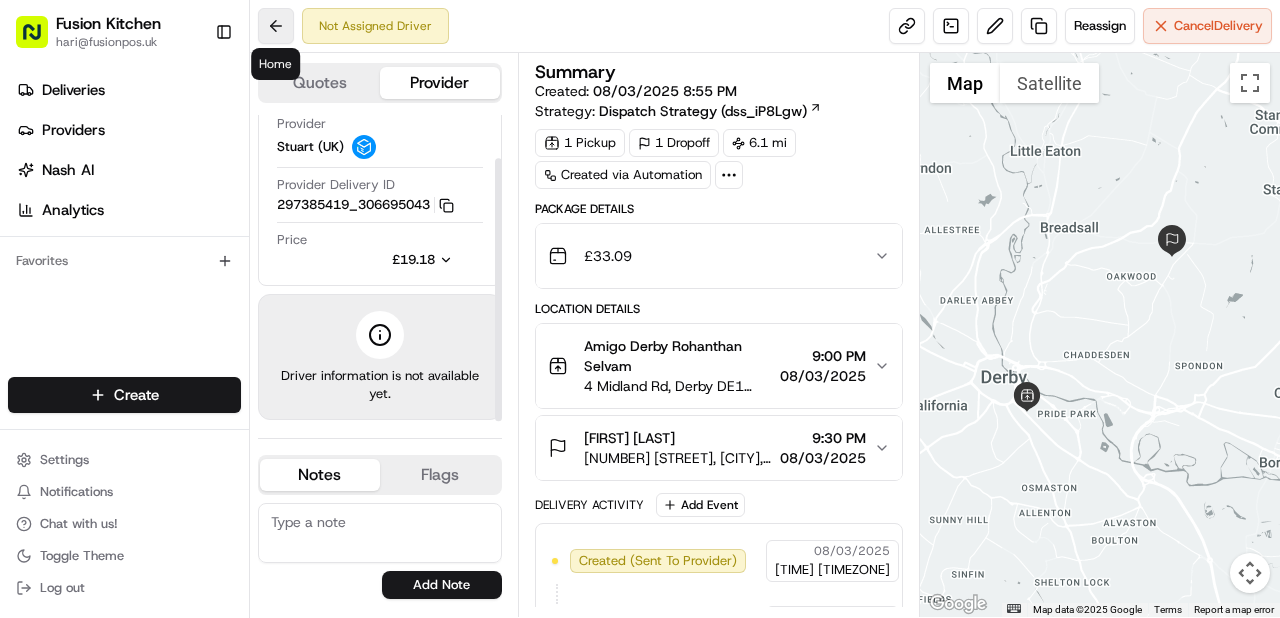 click at bounding box center (276, 26) 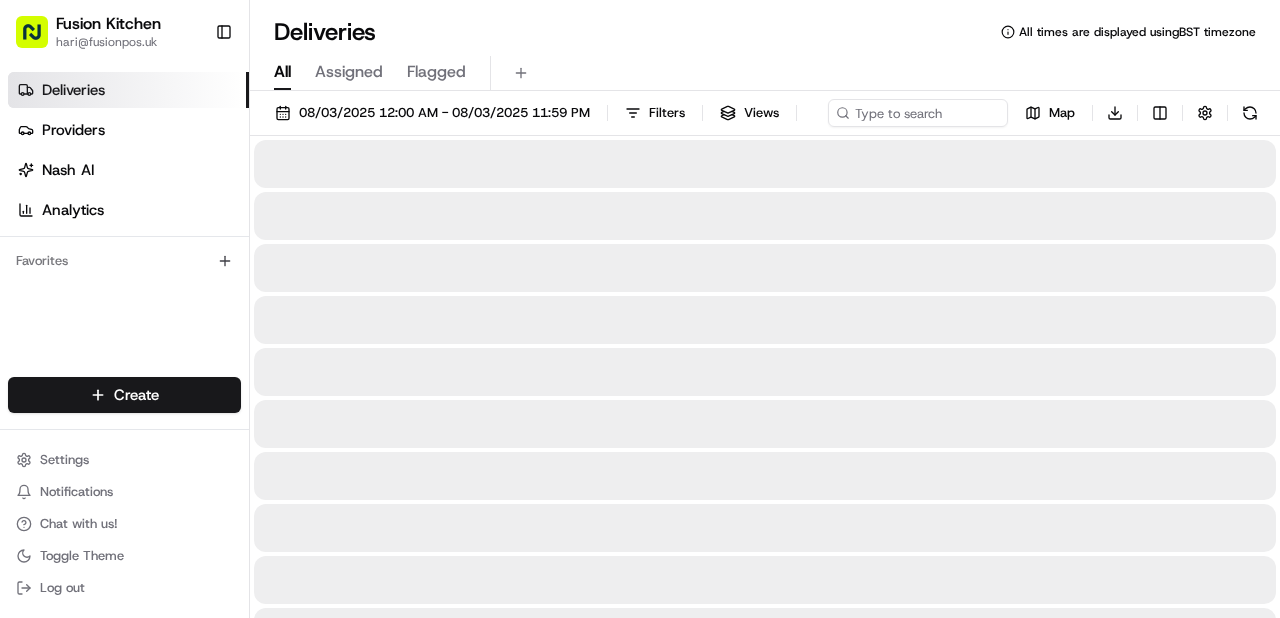 scroll, scrollTop: 0, scrollLeft: 0, axis: both 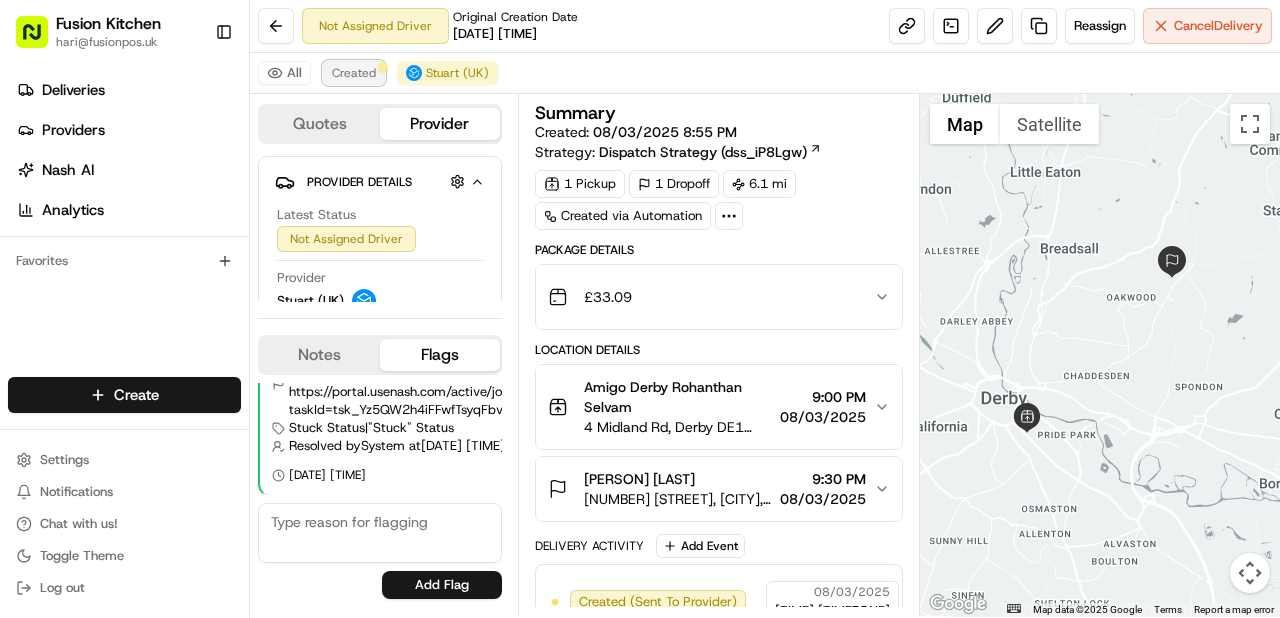 click on "Created" at bounding box center [354, 73] 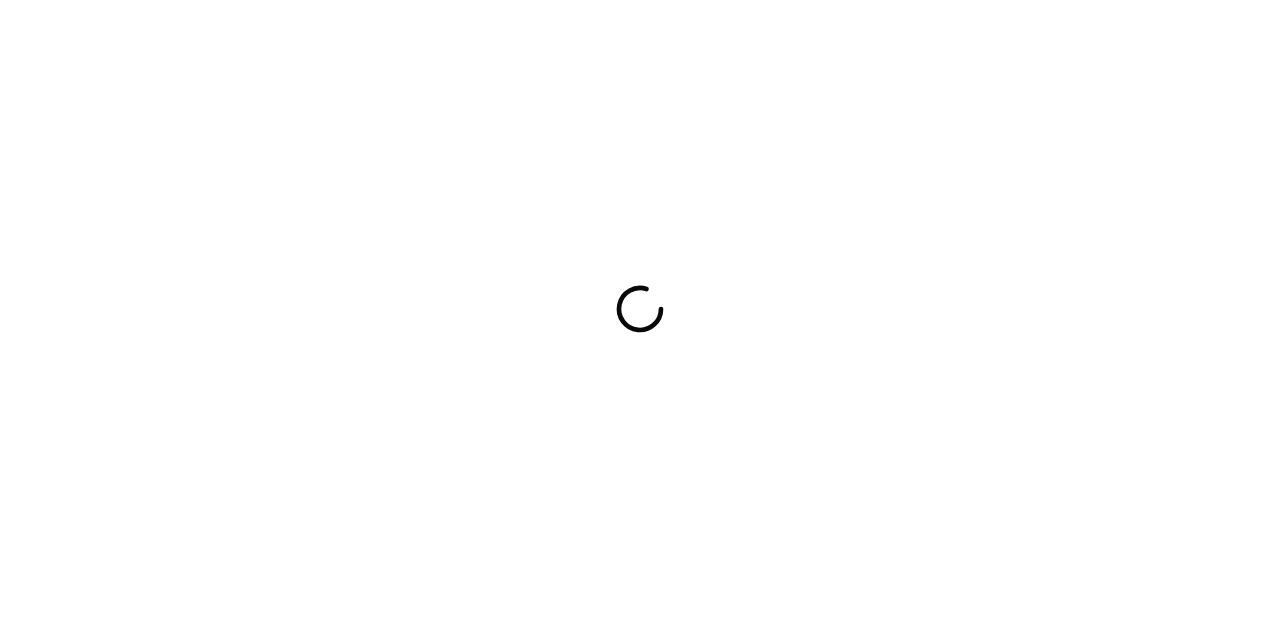 scroll, scrollTop: 0, scrollLeft: 0, axis: both 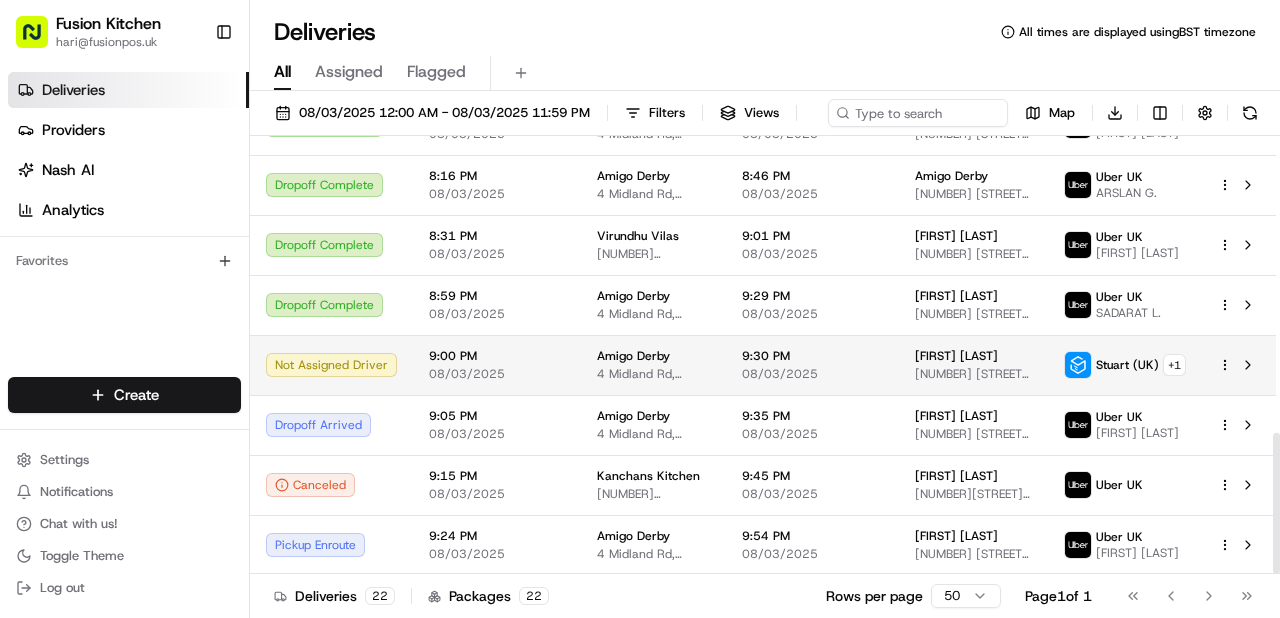 click on "[FIRST] [LAST]" at bounding box center [956, 356] 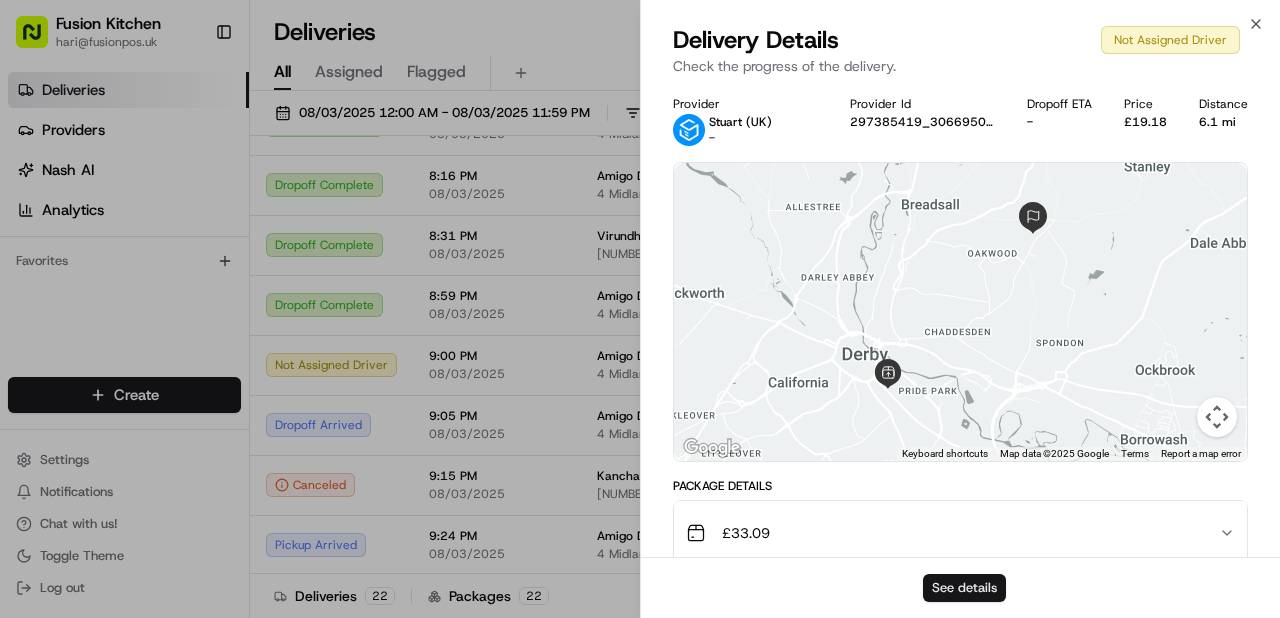 click on "See details" at bounding box center (964, 588) 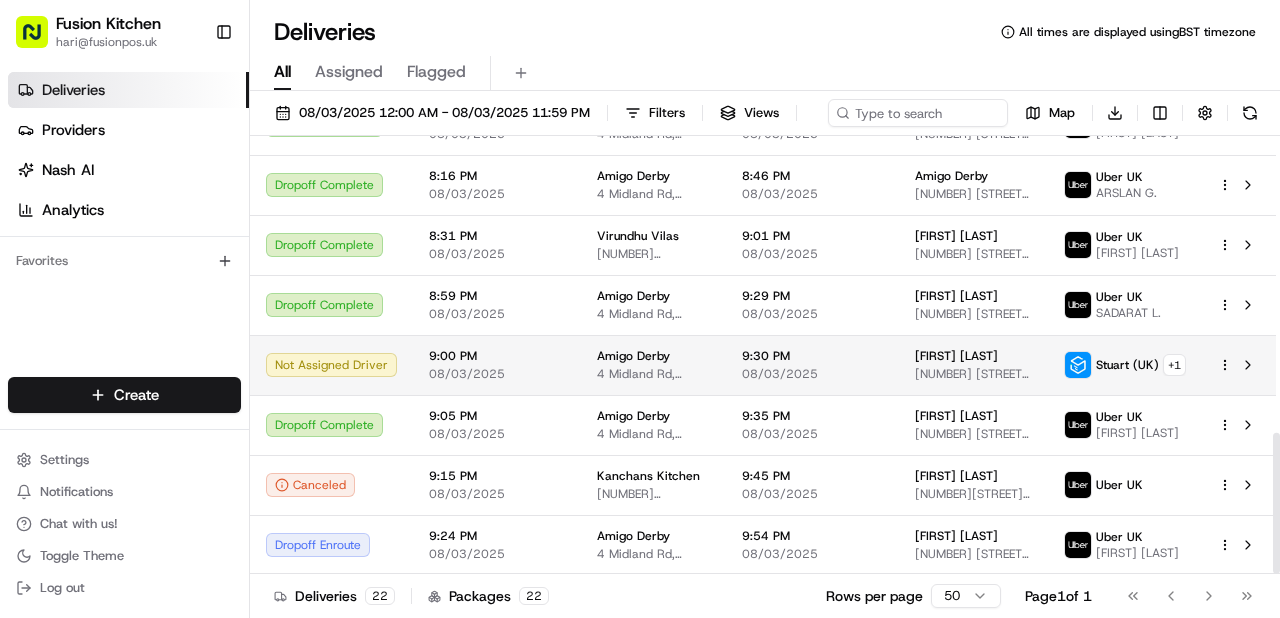 click at bounding box center [1239, 365] 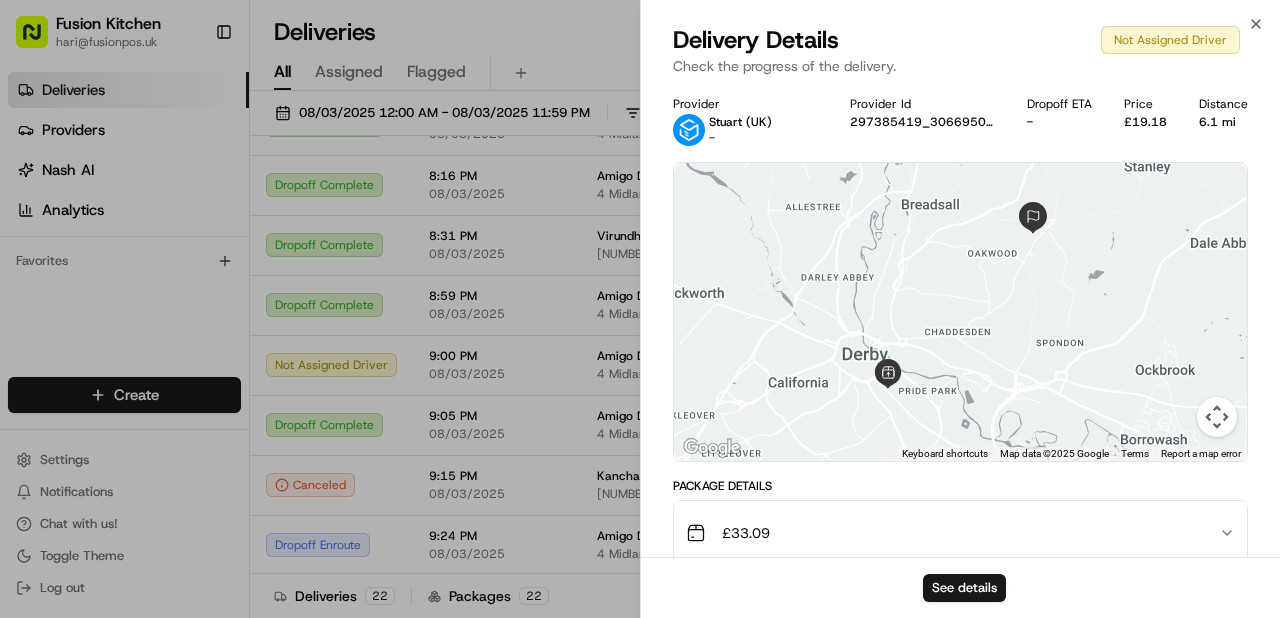 scroll, scrollTop: 338, scrollLeft: 0, axis: vertical 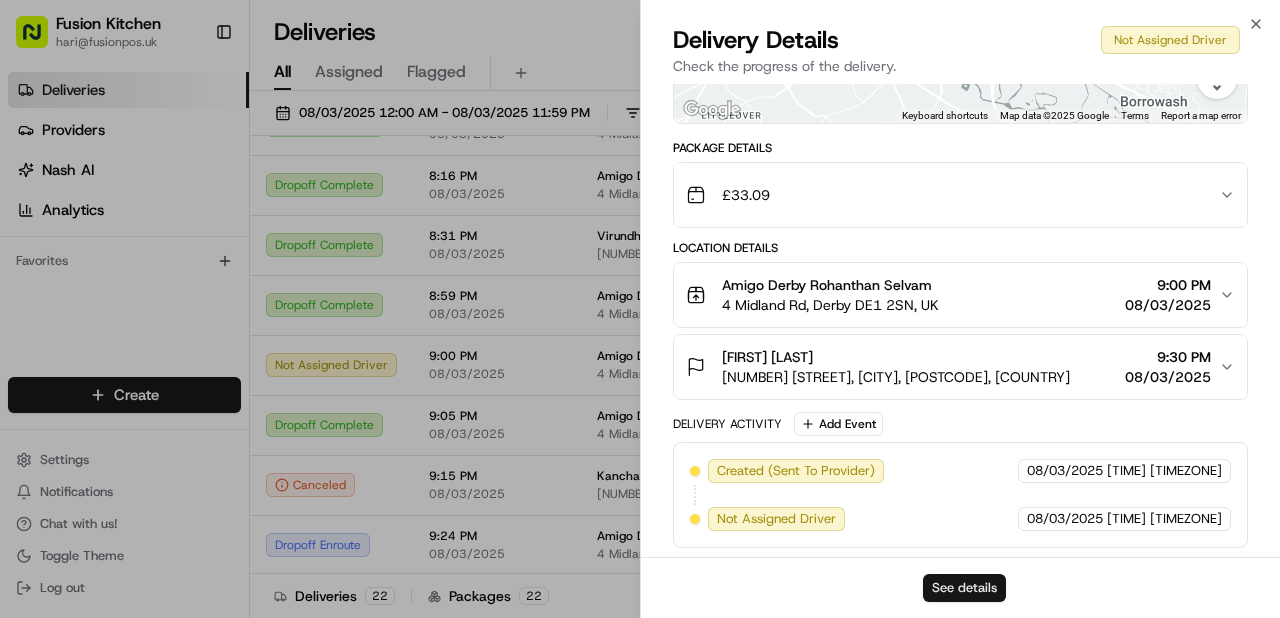 click on "See details" at bounding box center [964, 588] 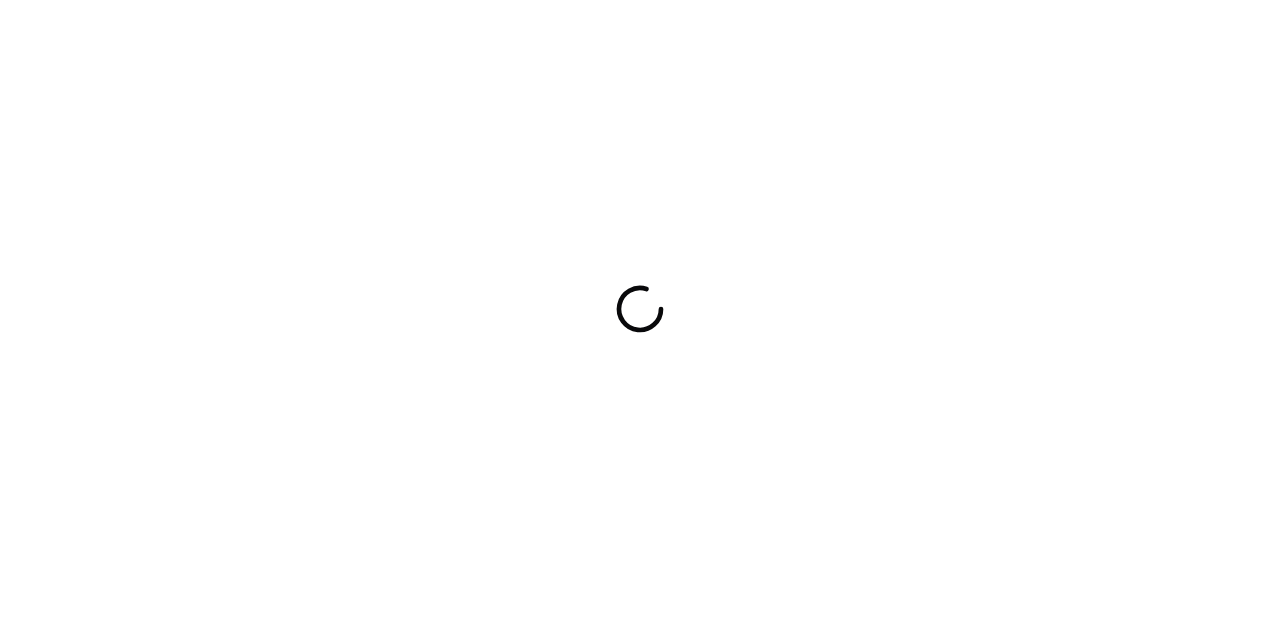 scroll, scrollTop: 0, scrollLeft: 0, axis: both 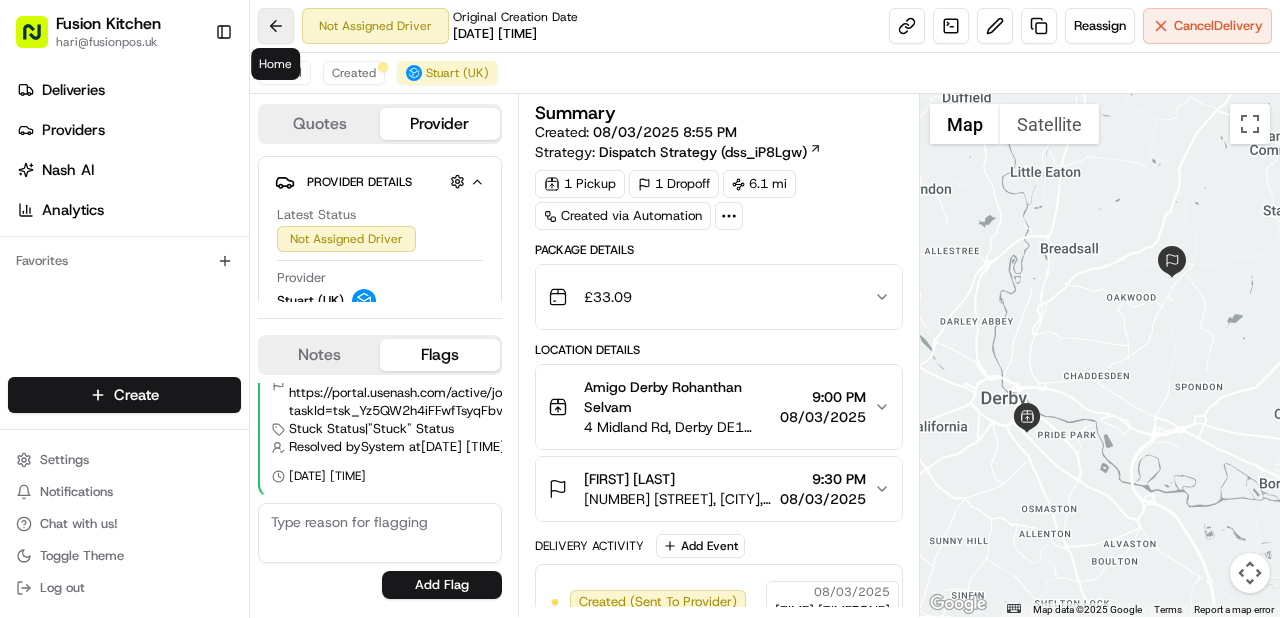 click at bounding box center (276, 26) 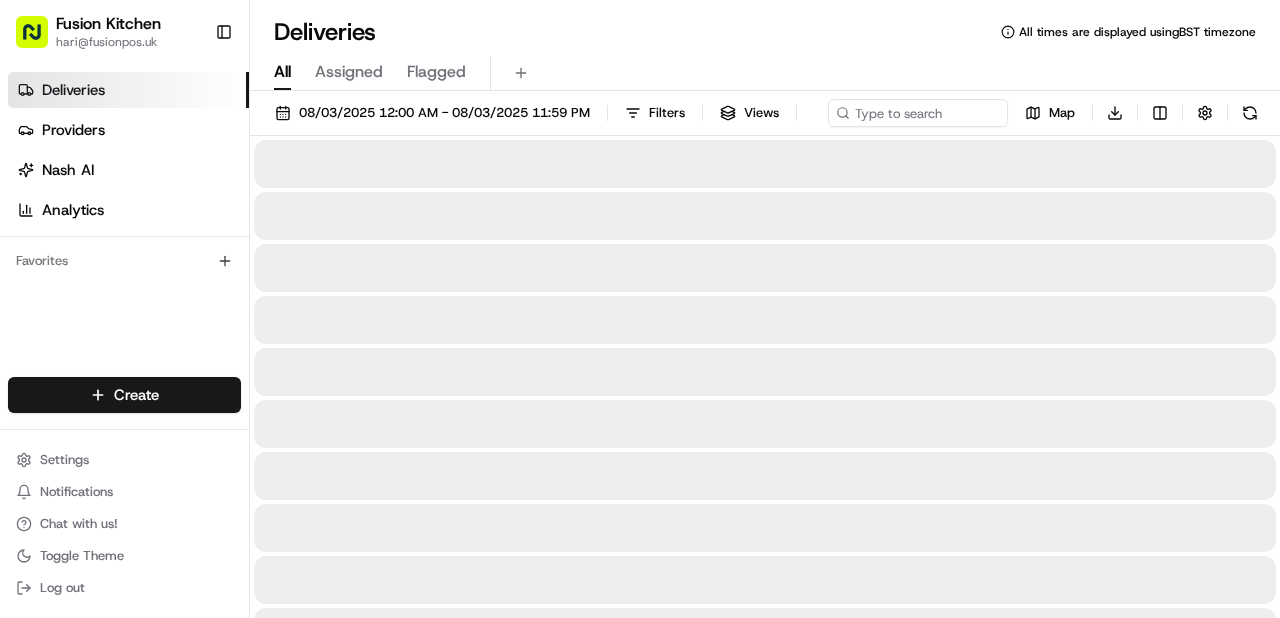 scroll, scrollTop: 0, scrollLeft: 0, axis: both 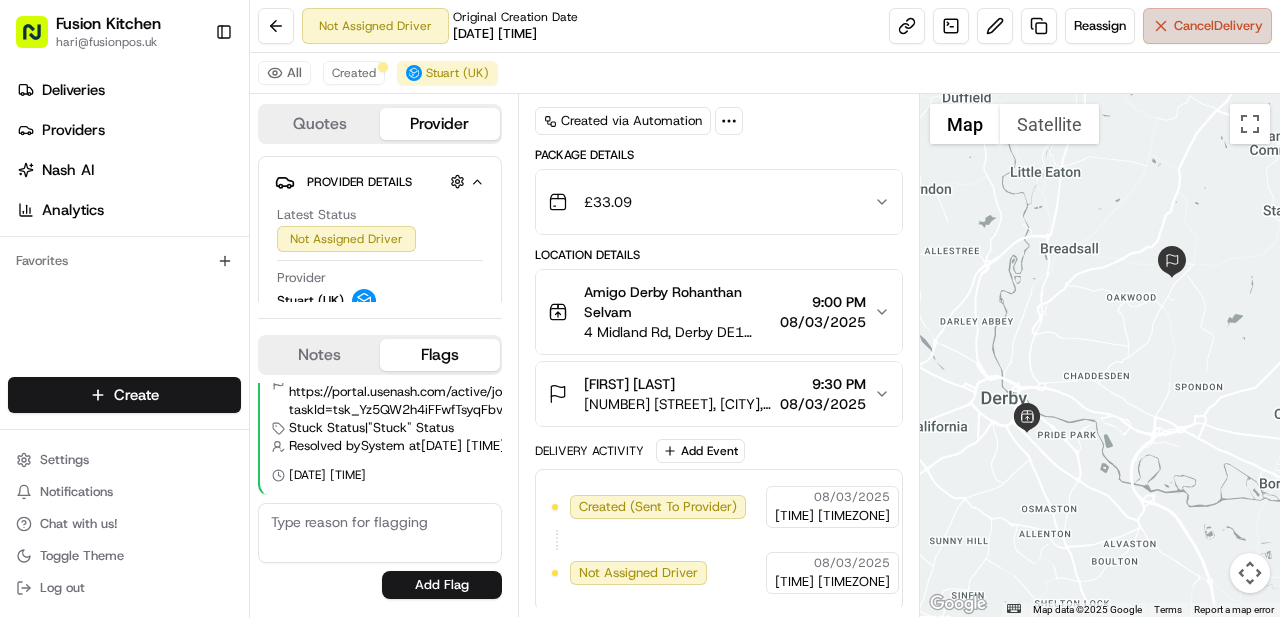 click on "Cancel  Delivery" at bounding box center (1218, 26) 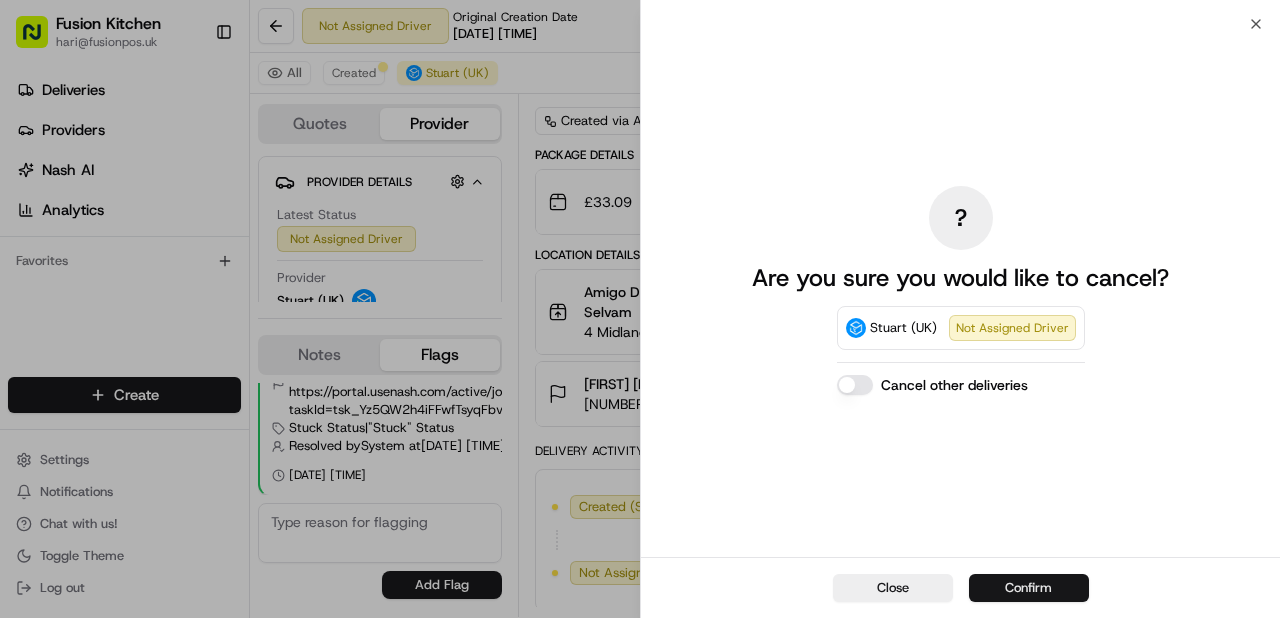 click on "Confirm" at bounding box center [1029, 588] 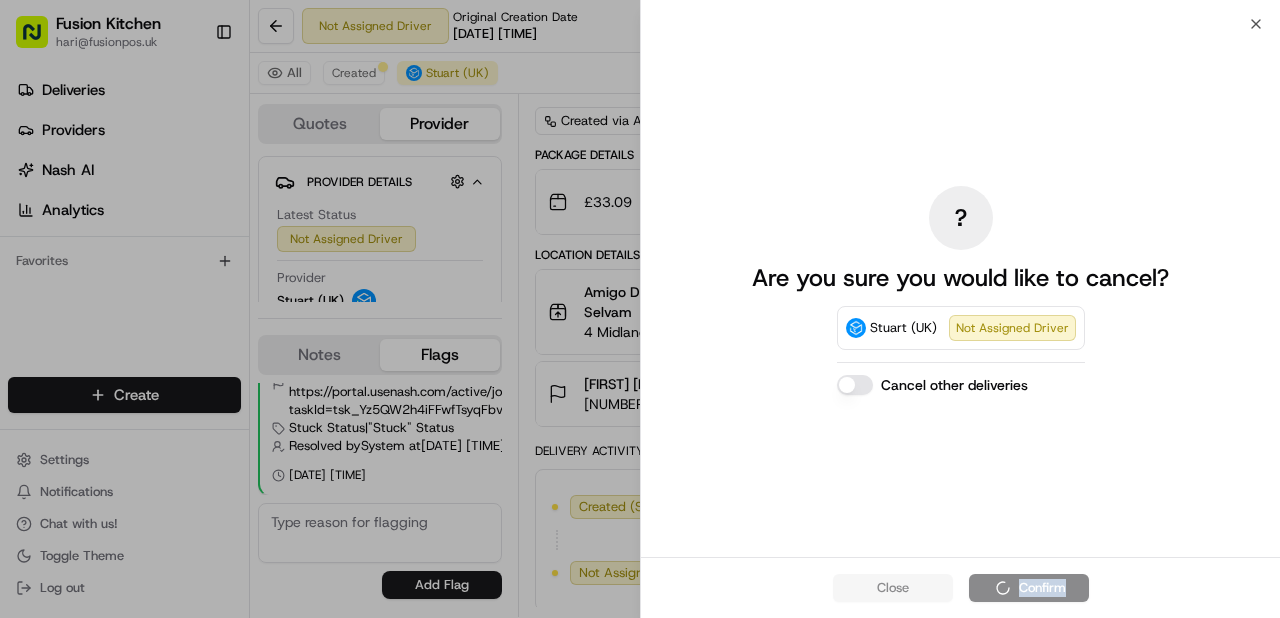 click on "Close Confirm" at bounding box center [960, 587] 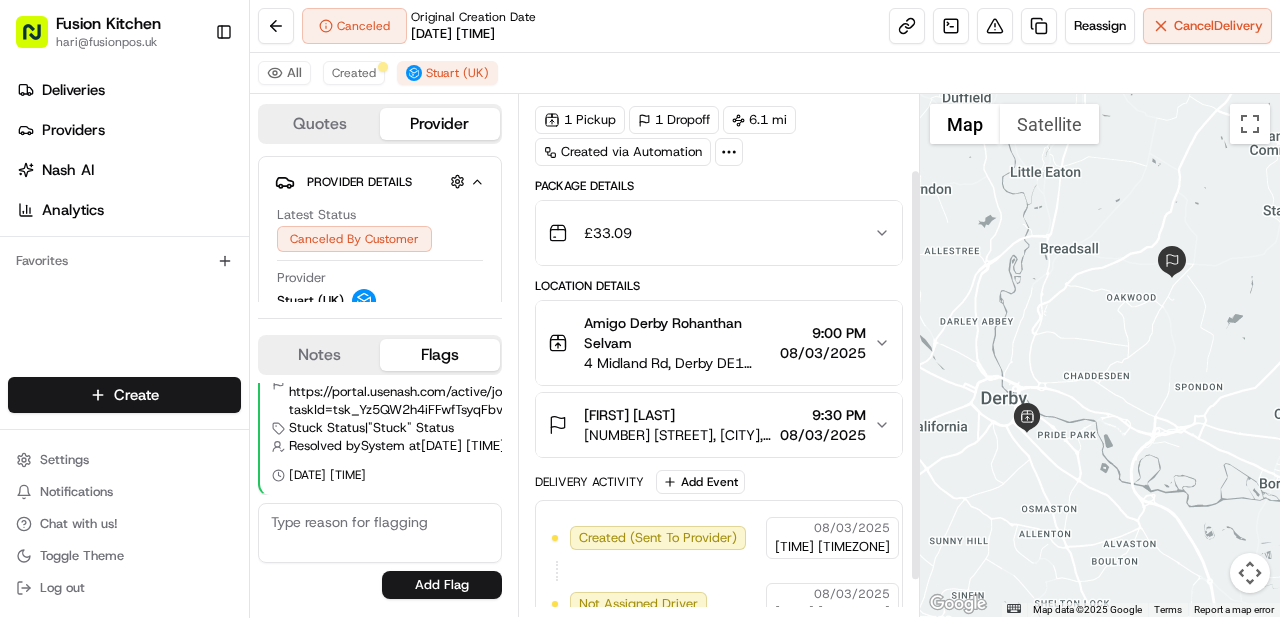 scroll, scrollTop: 95, scrollLeft: 0, axis: vertical 